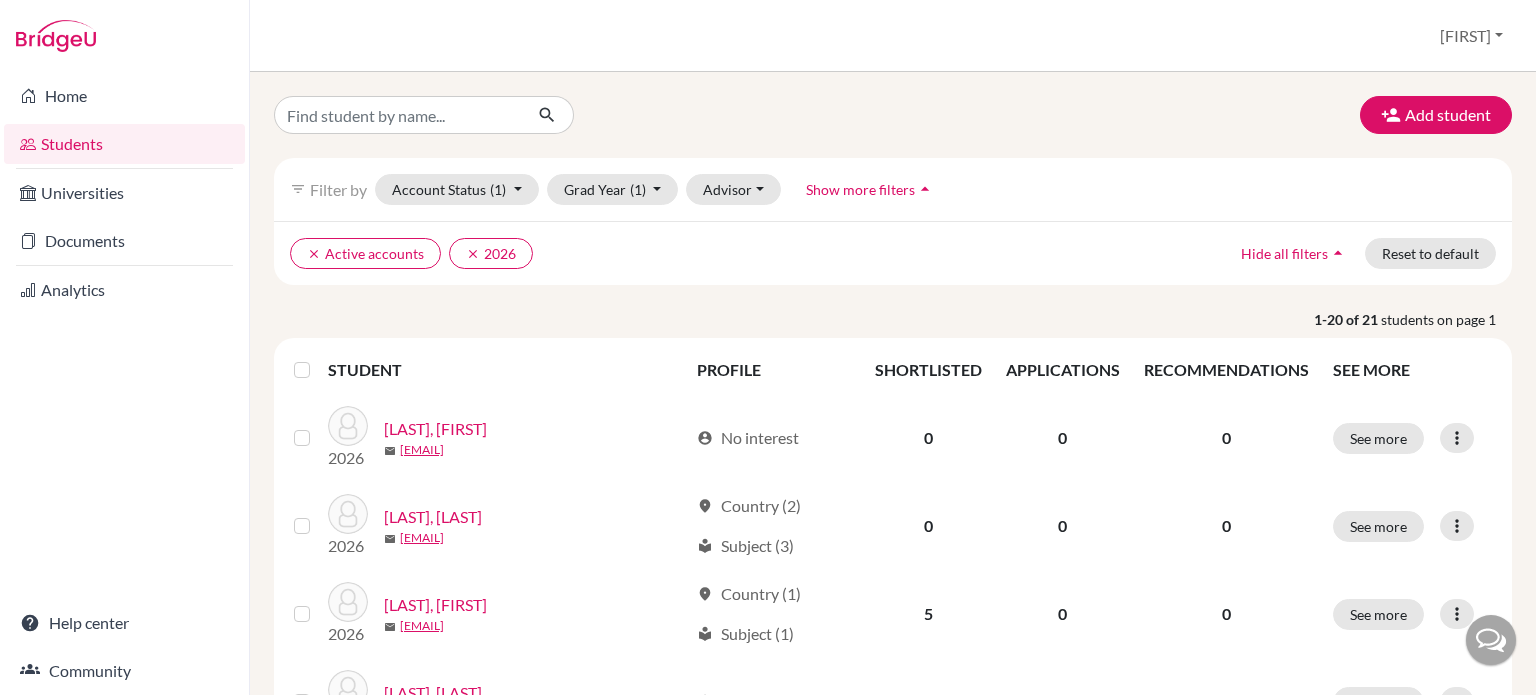 scroll, scrollTop: 0, scrollLeft: 0, axis: both 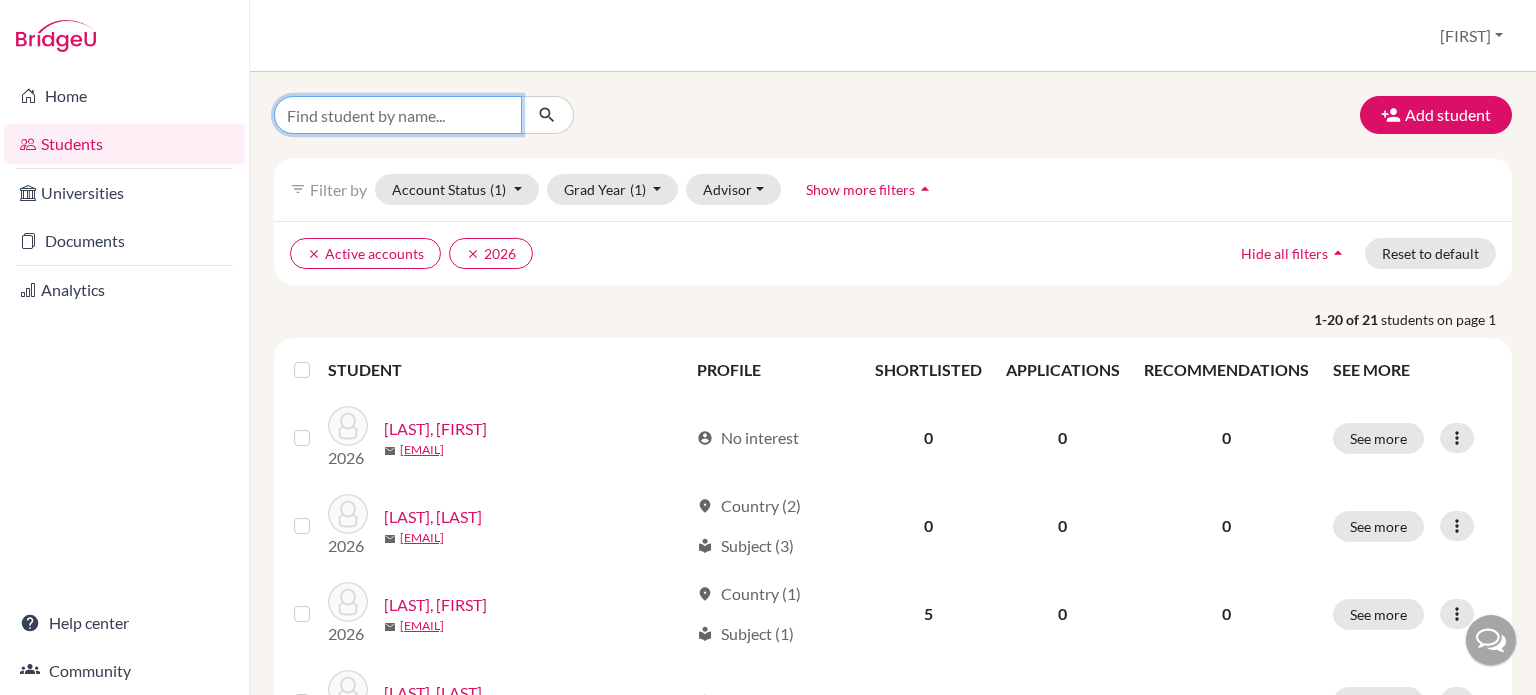 click at bounding box center [398, 115] 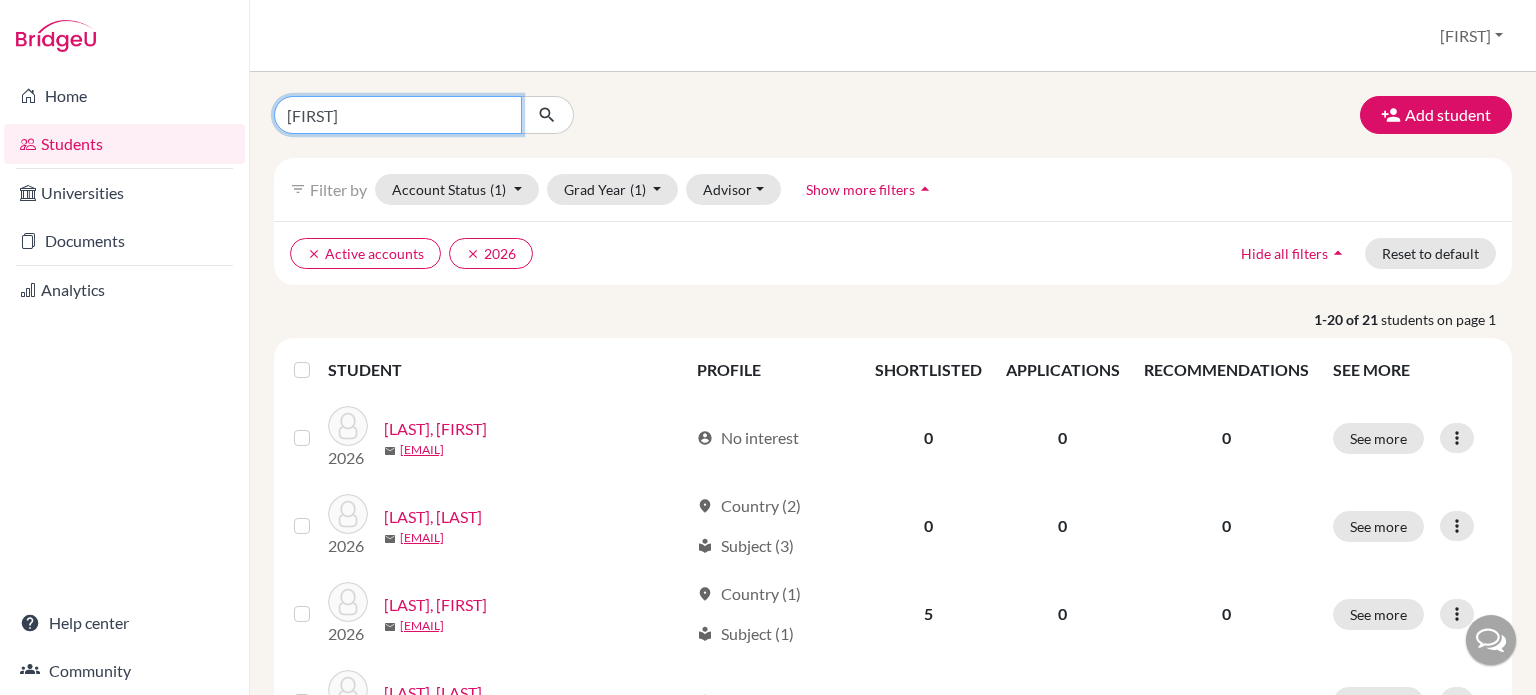 type on "[FIRST]" 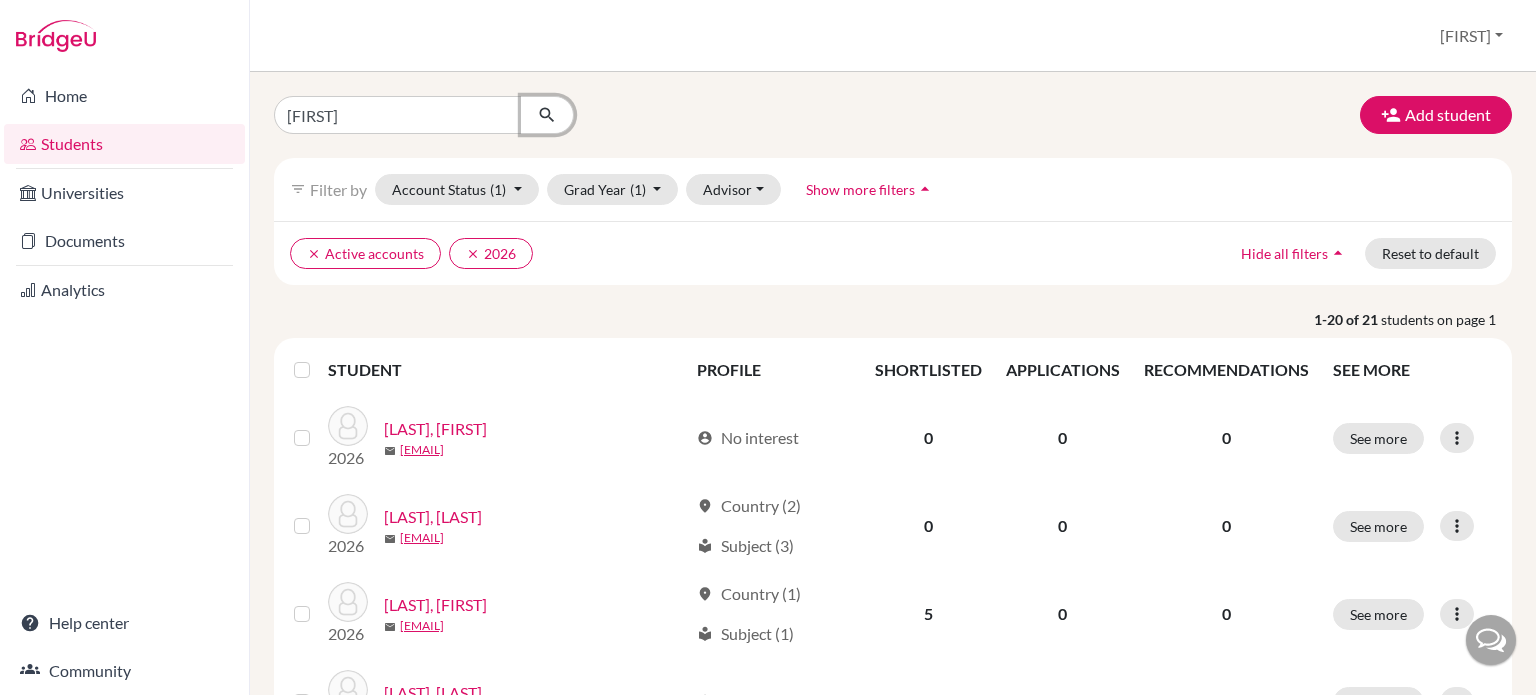 click at bounding box center (547, 115) 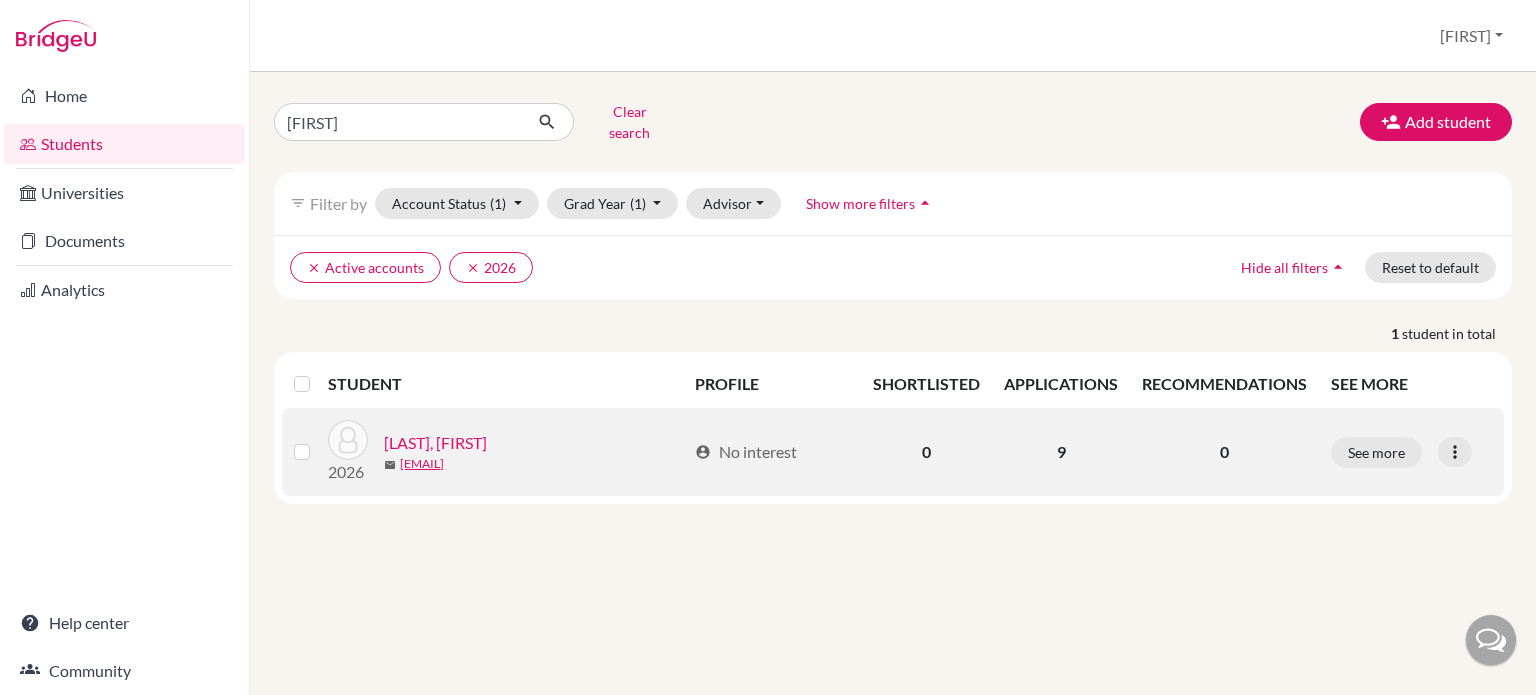 click on "[LAST], [FIRST]" at bounding box center (435, 443) 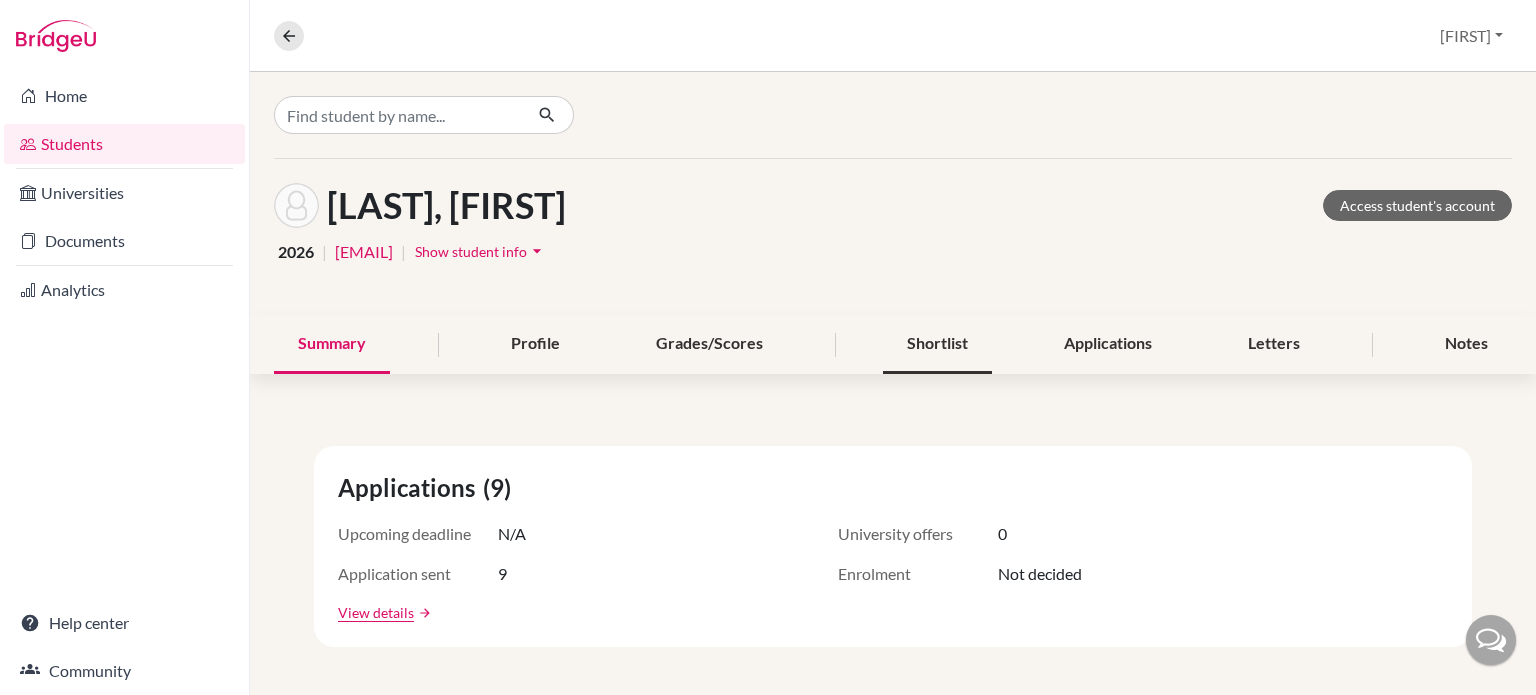 click on "Shortlist" at bounding box center [937, 344] 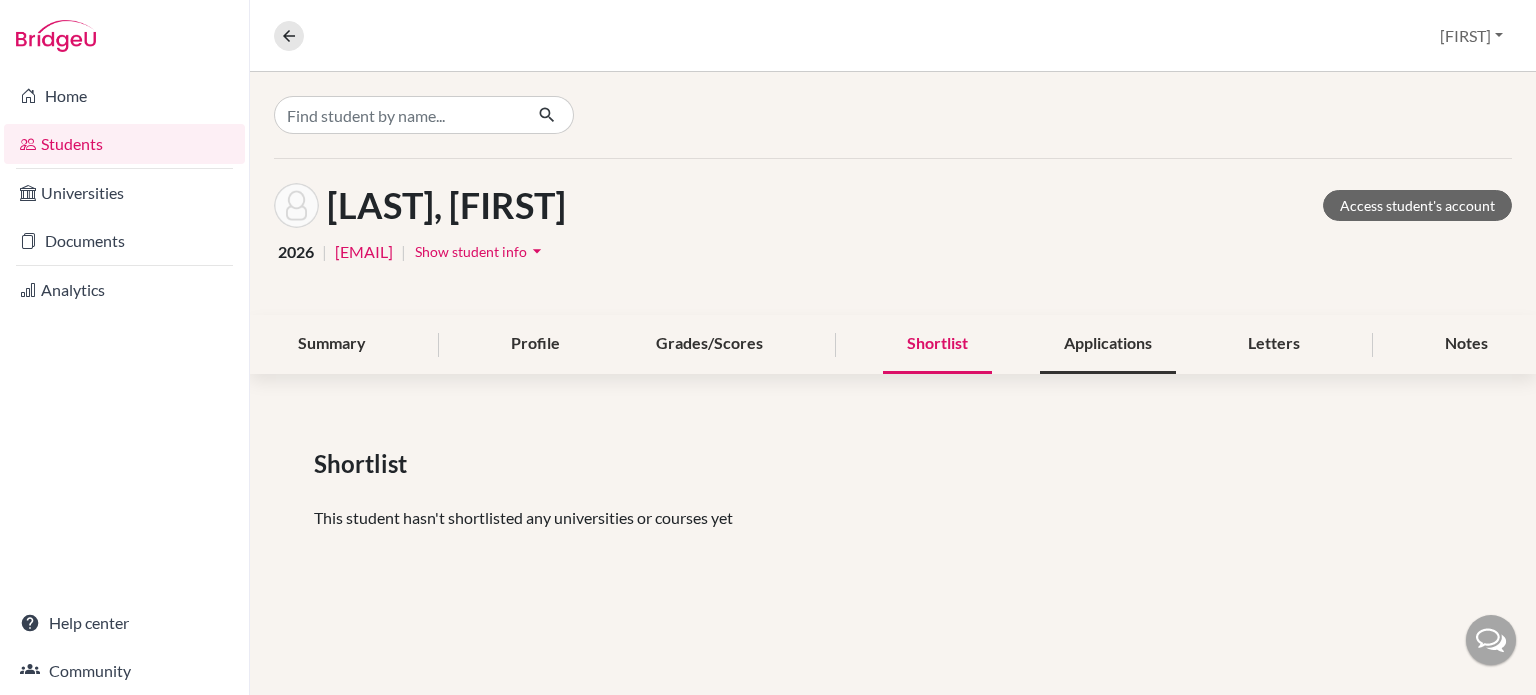 click on "Applications" at bounding box center [1108, 344] 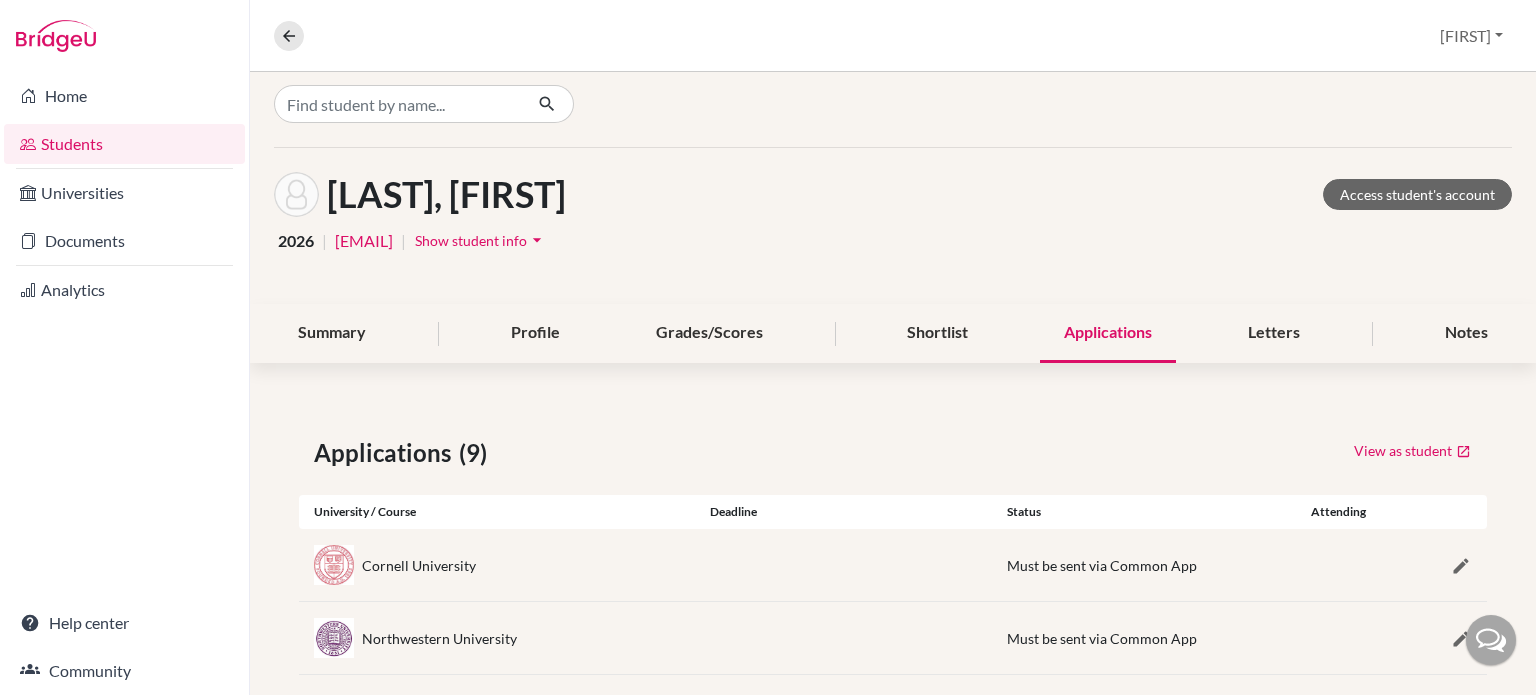 scroll, scrollTop: 0, scrollLeft: 0, axis: both 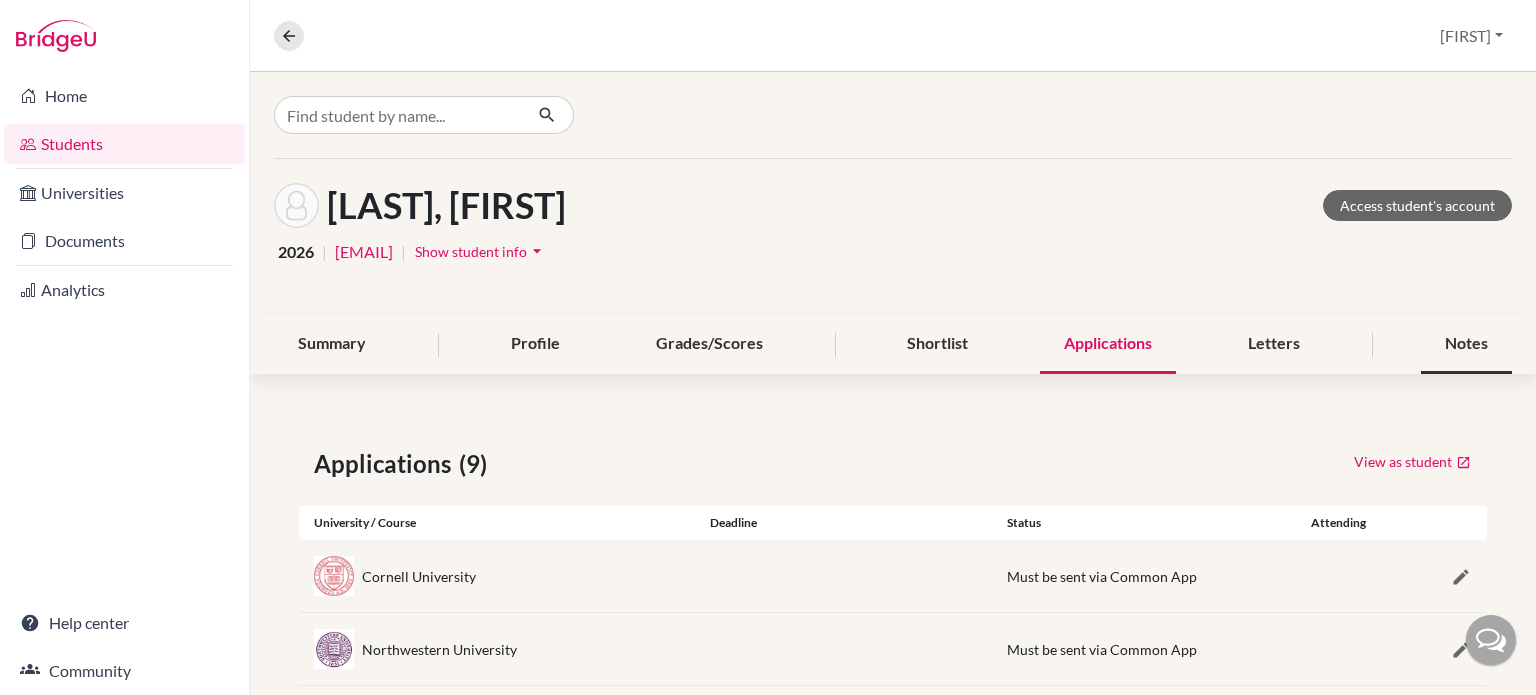 click on "Notes" at bounding box center [1466, 344] 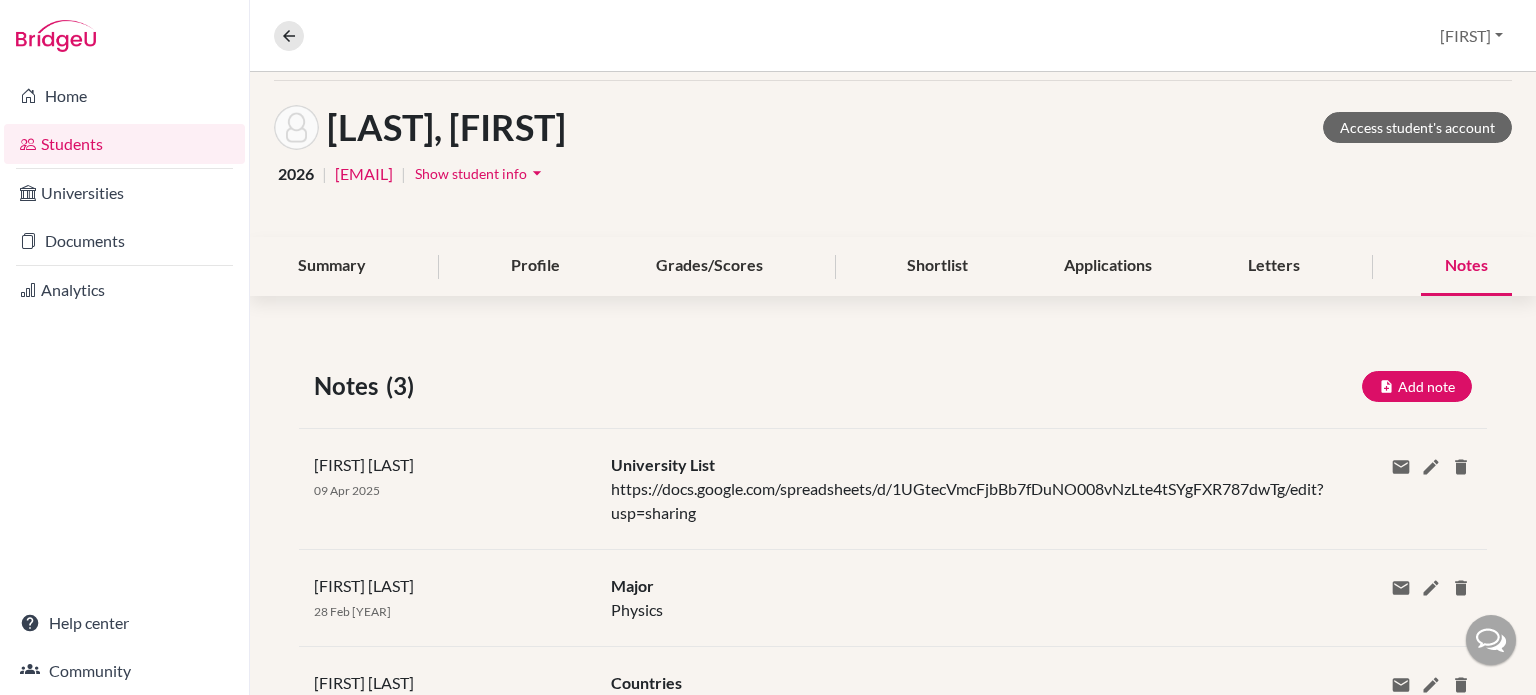 scroll, scrollTop: 172, scrollLeft: 0, axis: vertical 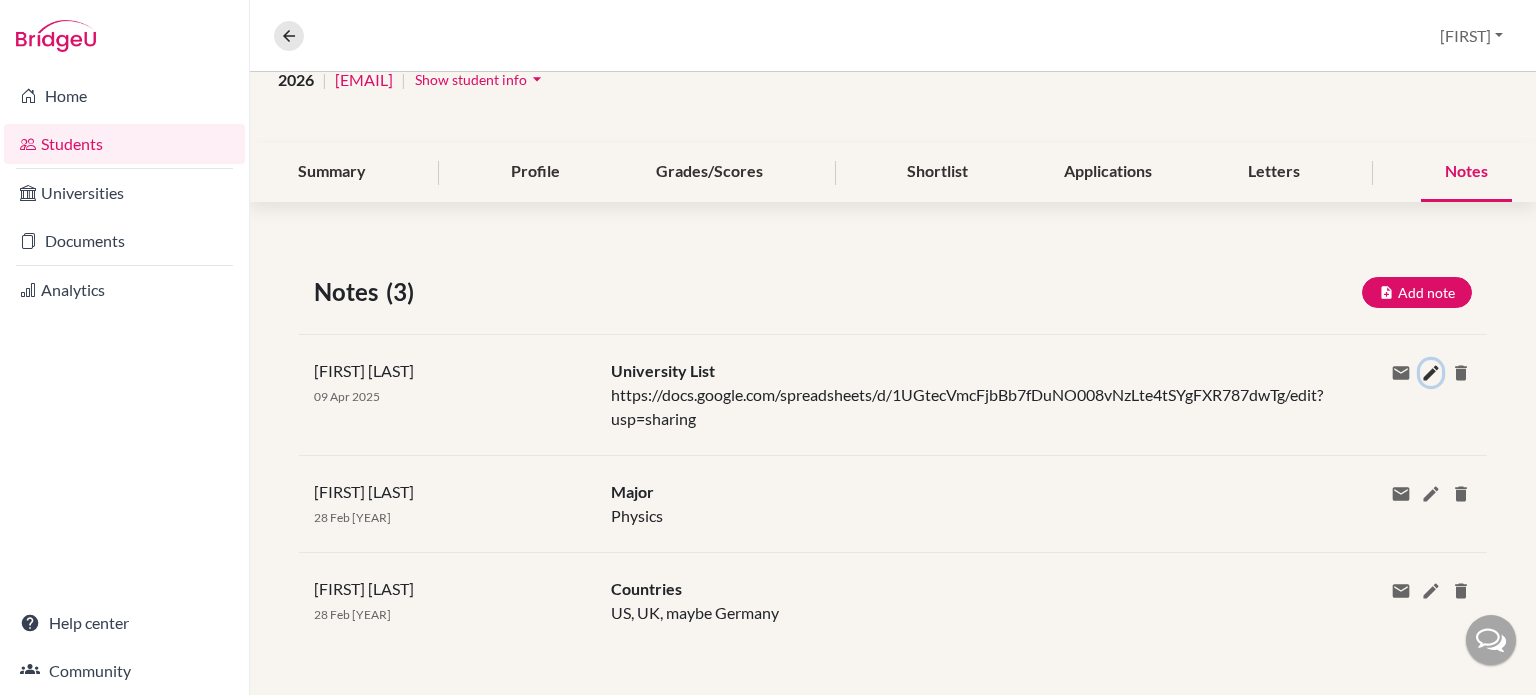 click at bounding box center [1431, 373] 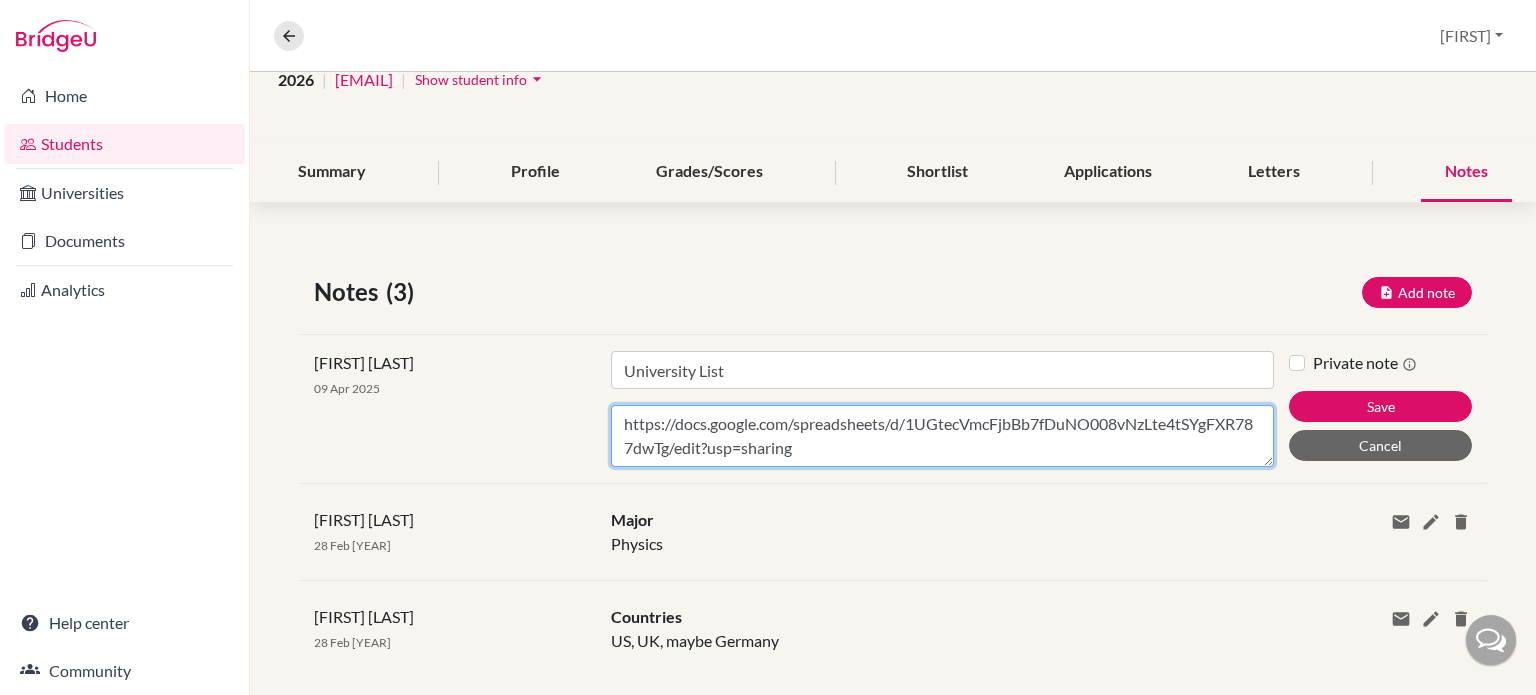 drag, startPoint x: 616, startPoint y: 421, endPoint x: 894, endPoint y: 450, distance: 279.50848 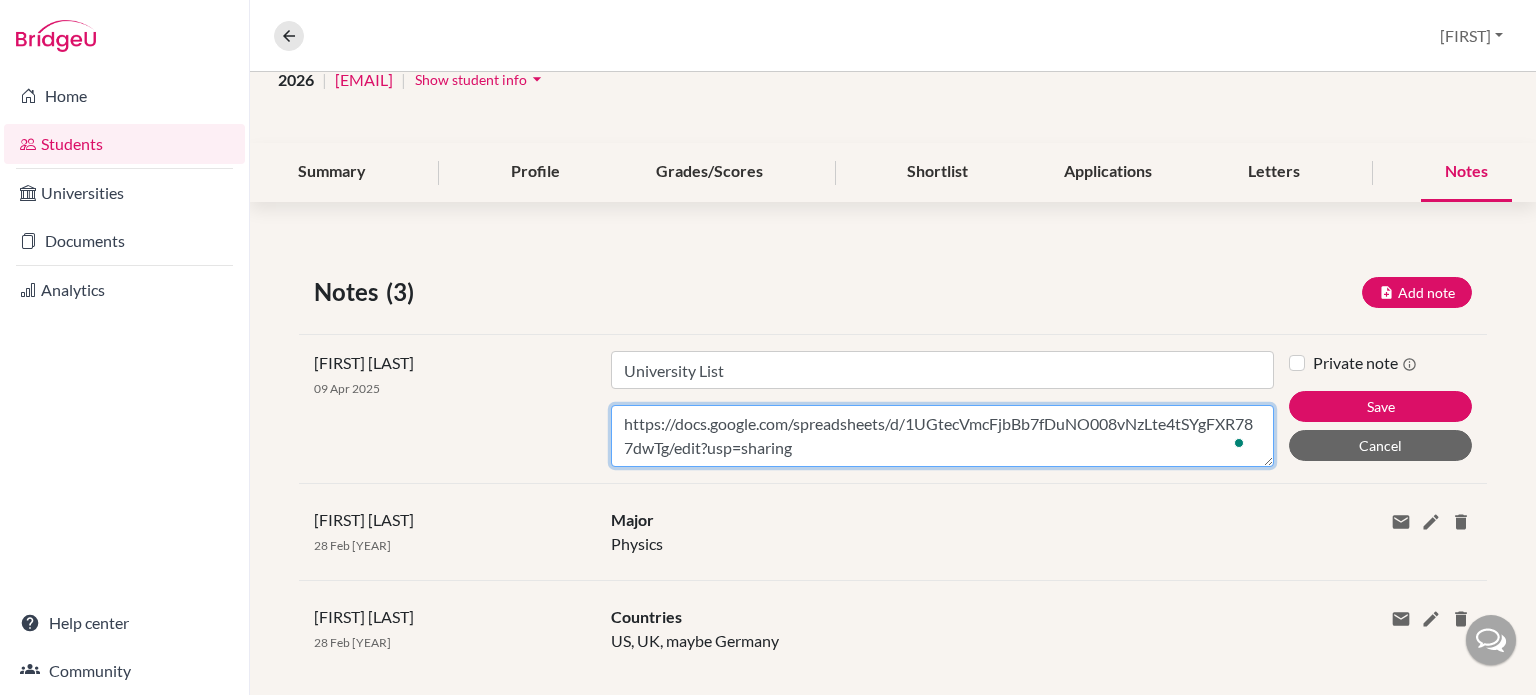 paste on "GNLfUXMMx6G3rf9j2VRLV6dj04JvcHxIZY9jPOmukrI" 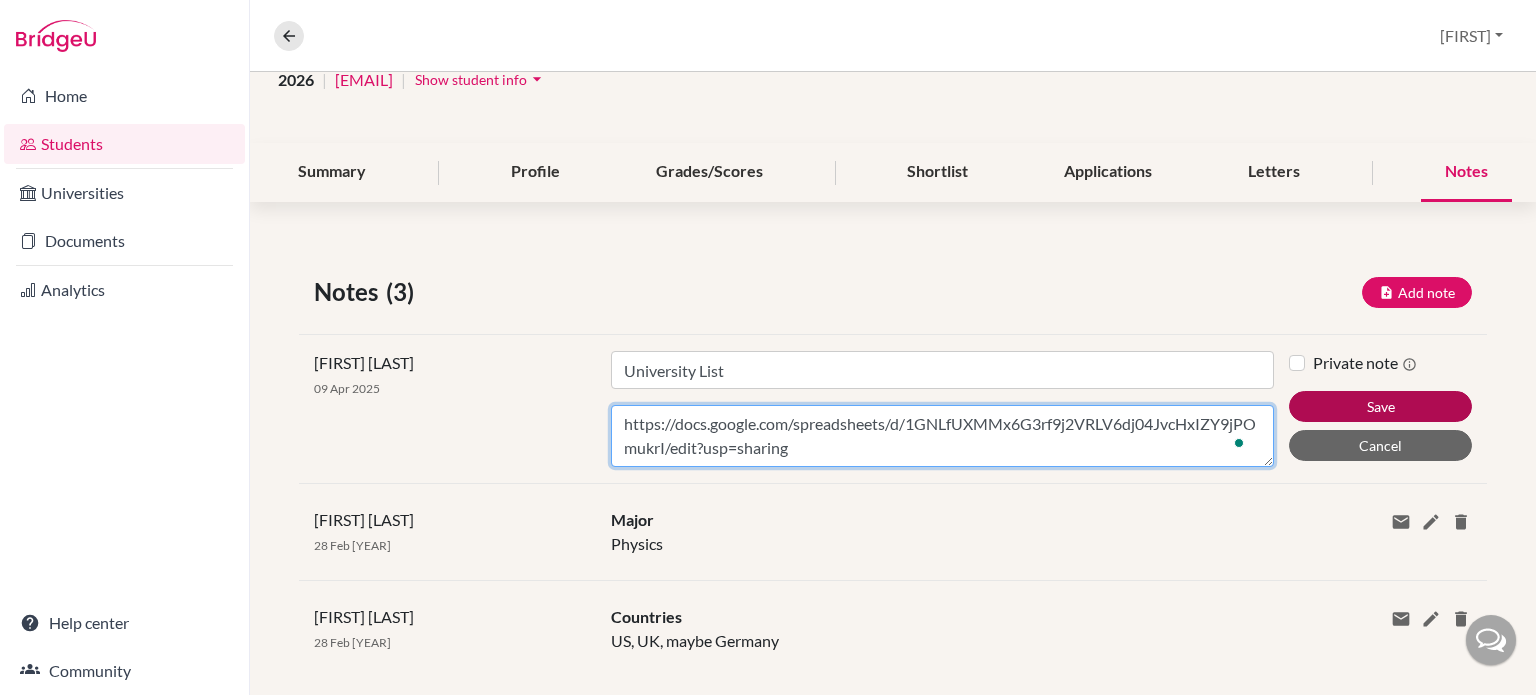 type on "https://docs.google.com/spreadsheets/d/1GNLfUXMMx6G3rf9j2VRLV6dj04JvcHxIZY9jPOmukrI/edit?usp=sharing" 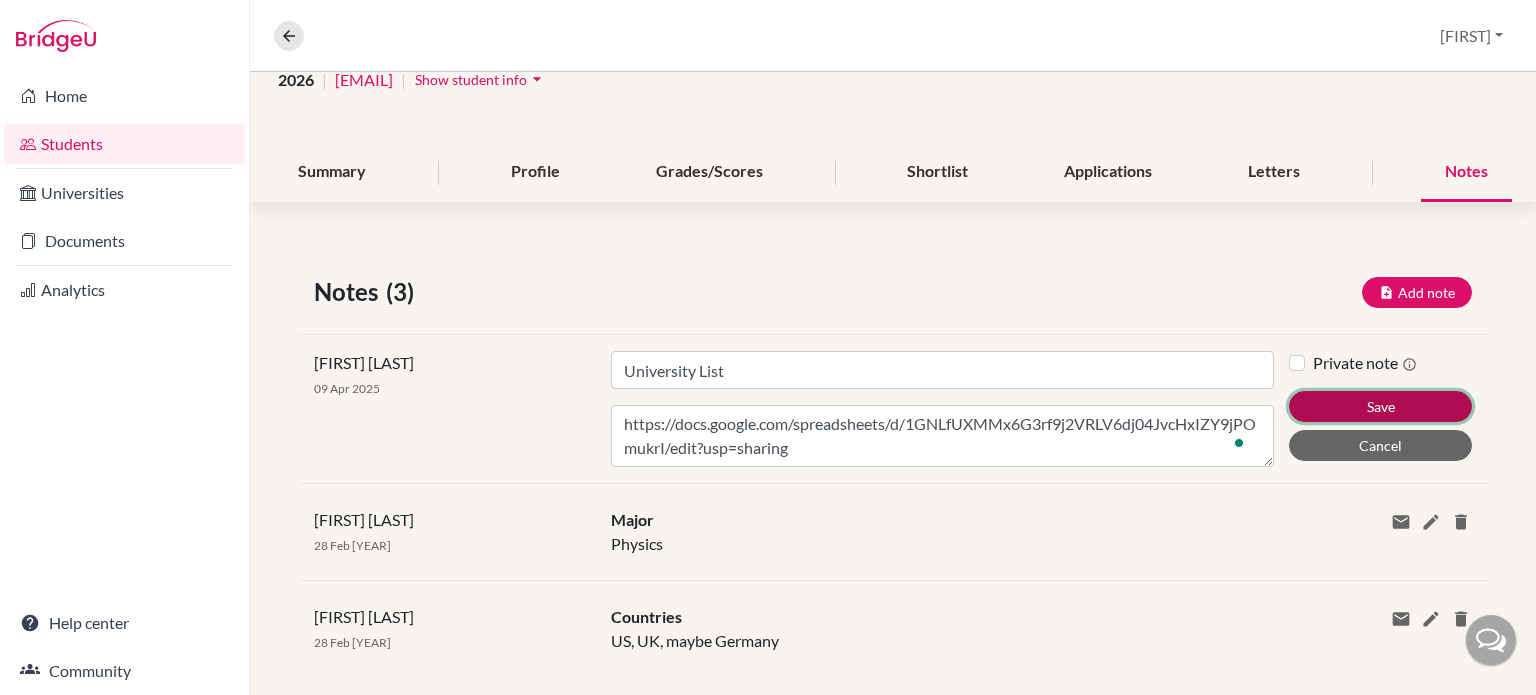 click on "Save" at bounding box center (1380, 406) 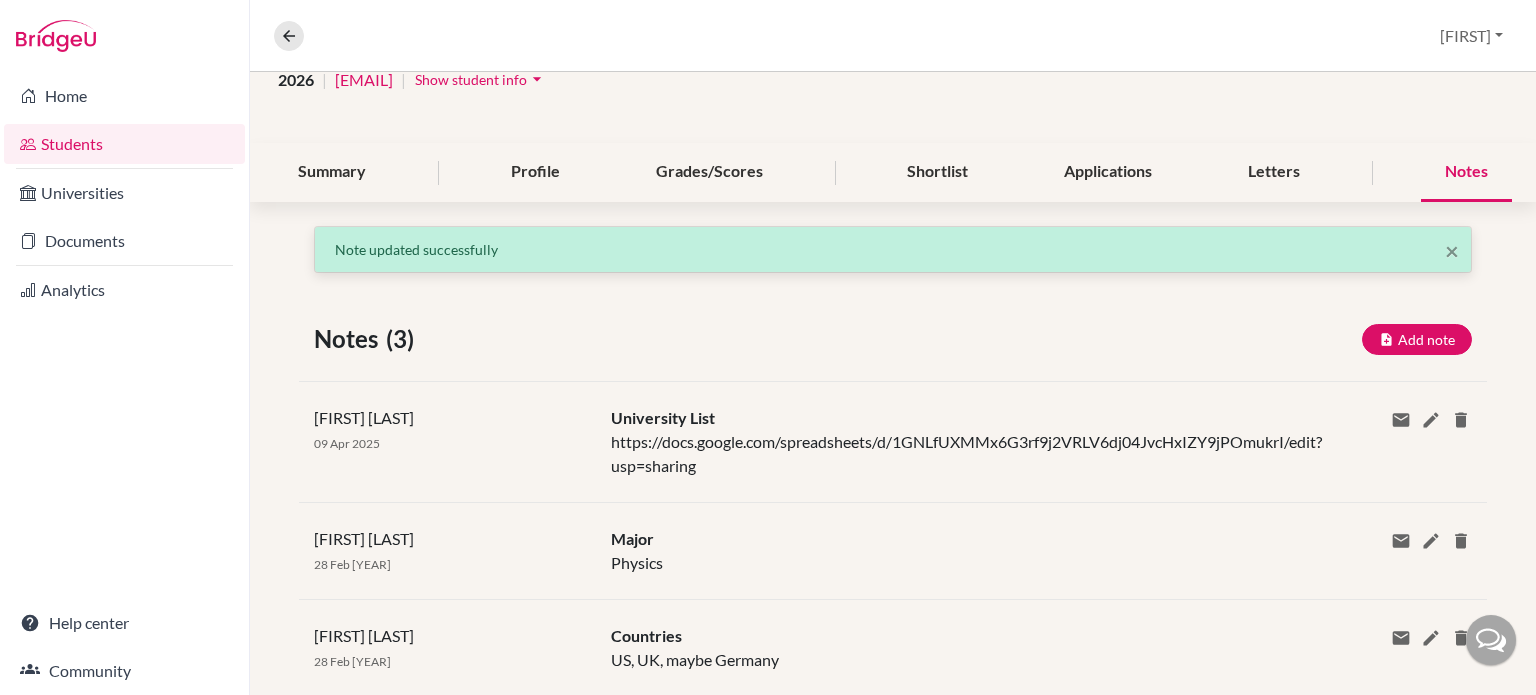 scroll, scrollTop: 218, scrollLeft: 0, axis: vertical 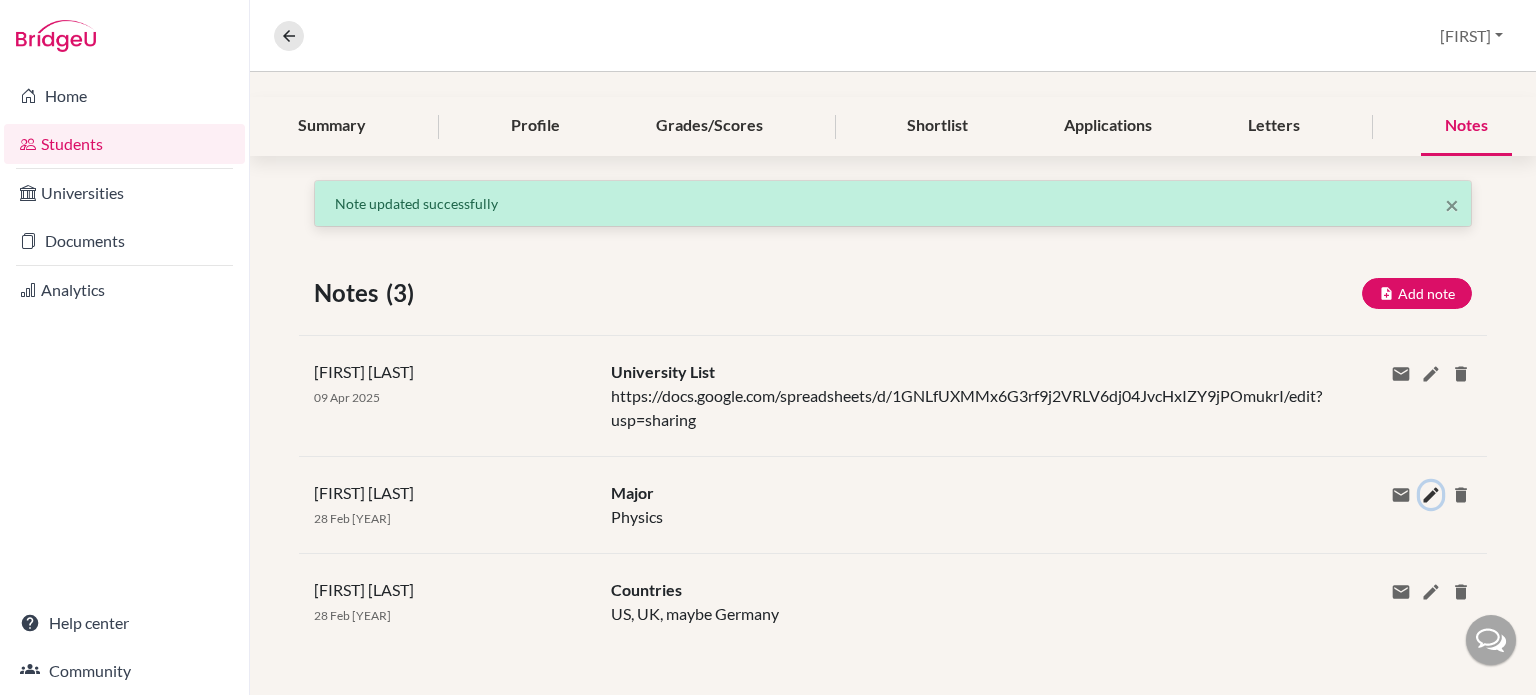 click at bounding box center (1431, 495) 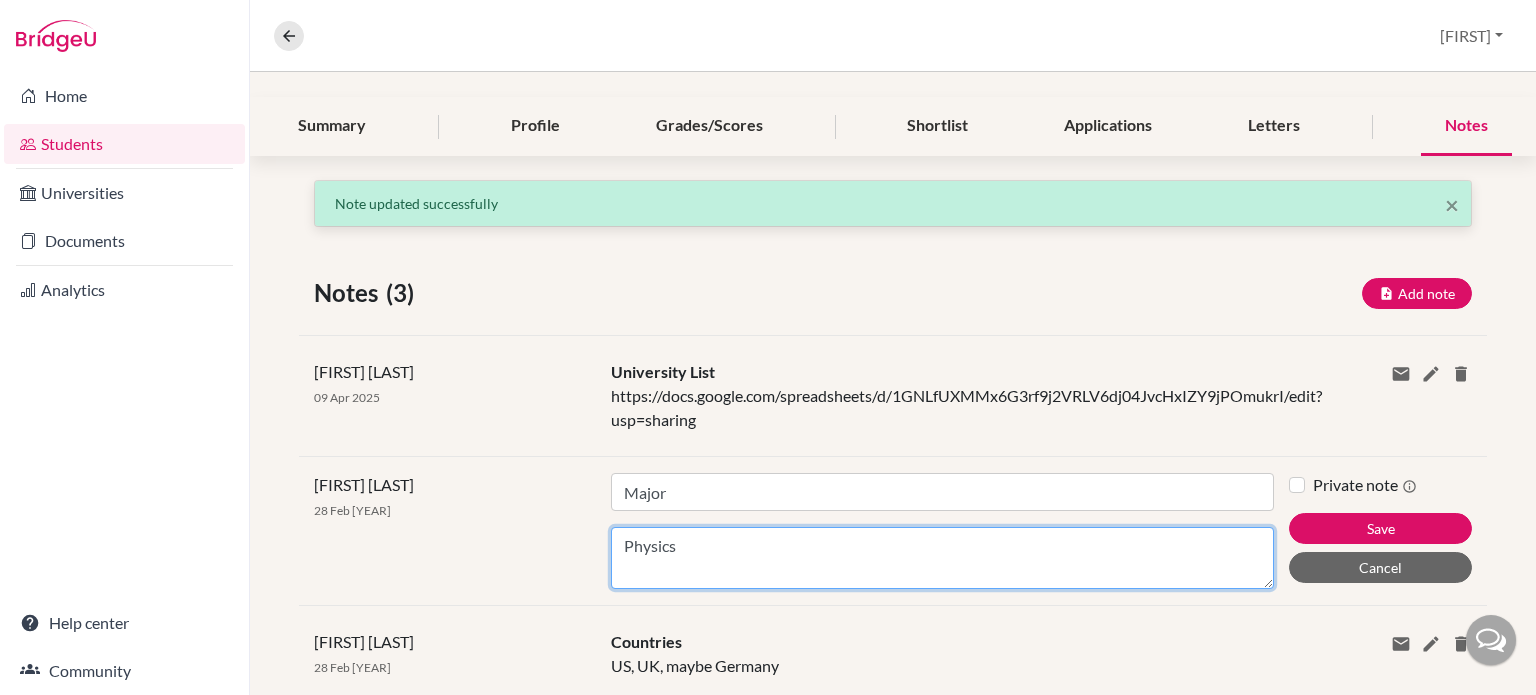 click on "Physics" at bounding box center (942, 558) 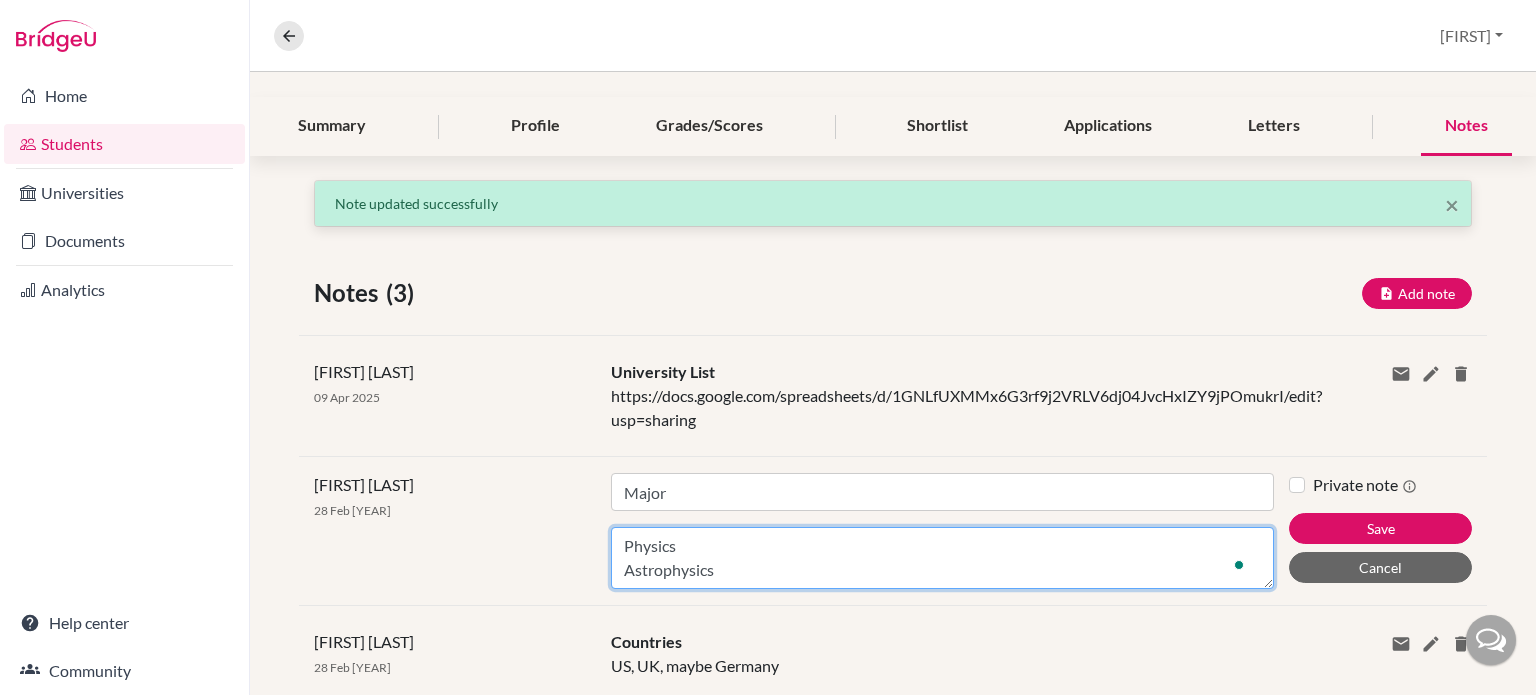 scroll, scrollTop: 16, scrollLeft: 0, axis: vertical 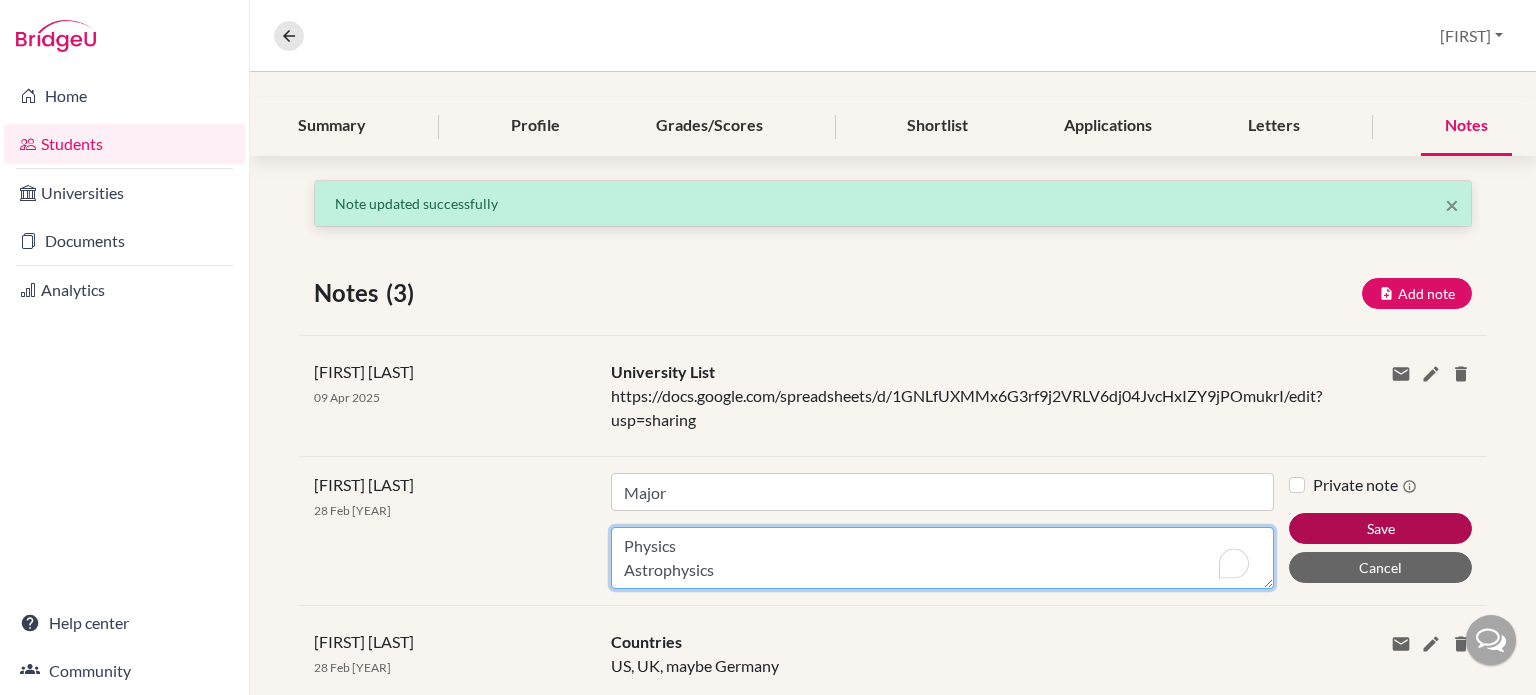 type on "Physics
Astrophysics" 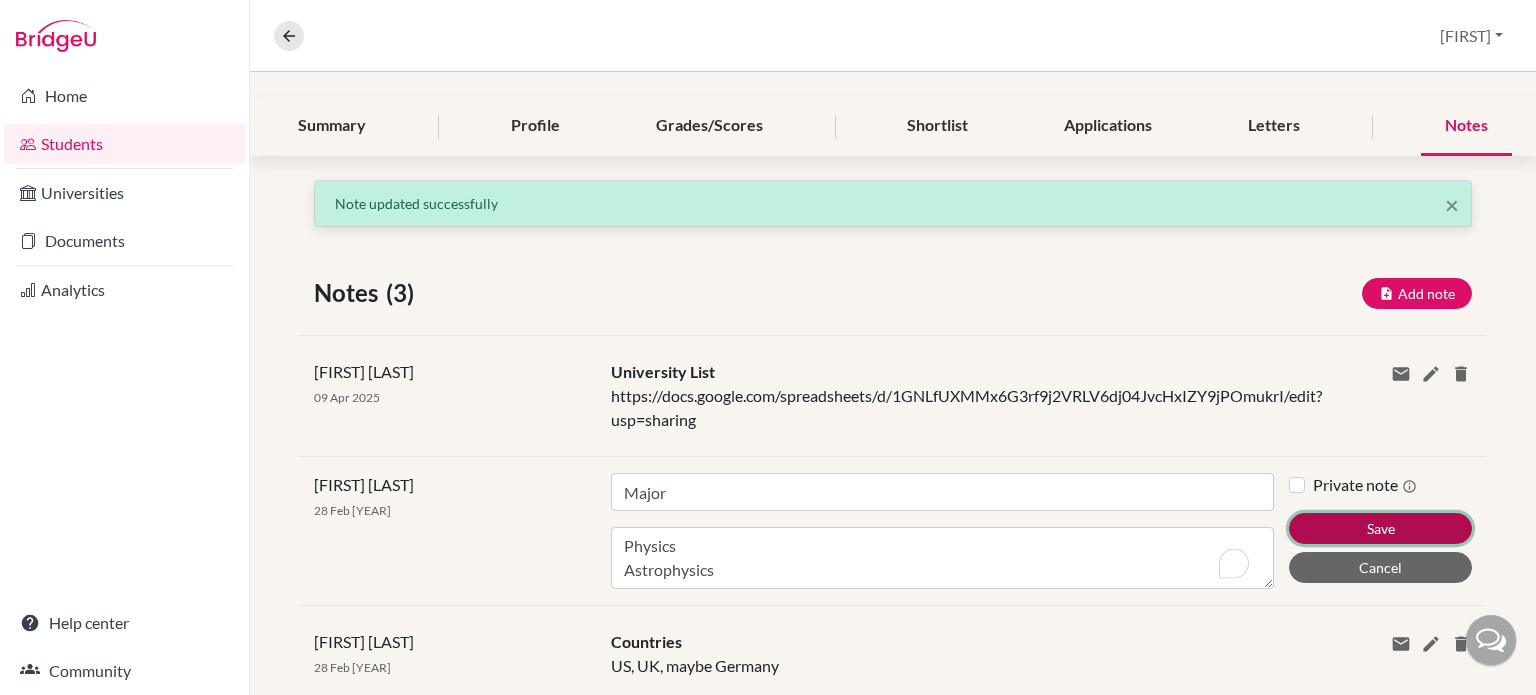 click on "Save" at bounding box center (1380, 528) 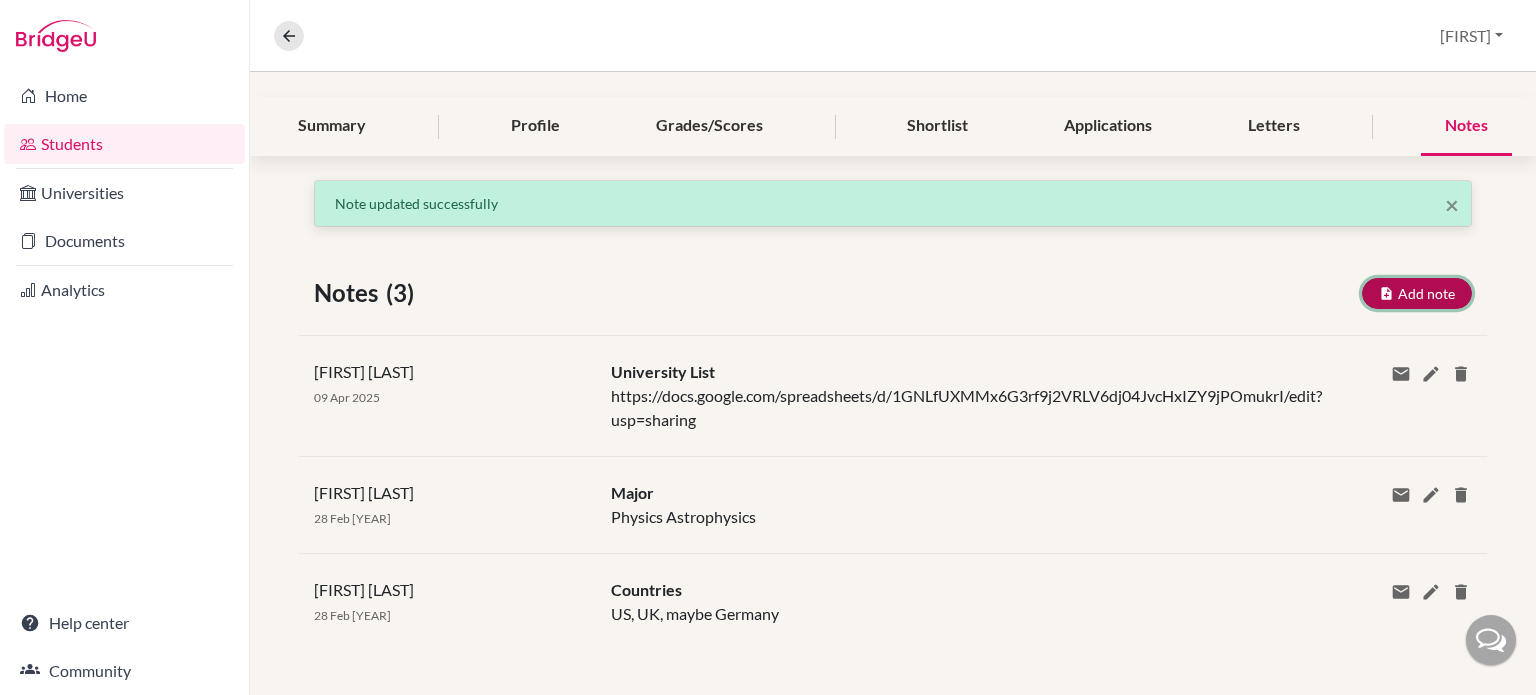 click on "Add note" at bounding box center (1417, 293) 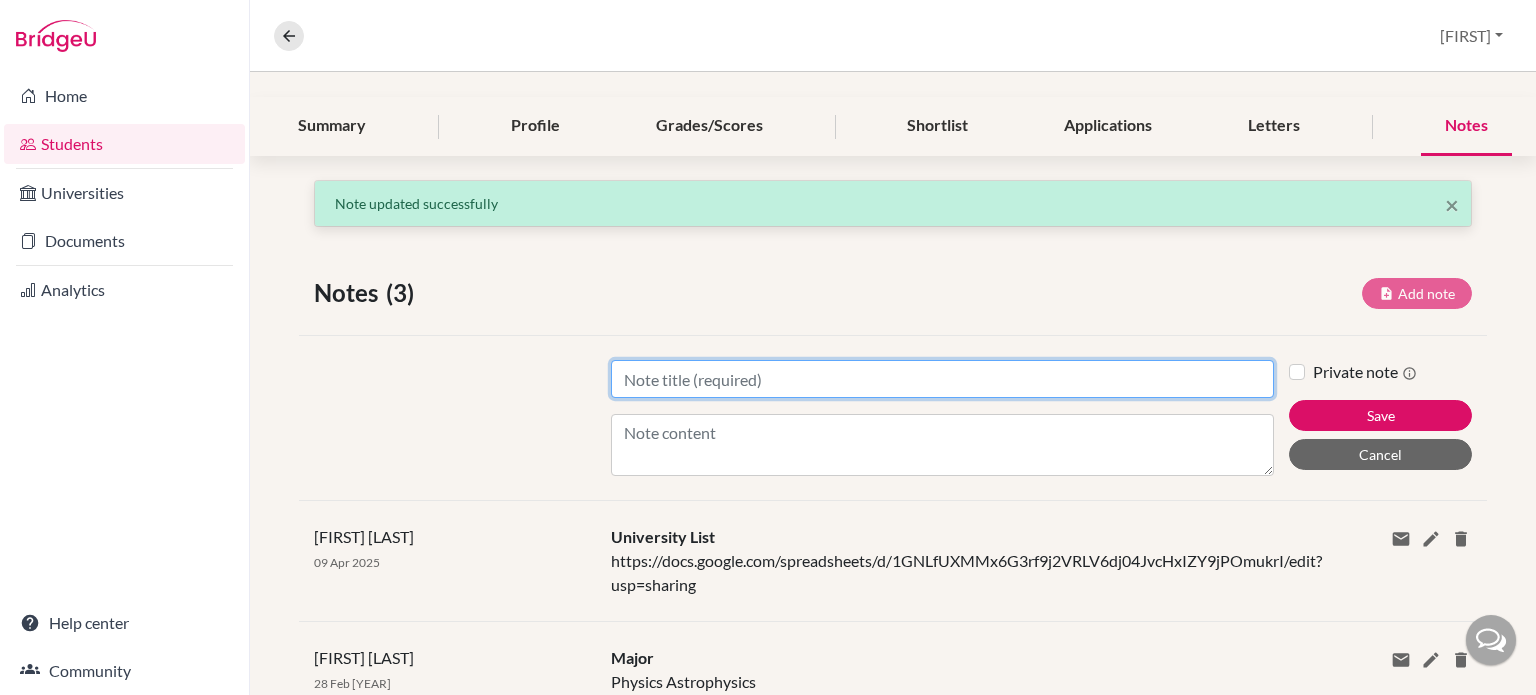 click on "Title" at bounding box center (942, 379) 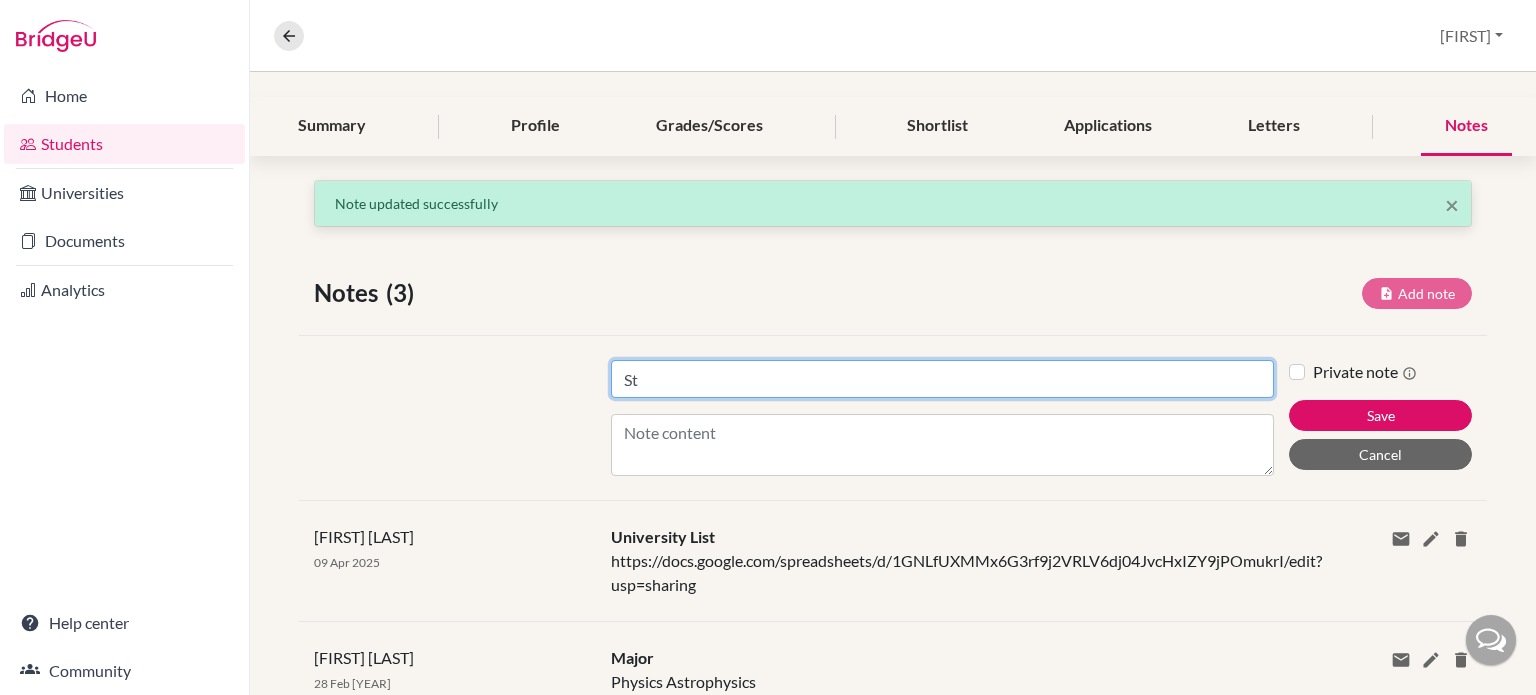type on "S" 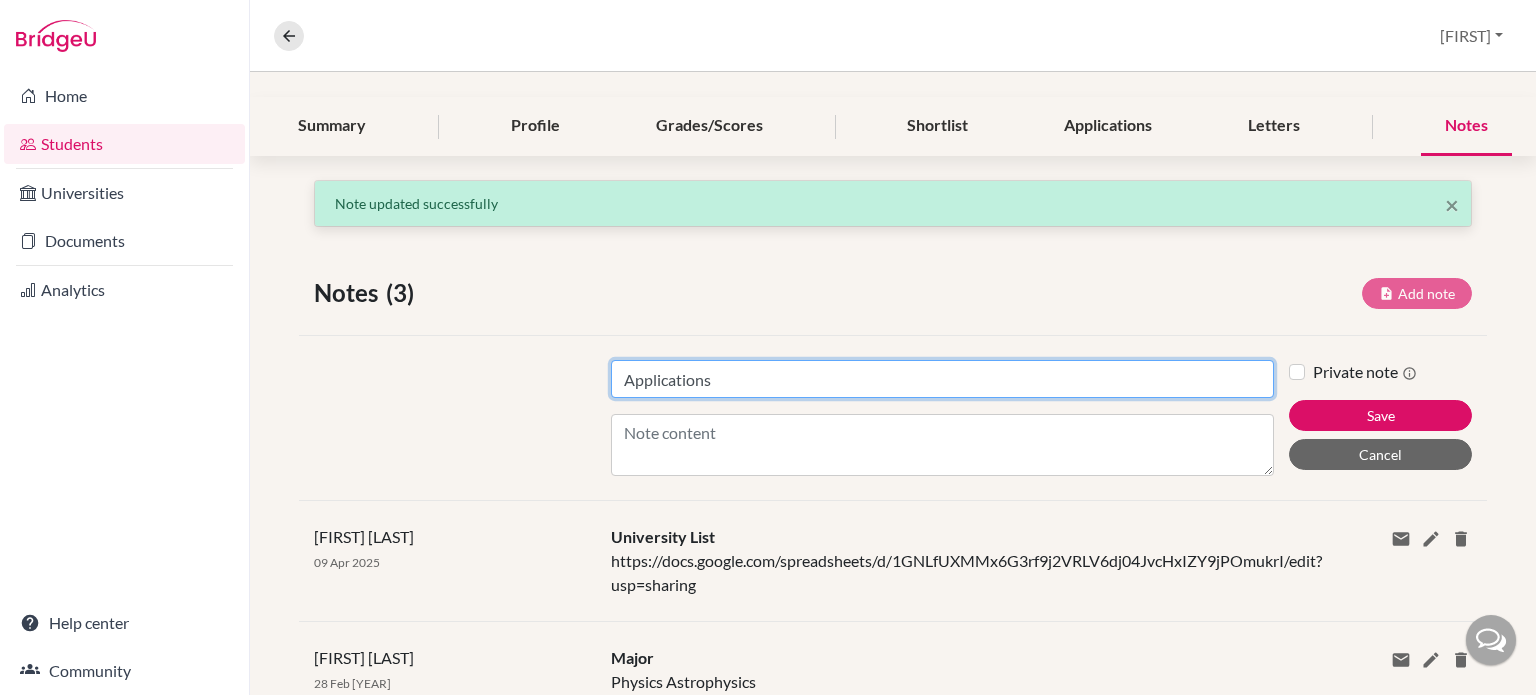type on "Applications" 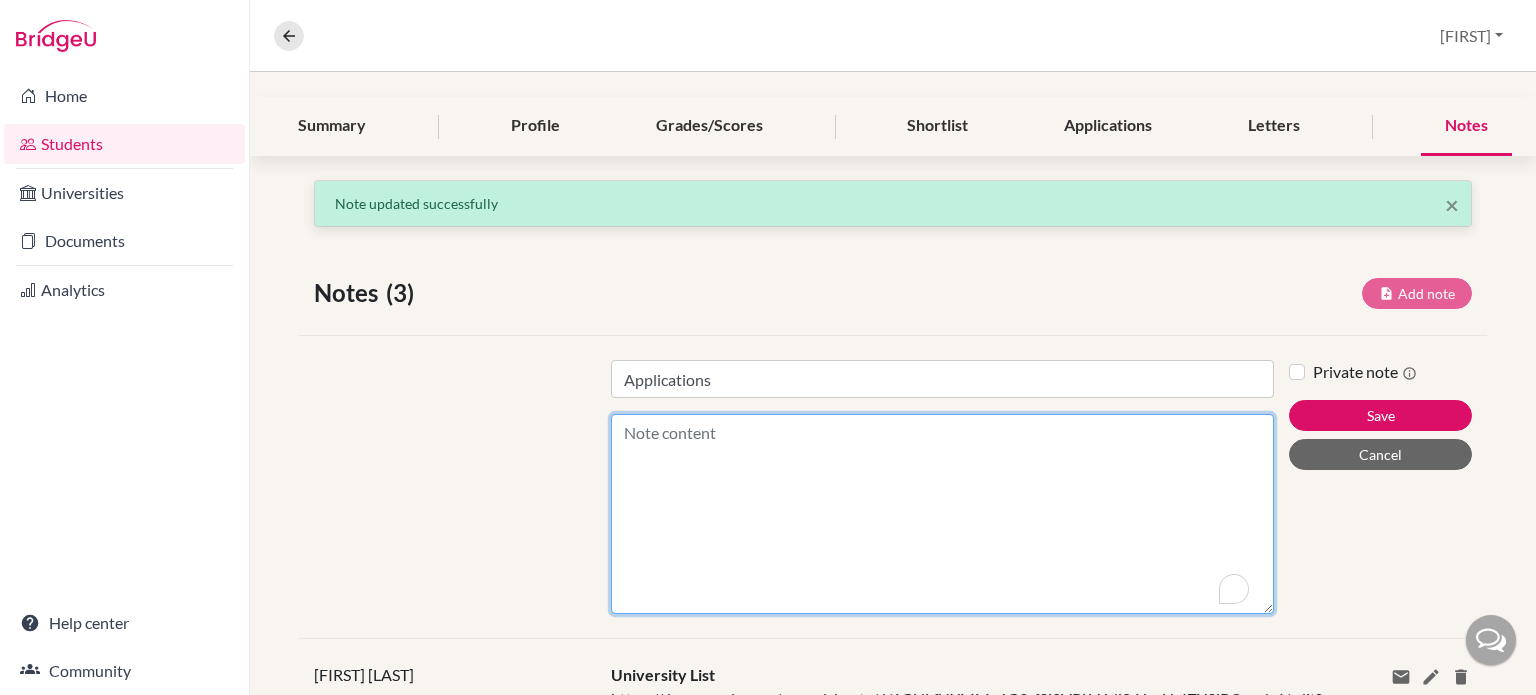 drag, startPoint x: 1257, startPoint y: 467, endPoint x: 1240, endPoint y: 691, distance: 224.64417 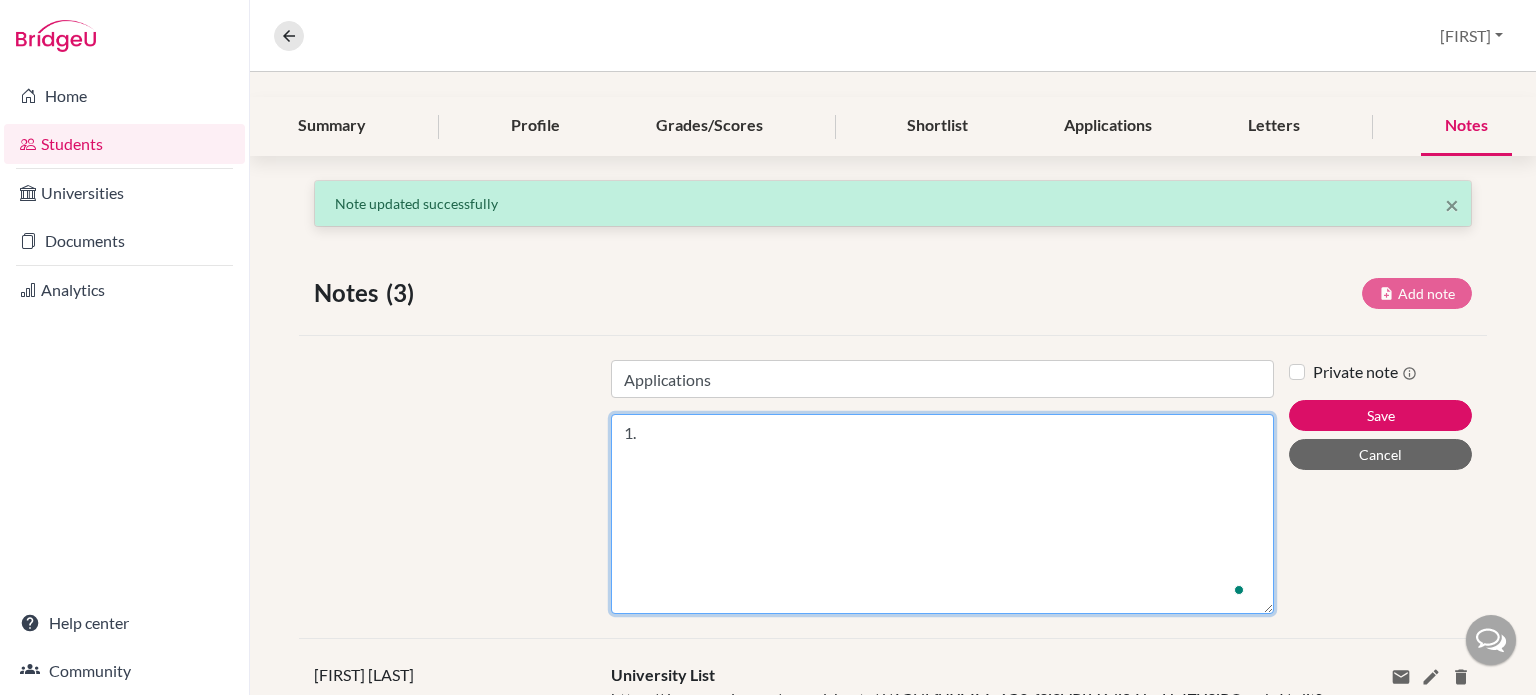 type on "1" 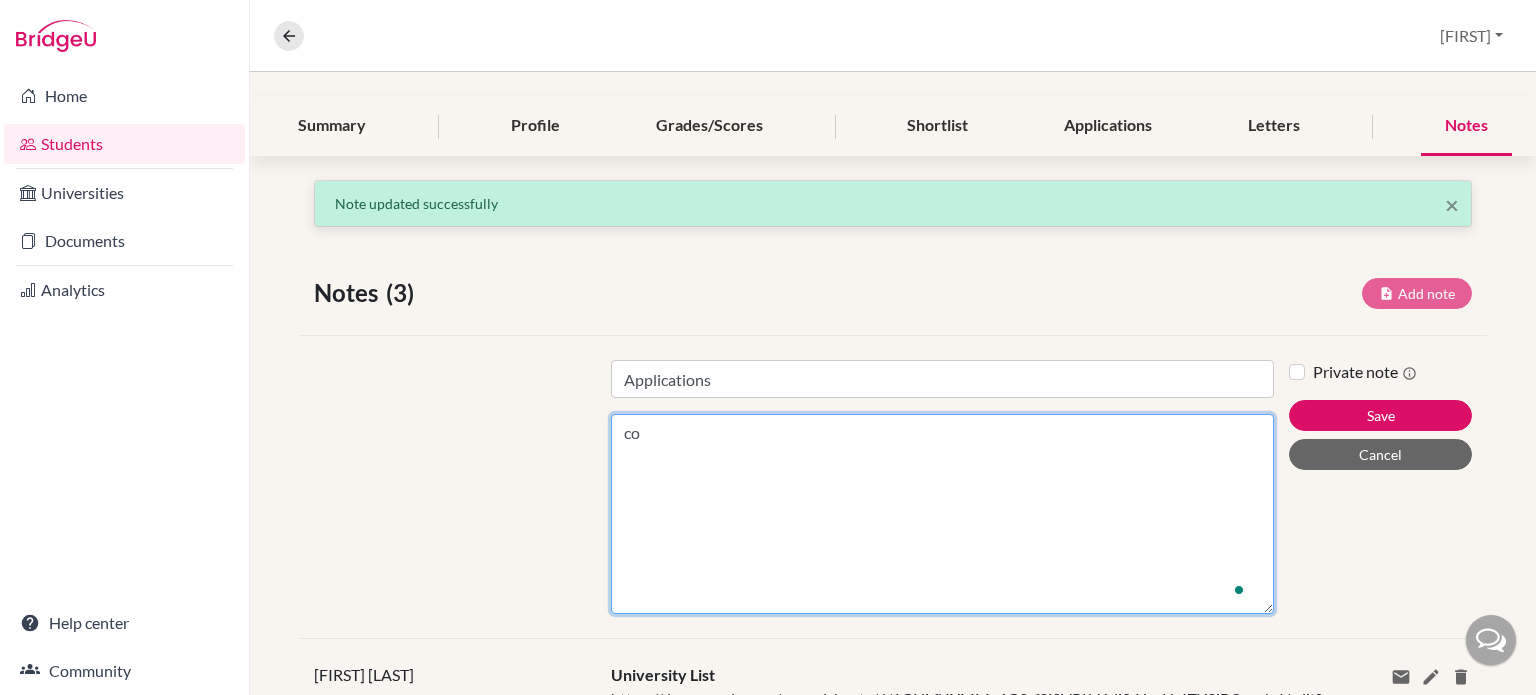 type on "c" 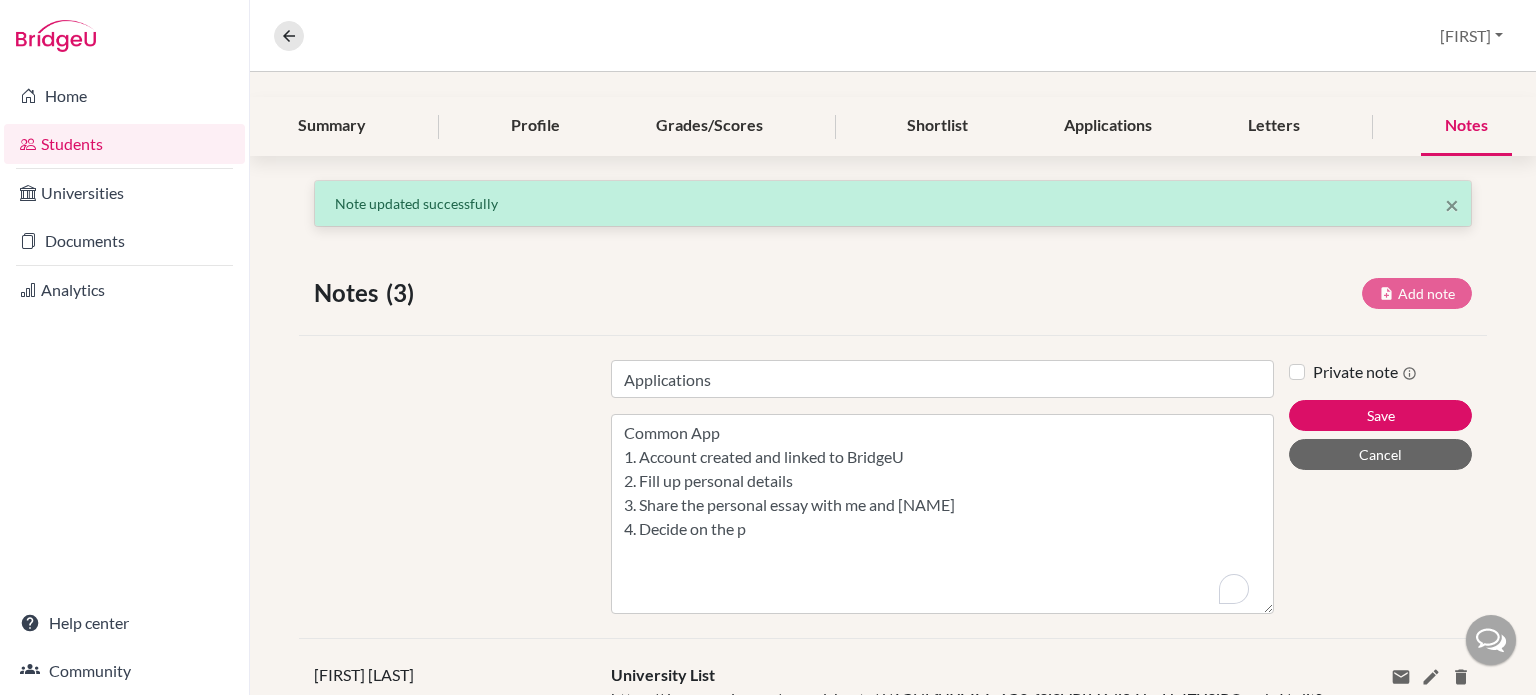 click at bounding box center [447, 487] 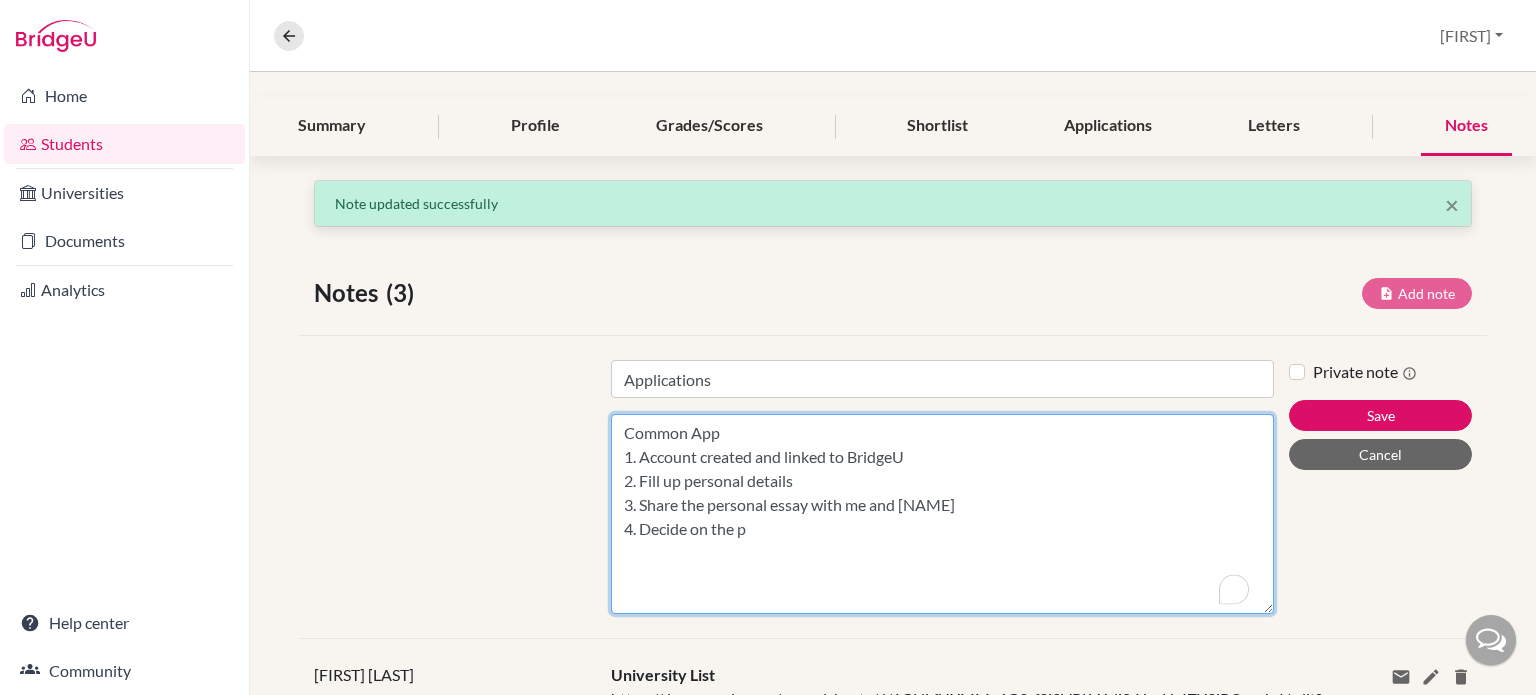 click on "Common App
1. Account created and linked to BridgeU
2. Fill up personal details
3. Share the personal essay with me and [NAME]
4. Decide on the p" at bounding box center (942, 514) 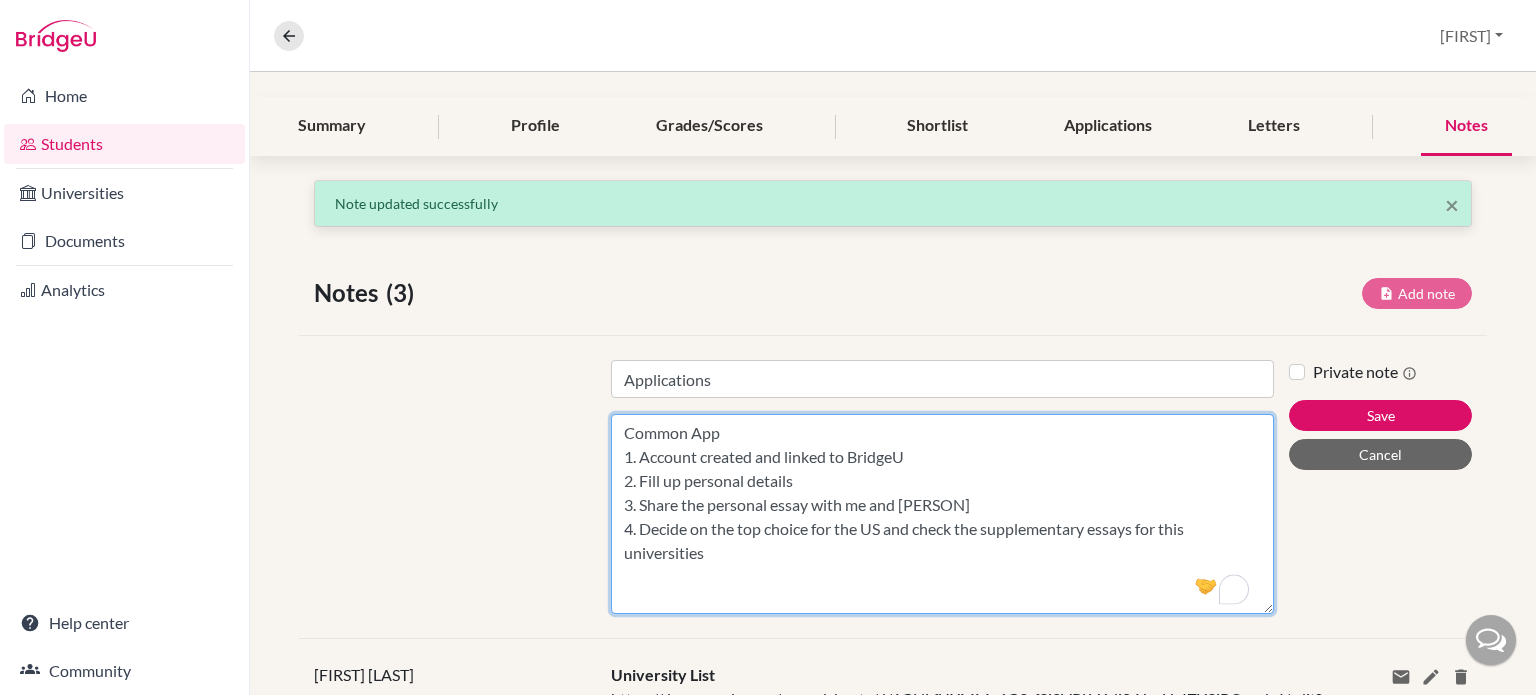 drag, startPoint x: 1177, startPoint y: 522, endPoint x: 1189, endPoint y: 526, distance: 12.649111 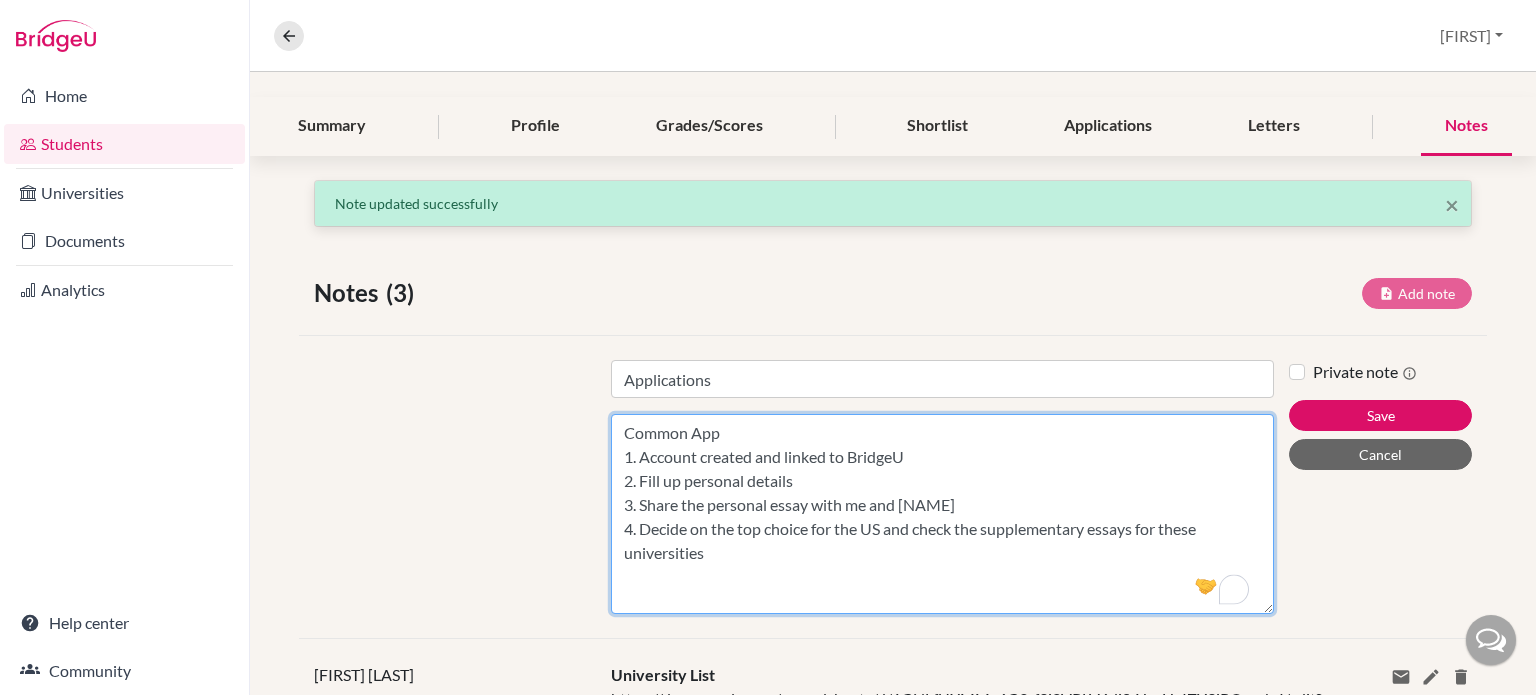 click on "Common App
1. Account created and linked to BridgeU
2. Fill up personal details
3. Share the personal essay with me and [NAME]
4. Decide on the top choice for the US and check the supplementary essays for these universities" at bounding box center (942, 514) 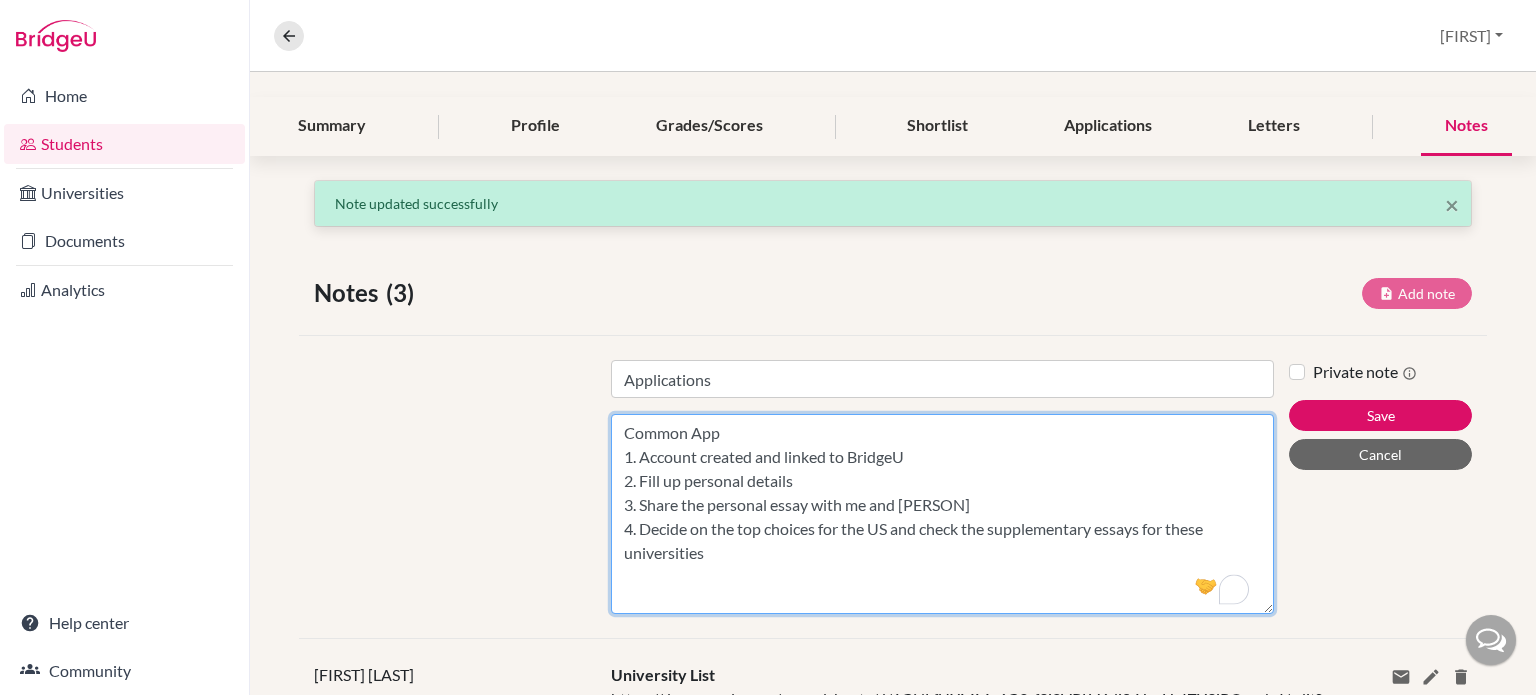 click on "Common App
1. Account created and linked to BridgeU
2. Fill up personal details
3. Share the personal essay with me and [PERSON]
4. Decide on the top choices for the US and check the supplementary essays for these universities" at bounding box center (942, 514) 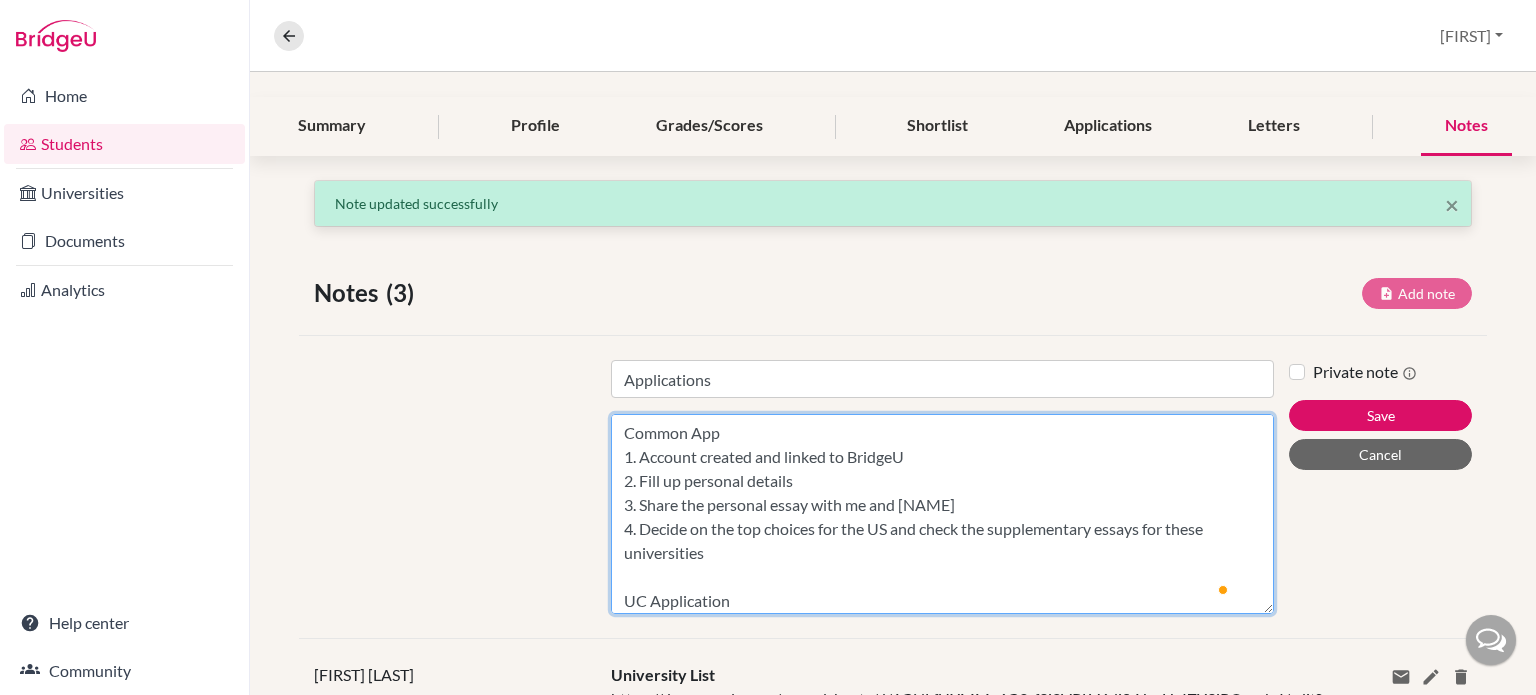 scroll, scrollTop: 21, scrollLeft: 0, axis: vertical 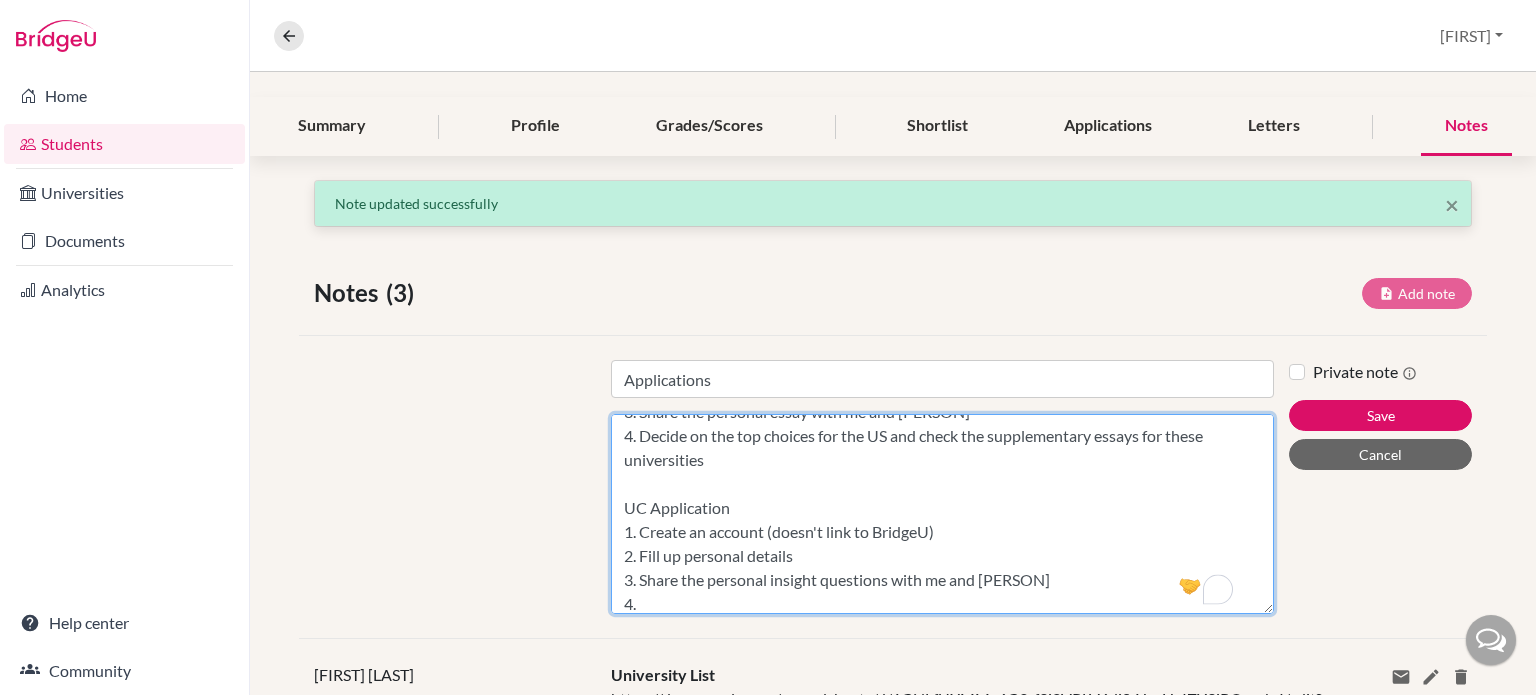 click on "Common App
1. Account created and linked to BridgeU
2. Fill up personal details
3. Share the personal essay with me and [PERSON]
4. Decide on the top choices for the US and check the supplementary essays for these universities
UC Application
1. Create an account (doesn't link to BridgeU)
2. Fill up personal details
3. Share the personal insight questions with me and [PERSON]
4." at bounding box center (942, 514) 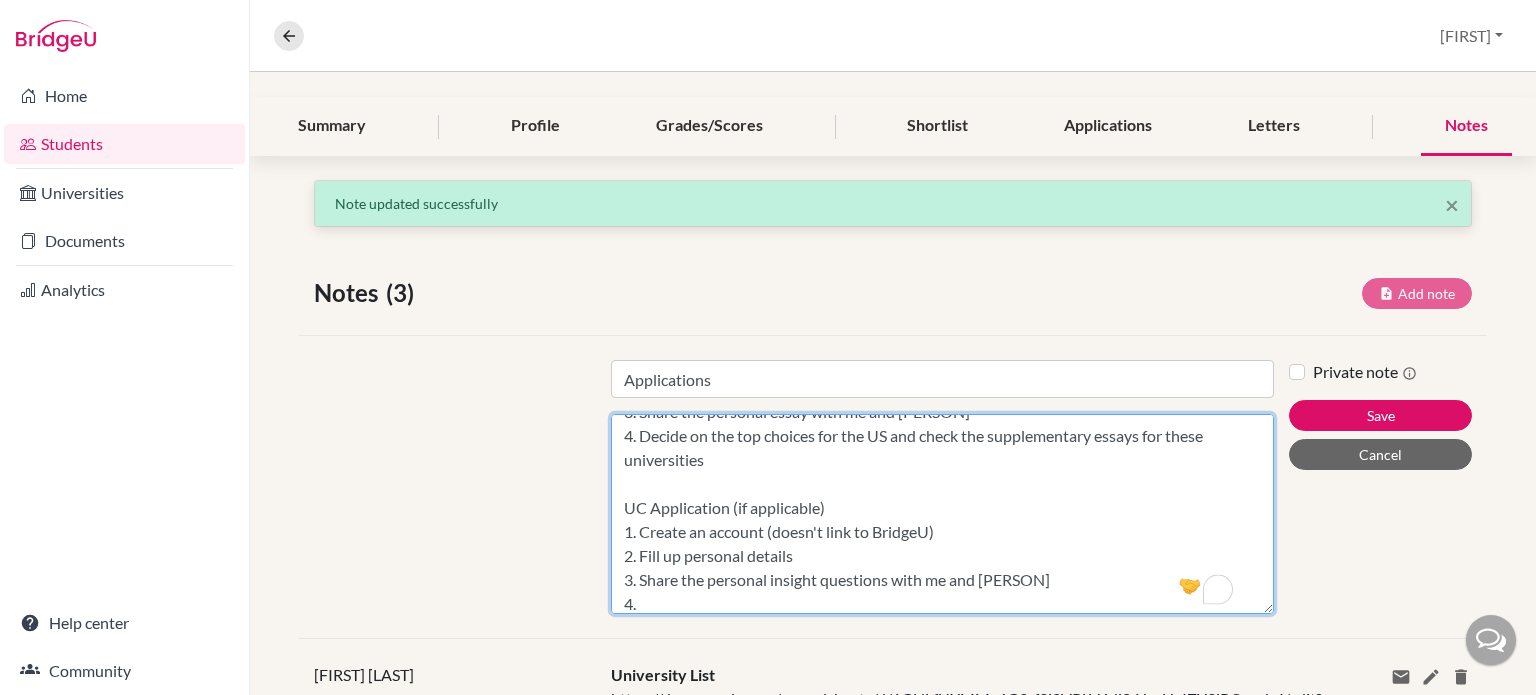 click on "Common App
1. Account created and linked to BridgeU
2. Fill up personal details
3. Share the personal essay with me and [PERSON]
4. Decide on the top choices for the US and check the supplementary essays for these universities
UC Application (if applicable)
1. Create an account (doesn't link to BridgeU)
2. Fill up personal details
3. Share the personal insight questions with me and [PERSON]
4." at bounding box center [942, 514] 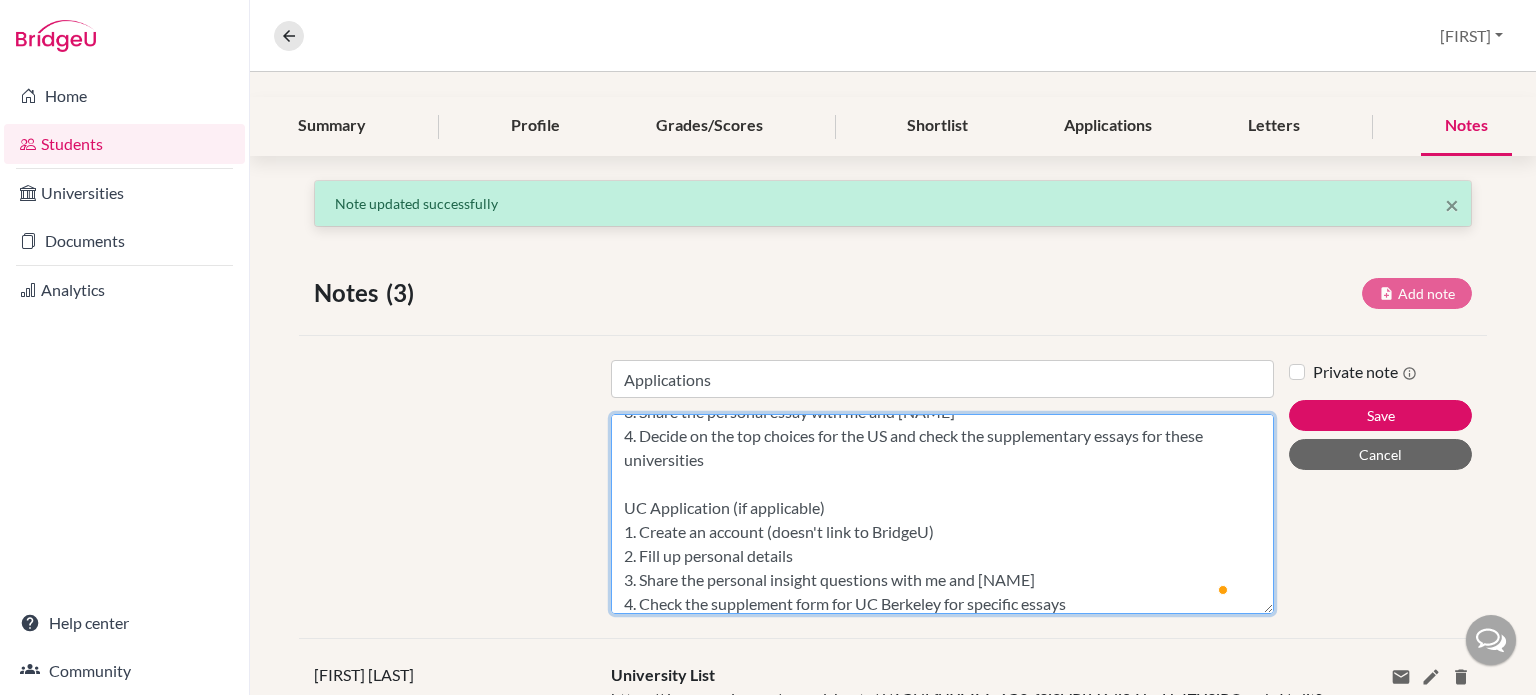 scroll, scrollTop: 117, scrollLeft: 0, axis: vertical 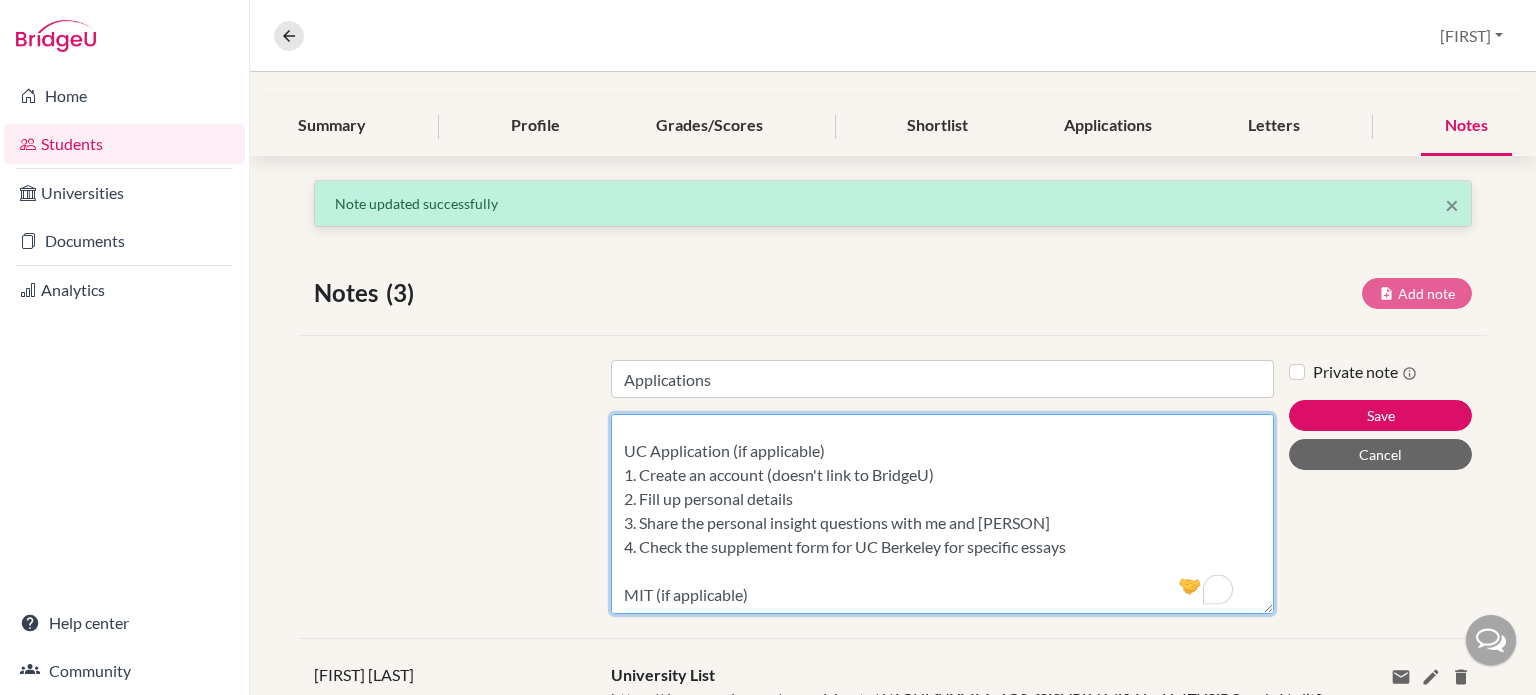 drag, startPoint x: 618, startPoint y: 455, endPoint x: 1137, endPoint y: 526, distance: 523.8339 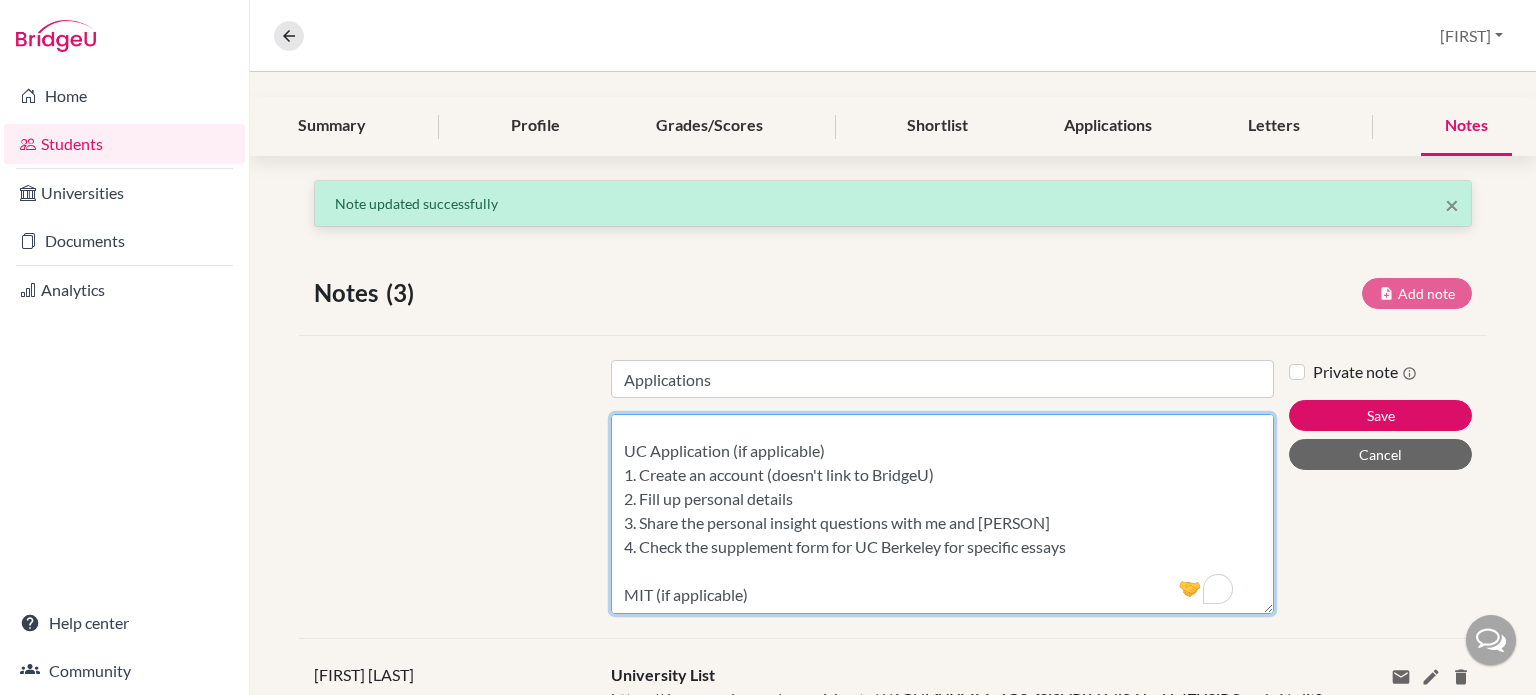 click on "Common App
1. Account created and linked to BridgeU
2. Fill up personal details
3. Share the personal essay with me and [PERSON]
4. Decide on the top choices for the US and check the supplementary essays for these universities
UC Application (if applicable)
1. Create an account (doesn't link to BridgeU)
2. Fill up personal details
3. Share the personal insight questions with me and [PERSON]
4. Check the supplement form for UC Berkeley for specific essays
MIT (if applicable)" at bounding box center (942, 514) 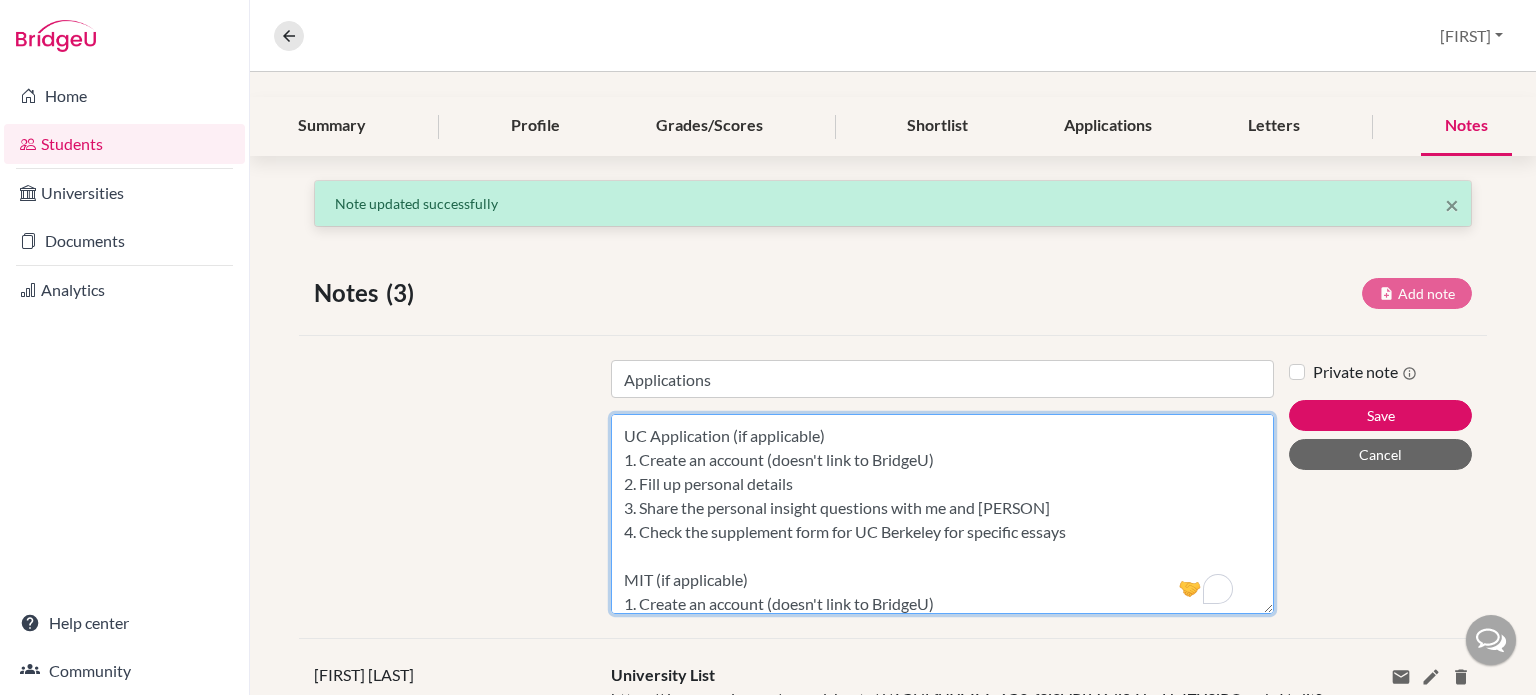 scroll, scrollTop: 237, scrollLeft: 0, axis: vertical 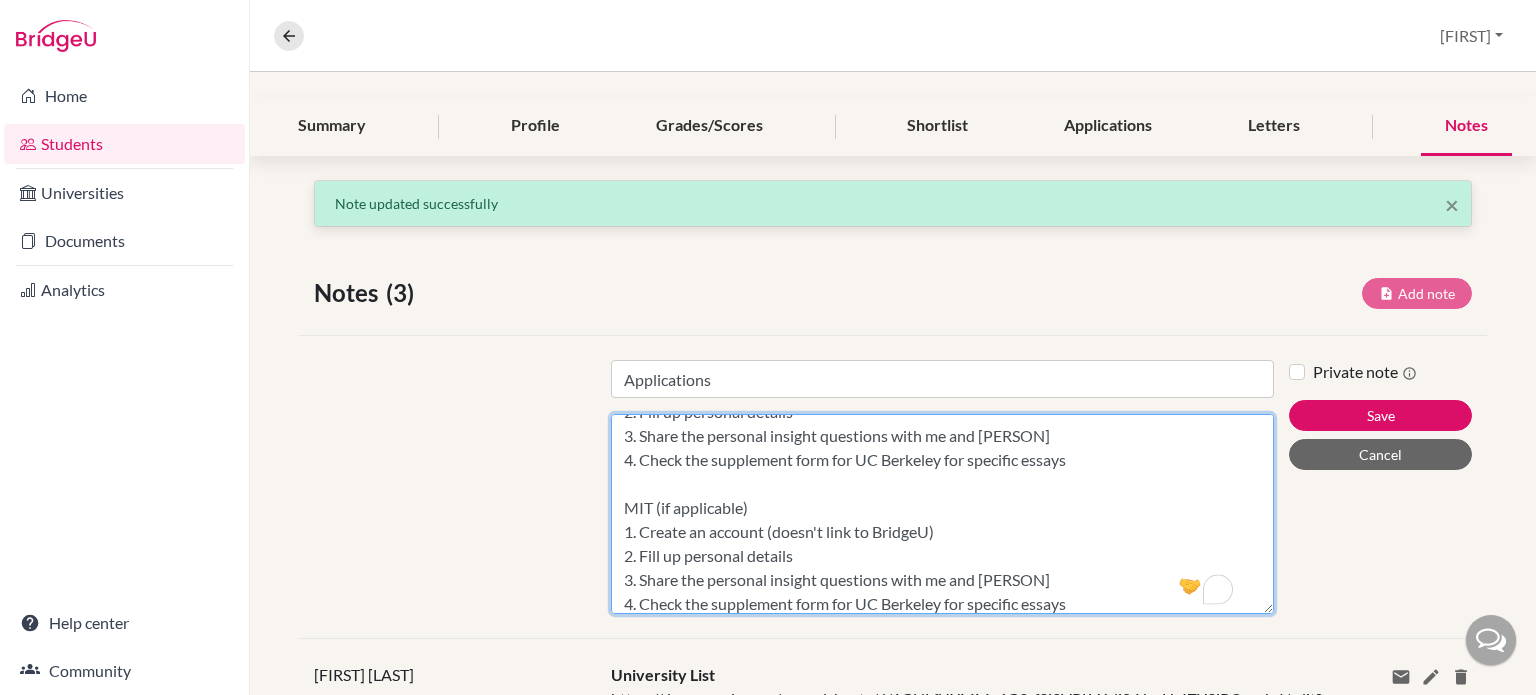 drag, startPoint x: 699, startPoint y: 553, endPoint x: 729, endPoint y: 557, distance: 30.265491 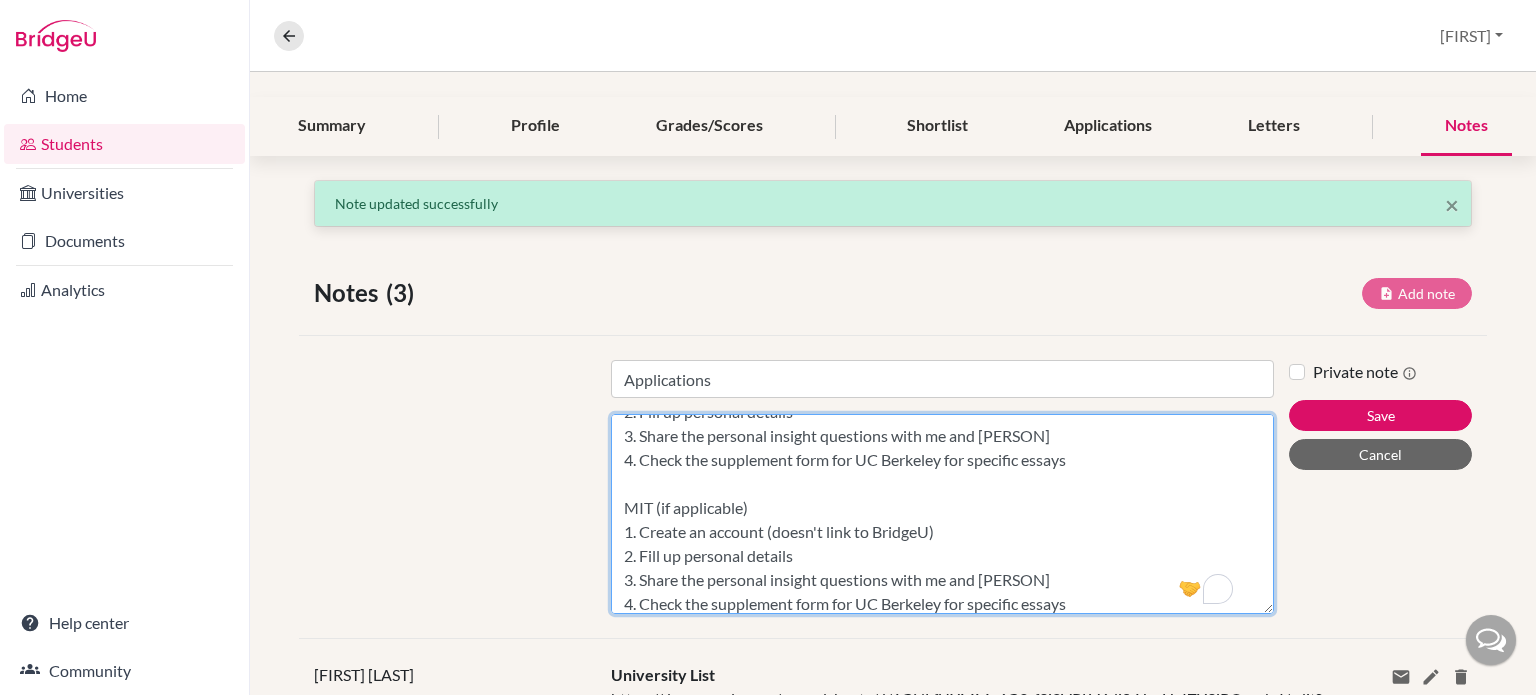 scroll, scrollTop: 245, scrollLeft: 0, axis: vertical 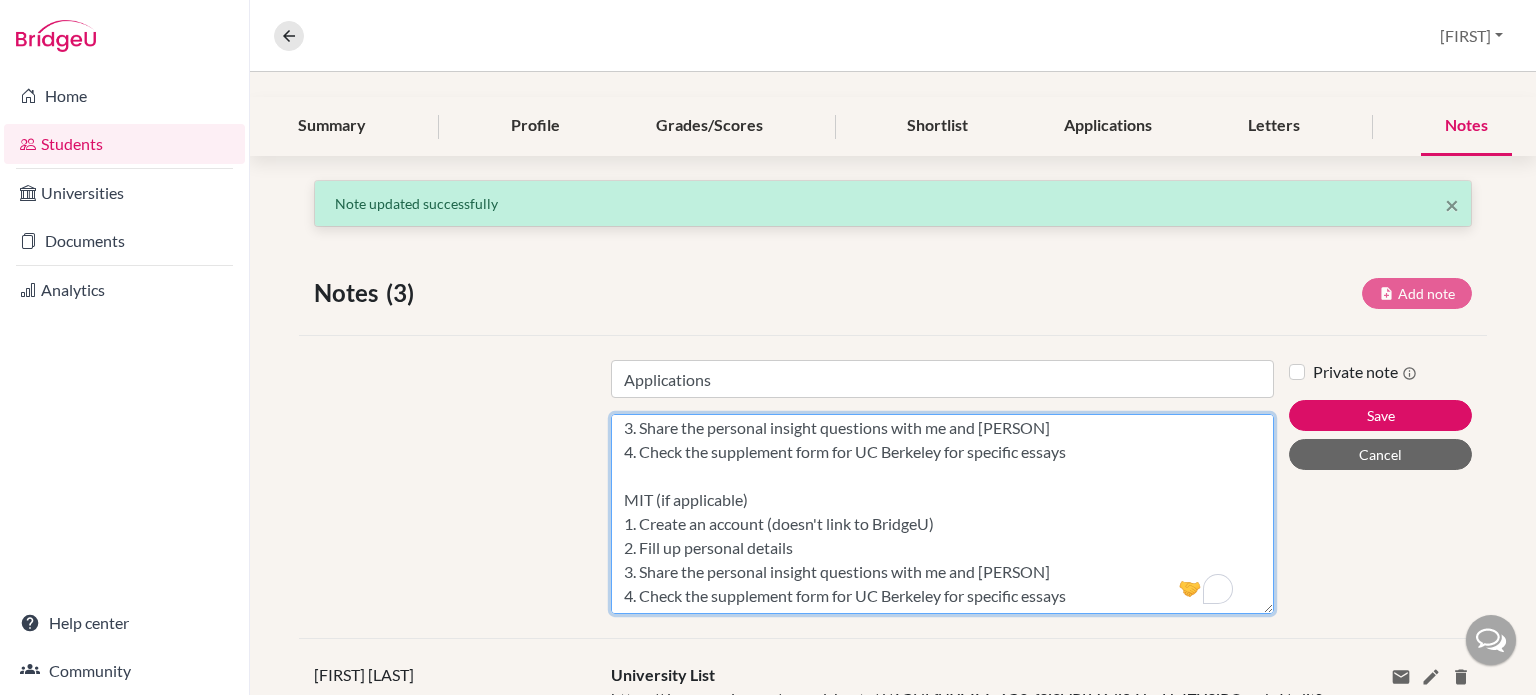 drag, startPoint x: 639, startPoint y: 577, endPoint x: 635, endPoint y: 598, distance: 21.377558 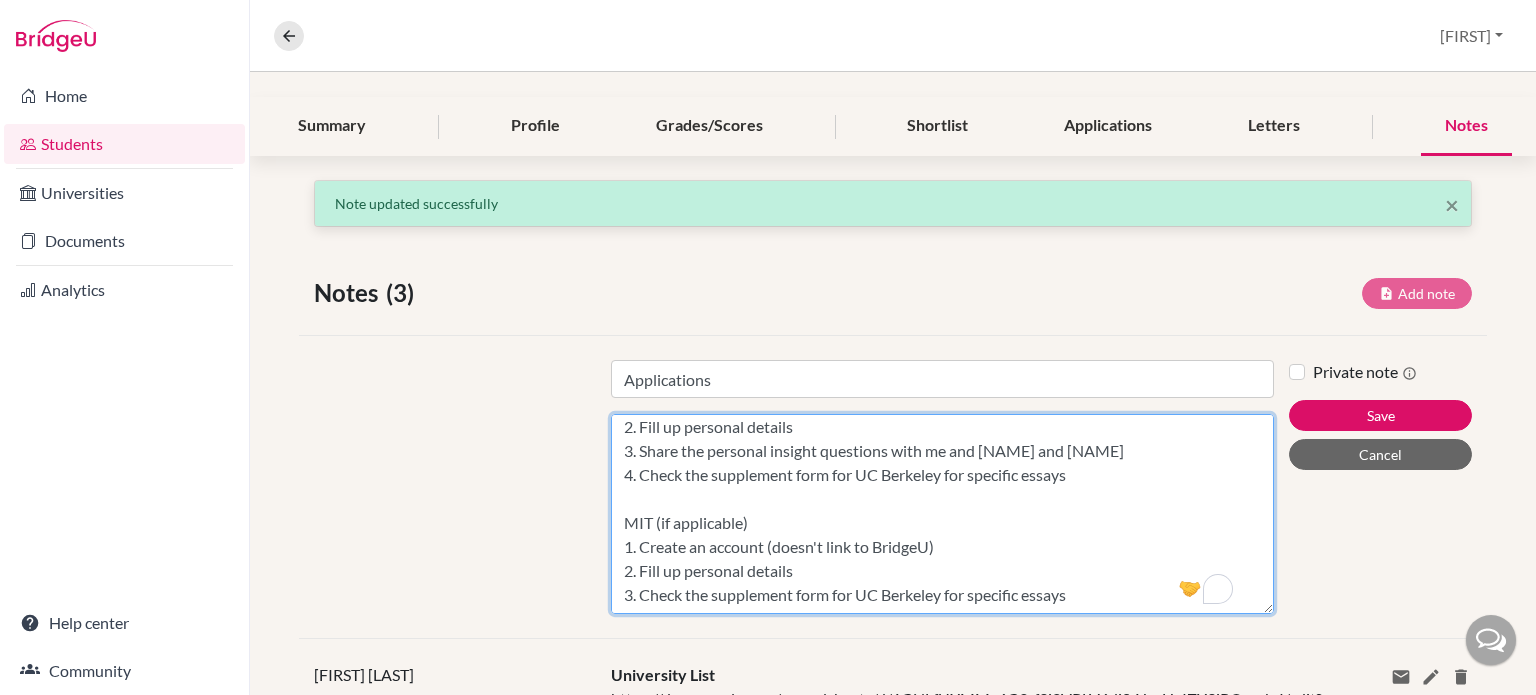 scroll, scrollTop: 221, scrollLeft: 0, axis: vertical 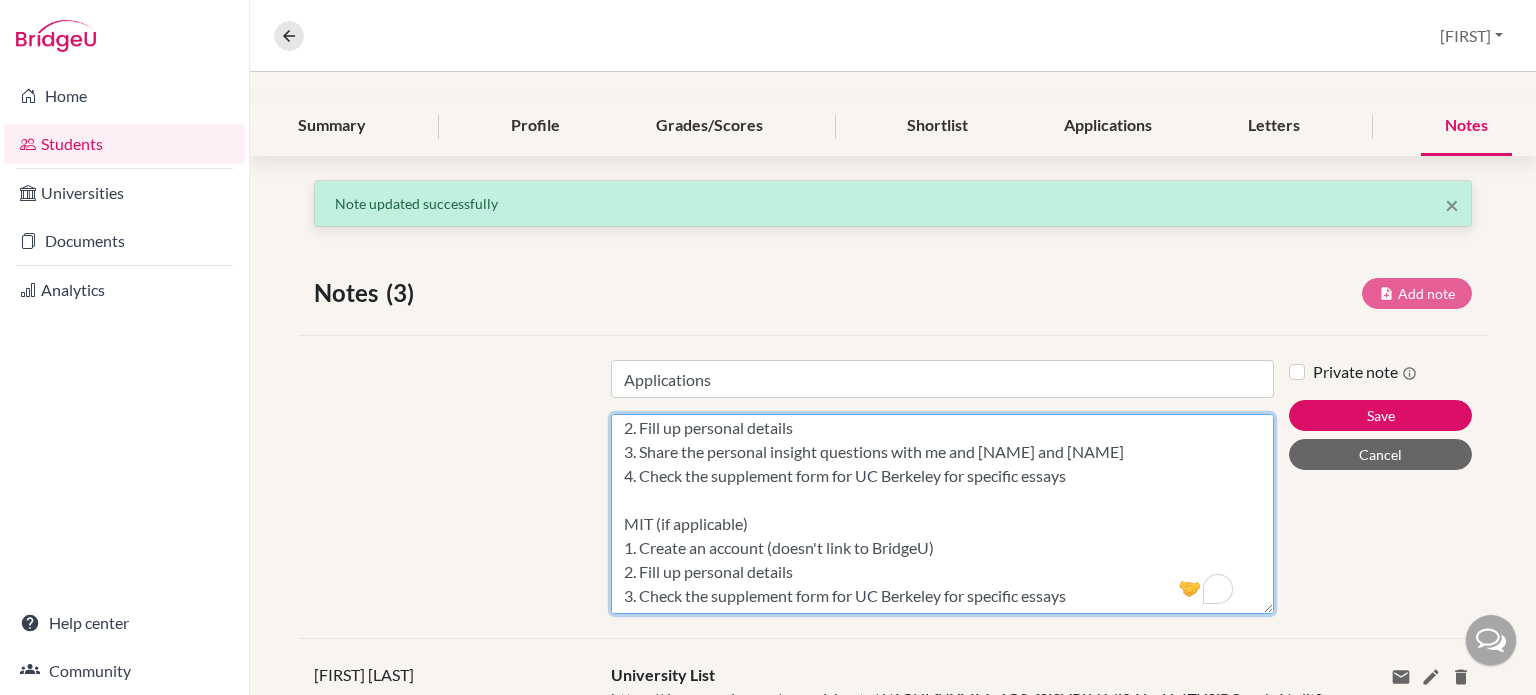 drag, startPoint x: 714, startPoint y: 591, endPoint x: 969, endPoint y: 597, distance: 255.07057 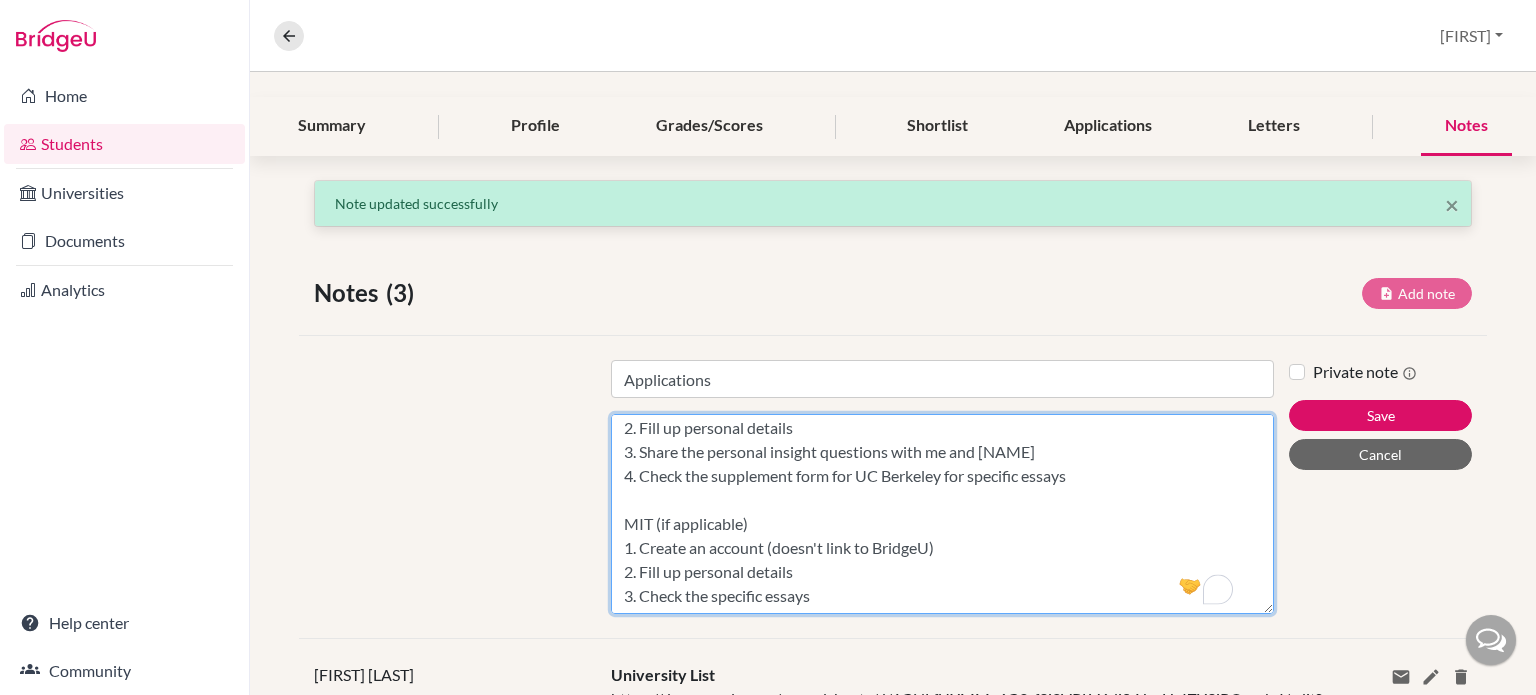 click on "Common App
1. Account created and linked to BridgeU
2. Fill up personal details
3. Share the personal essay with me and [NAME]
4. Decide on the top choices for the US and check the supplementary essays for these universities
UC Application (if applicable)
1. Create an account (doesn't link to BridgeU)
2. Fill up personal details
3. Share the personal insight questions with me and [NAME]
4. Check the supplement form for UC Berkeley for specific essays
MIT (if applicable)
1. Create an account (doesn't link to BridgeU)
2. Fill up personal details
3. Check the specific essays" at bounding box center (942, 514) 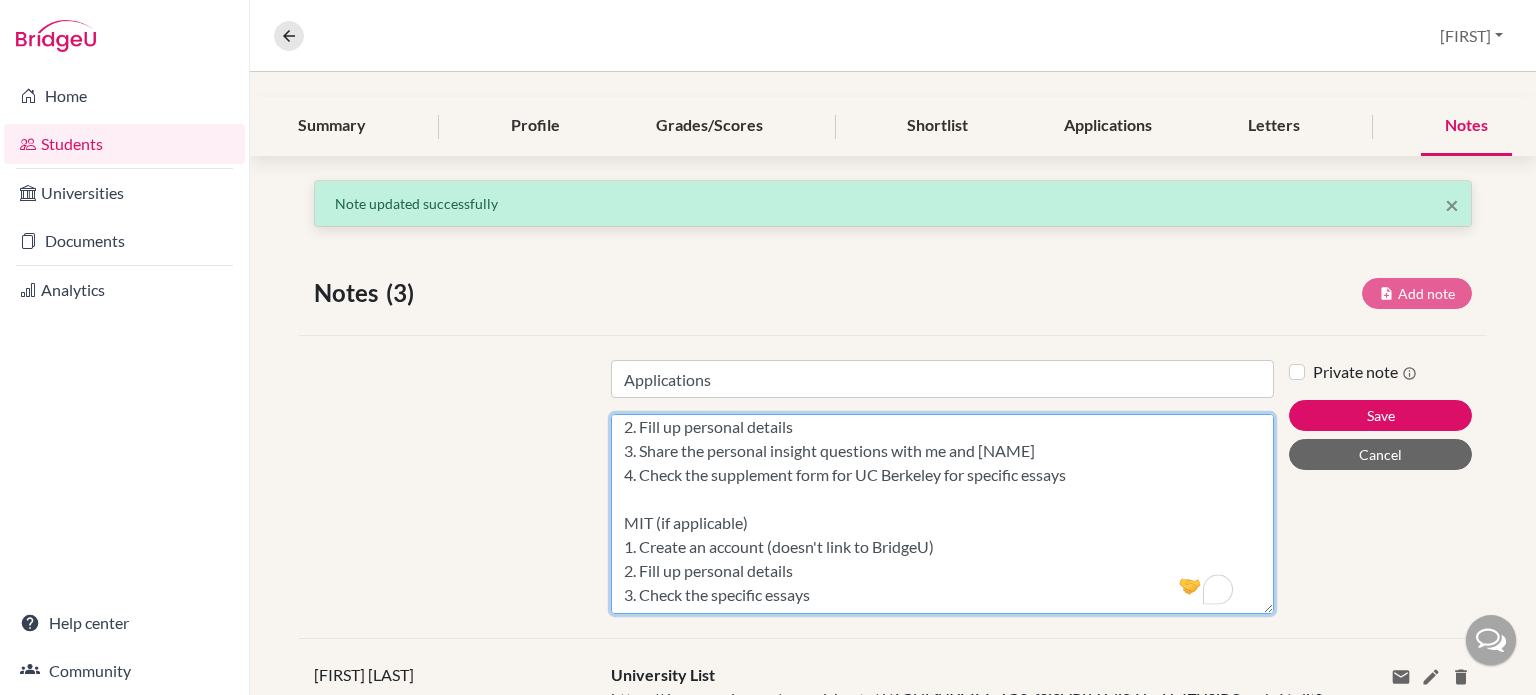 scroll, scrollTop: 244, scrollLeft: 0, axis: vertical 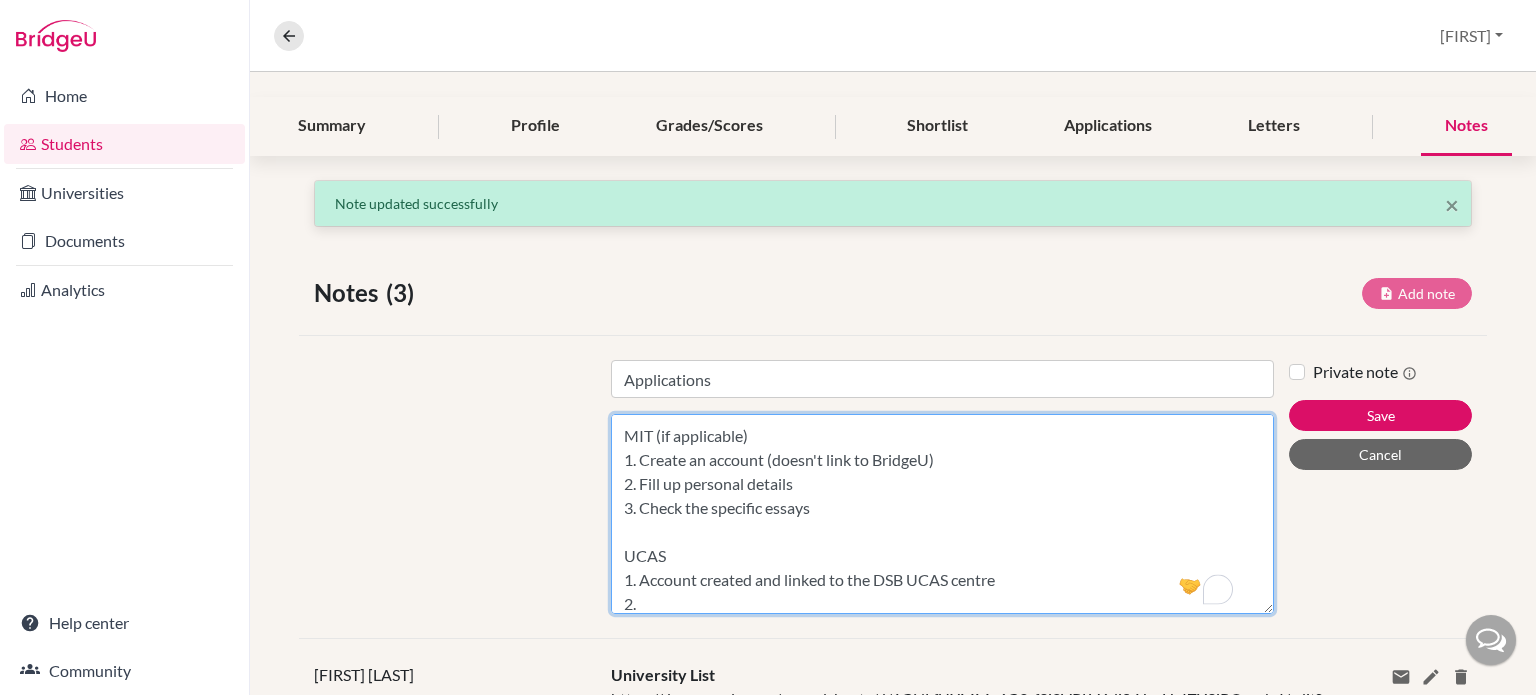 drag, startPoint x: 639, startPoint y: 482, endPoint x: 634, endPoint y: 503, distance: 21.587032 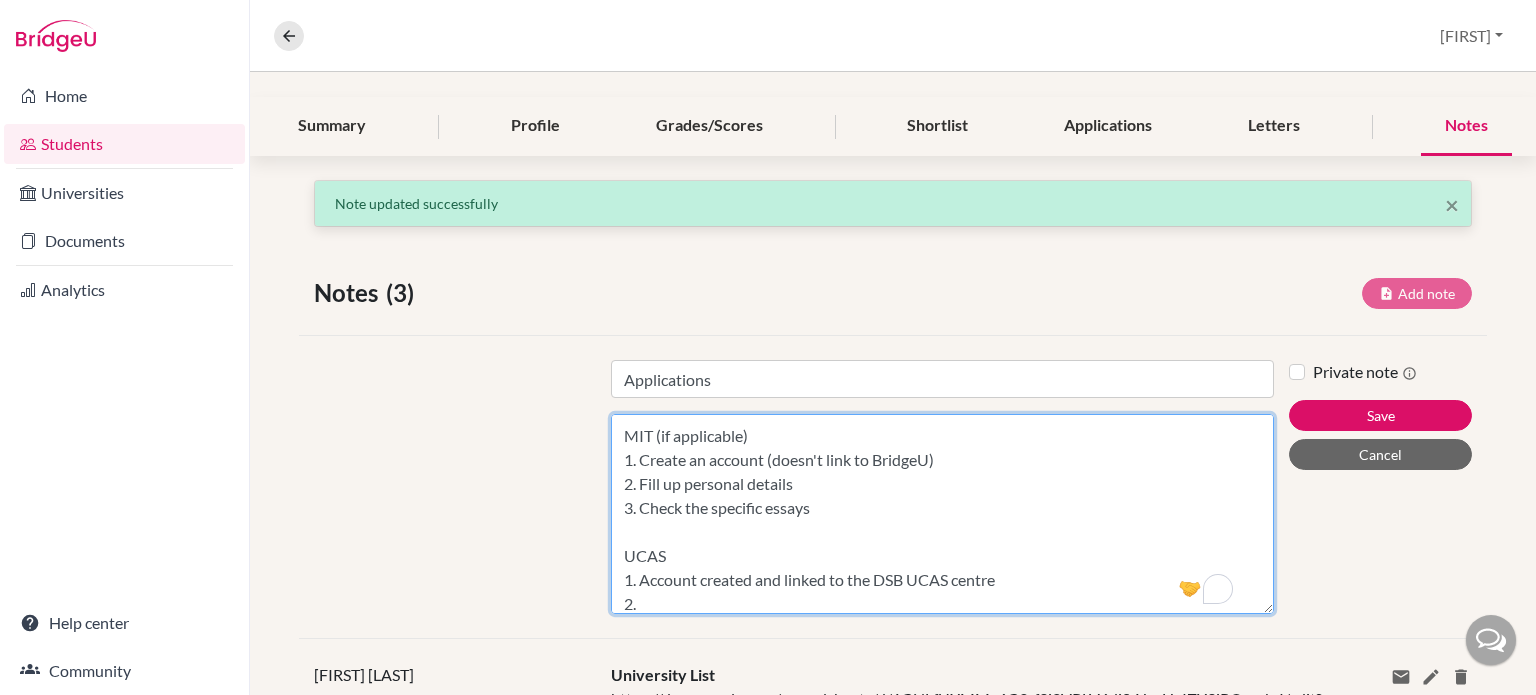 click on "Common App
1. Account created and linked to BridgeU
2. Fill up personal details
3. Share the personal essay with me and [PERSON]
4. Decide on the top choices for the US and check the supplementary essays for these universities
UC Application (if applicable)
1. Create an account (doesn't link to BridgeU)
2. Fill up personal details
3. Share the personal insight questions with me and [PERSON]
4. Check the supplement form for UC Berkeley for specific essays
MIT (if applicable)
1. Create an account (doesn't link to BridgeU)
2. Fill up personal details
3. Check the specific essays
UCAS
1. Account created and linked to the DSB UCAS centre
2." at bounding box center [942, 514] 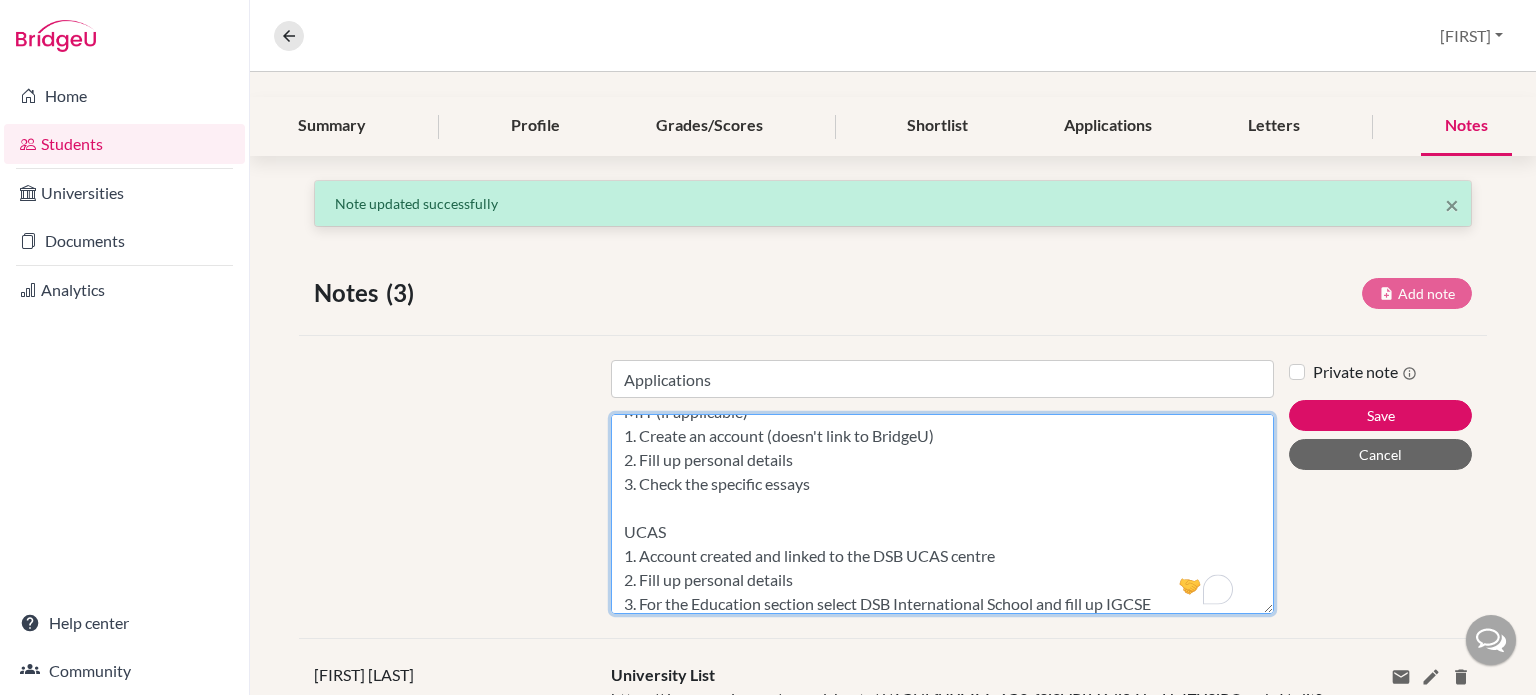 click on "Common App
1. Account created and linked to BridgeU
2. Fill up personal details
3. Share the personal essay with me and [PERSON]
4. Decide on the top choices for the US and check the supplementary essays for these universities
UC Application (if applicable)
1. Create an account (doesn't link to BridgeU)
2. Fill up personal details
3. Share the personal insight questions with me and [PERSON]
4. Check the supplement form for UC Berkeley for specific essays
MIT (if applicable)
1. Create an account (doesn't link to BridgeU)
2. Fill up personal details
3. Check the specific essays
UCAS
1. Account created and linked to the DSB UCAS centre
2. Fill up personal details
3. For the Education section select DSB International School and fill up IGCSE" at bounding box center (942, 514) 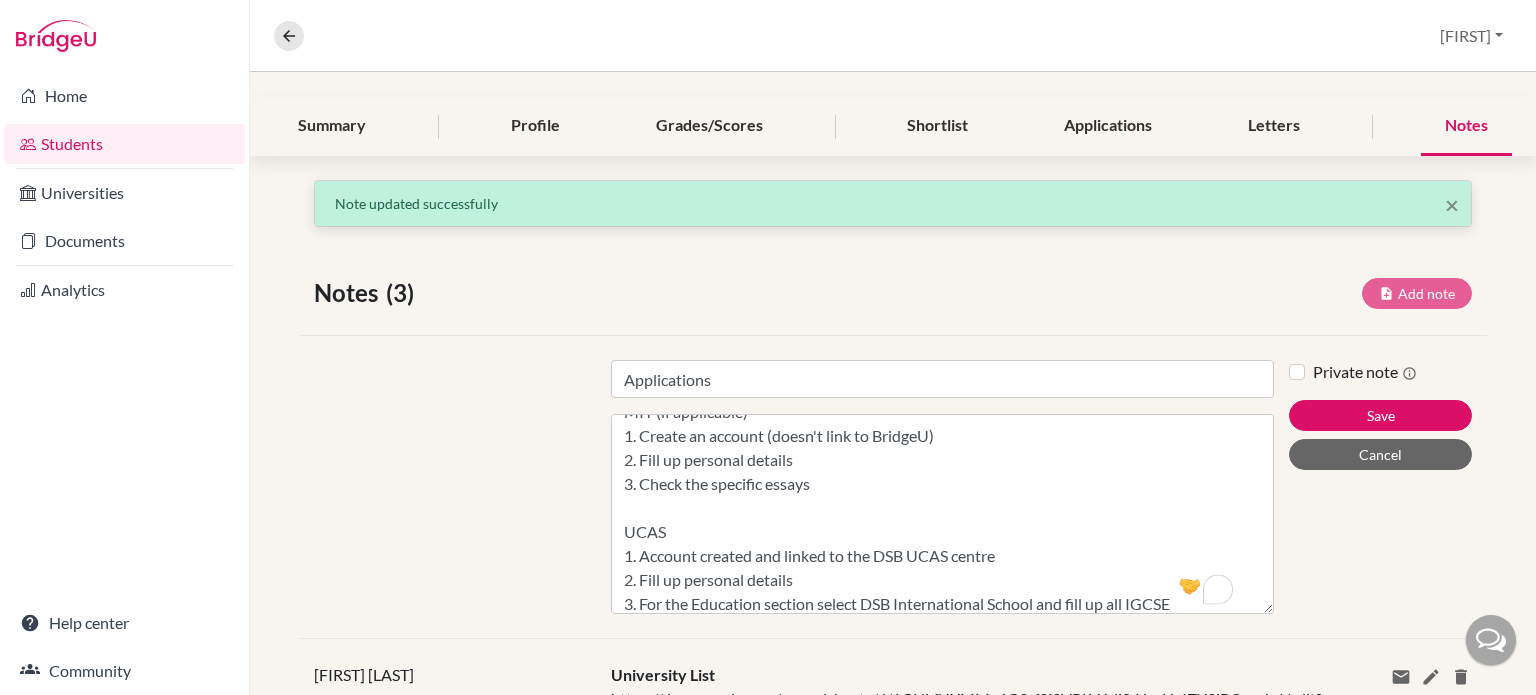 click at bounding box center (1191, 587) 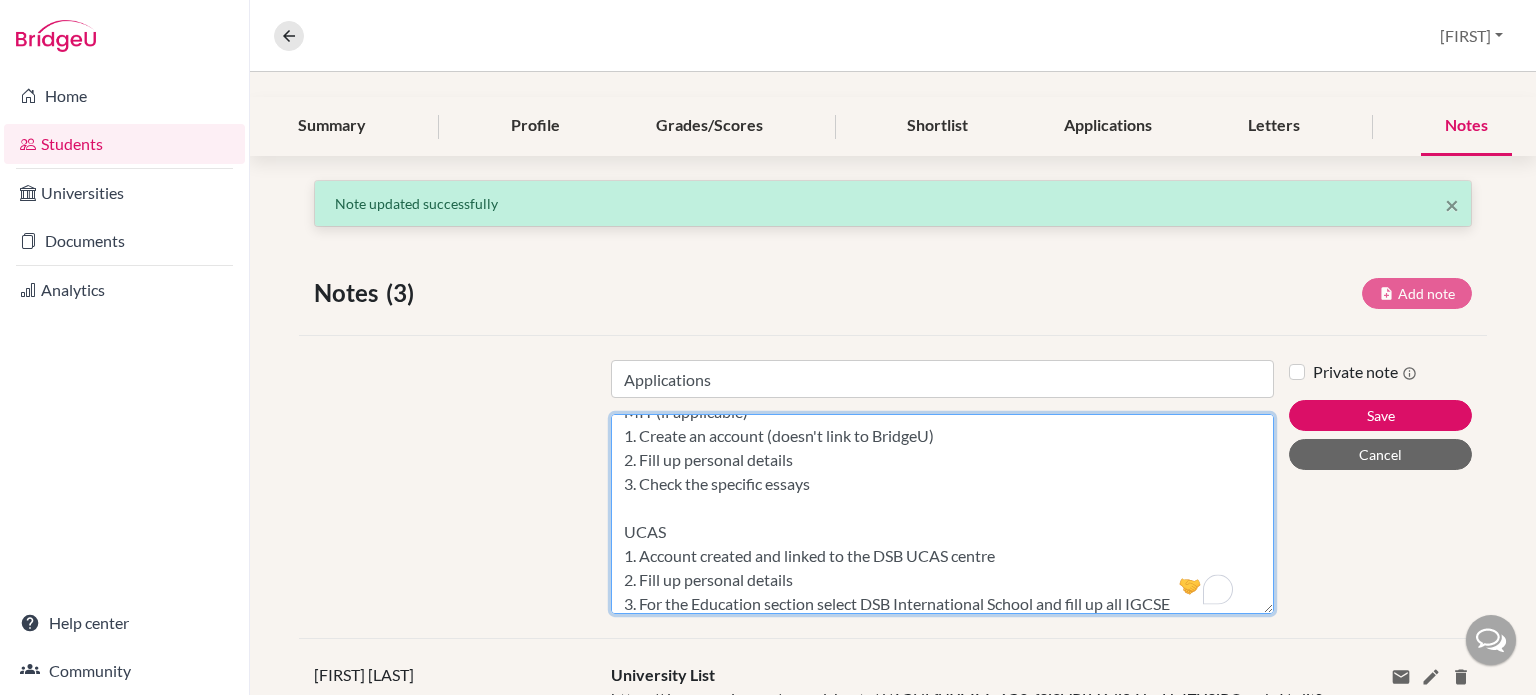 click on "Common App
1. Account created and linked to BridgeU
2. Fill up personal details
3. Share the personal essay with me and [NAME]
4. Decide on the top choices for the US and check the supplementary essays for these universities
UC Application (if applicable)
1. Create an account (doesn't link to BridgeU)
2. Fill up personal details
3. Share the personal insight questions with me and [NAME]
4. Check the supplement form for UC Berkeley for specific essays
MIT (if applicable)
1. Create an account (doesn't link to BridgeU)
2. Fill up personal details
3. Check the specific essays
UCAS
1. Account created and linked to the DSB UCAS centre
2. Fill up personal details
3. For the Education section select DSB International School and fill up all IGCSE" at bounding box center [942, 514] 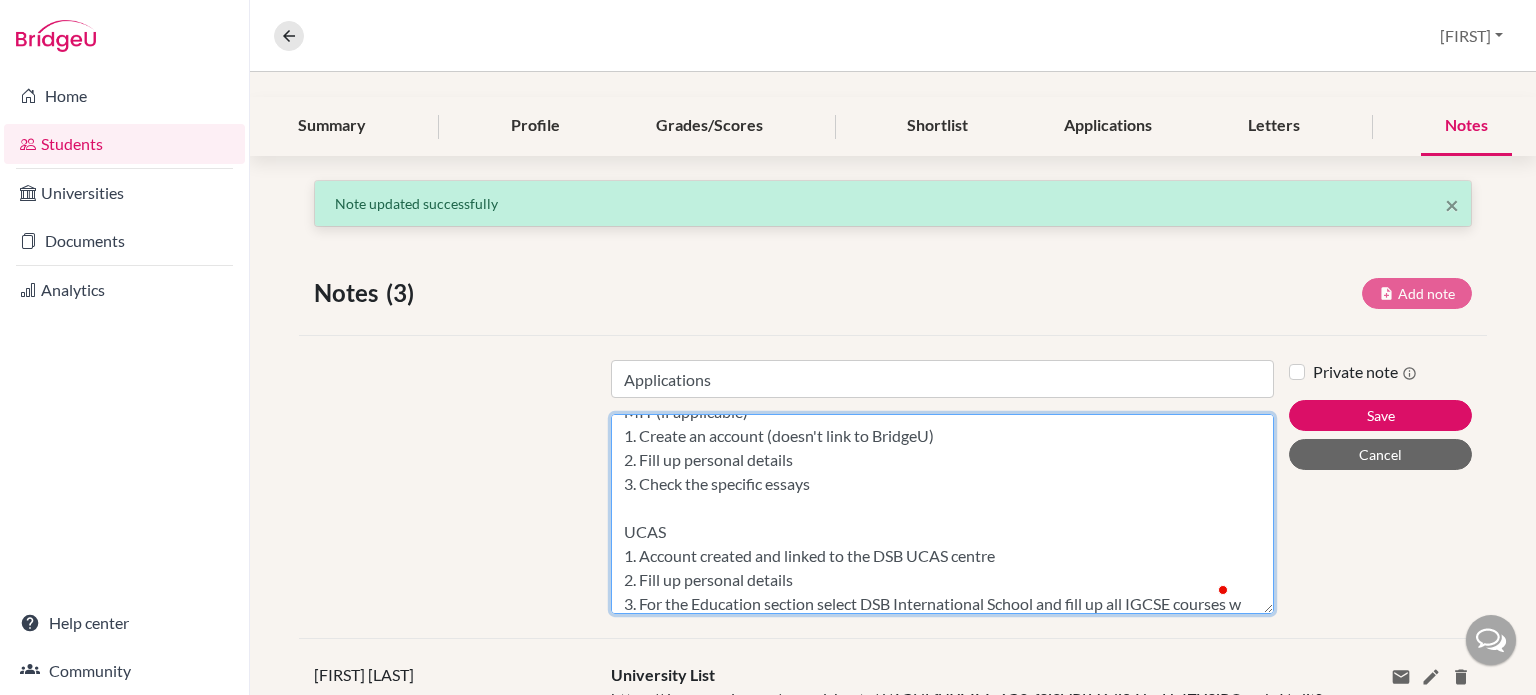 scroll, scrollTop: 357, scrollLeft: 0, axis: vertical 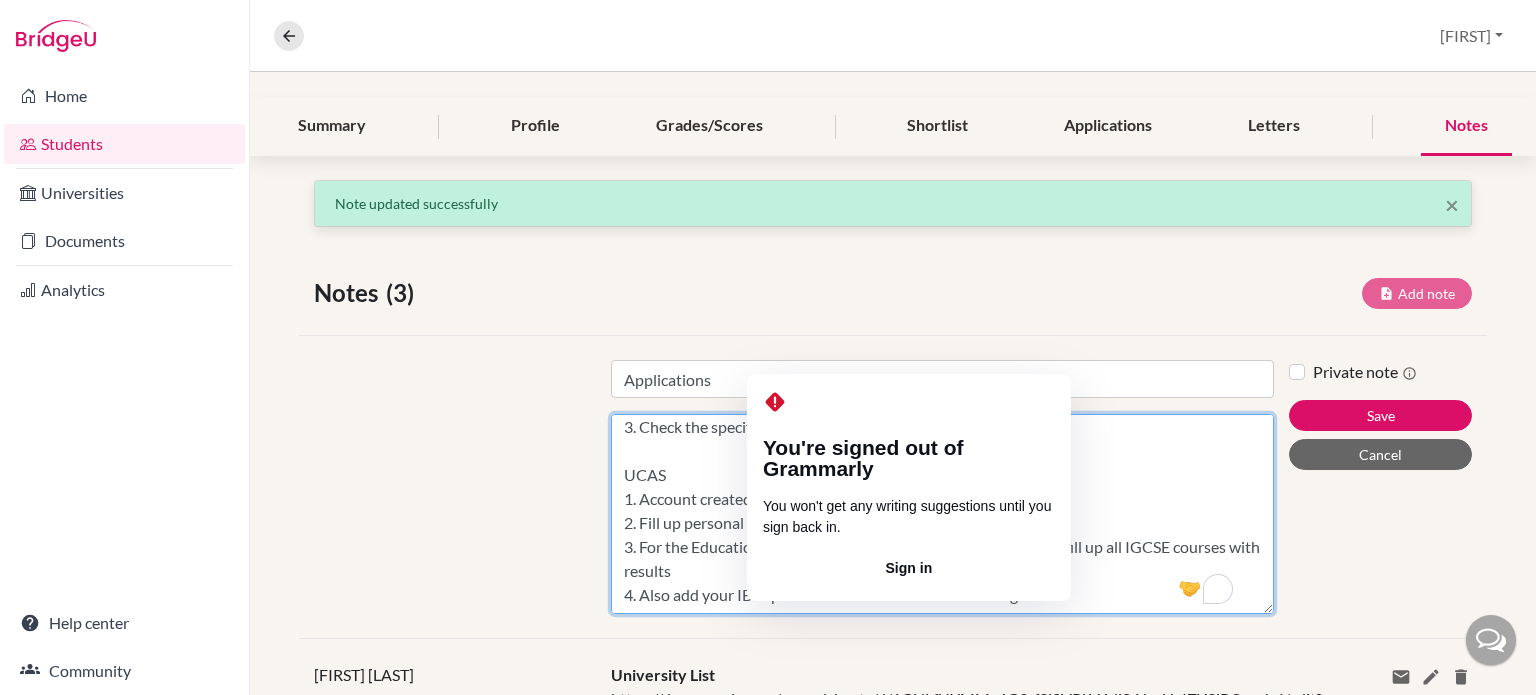 click on "Sign in" 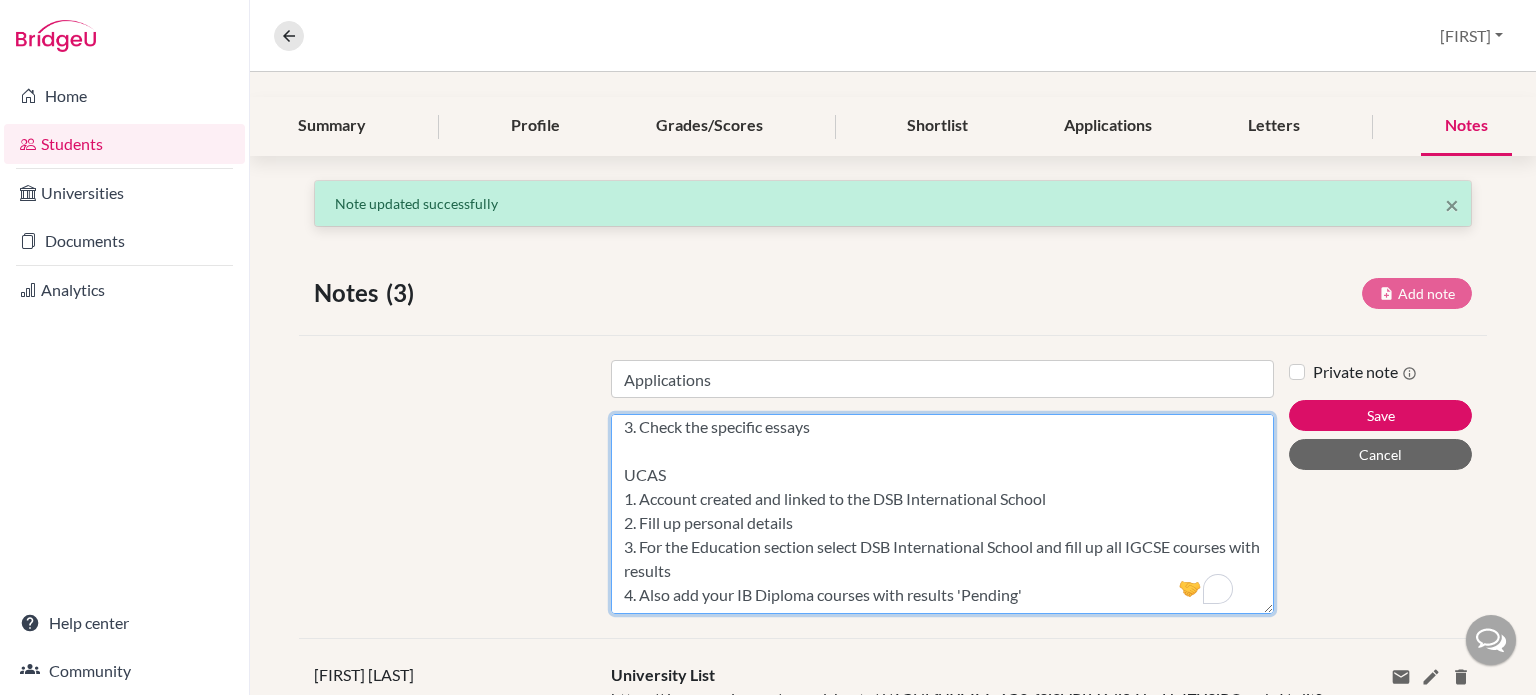 scroll, scrollTop: 412, scrollLeft: 0, axis: vertical 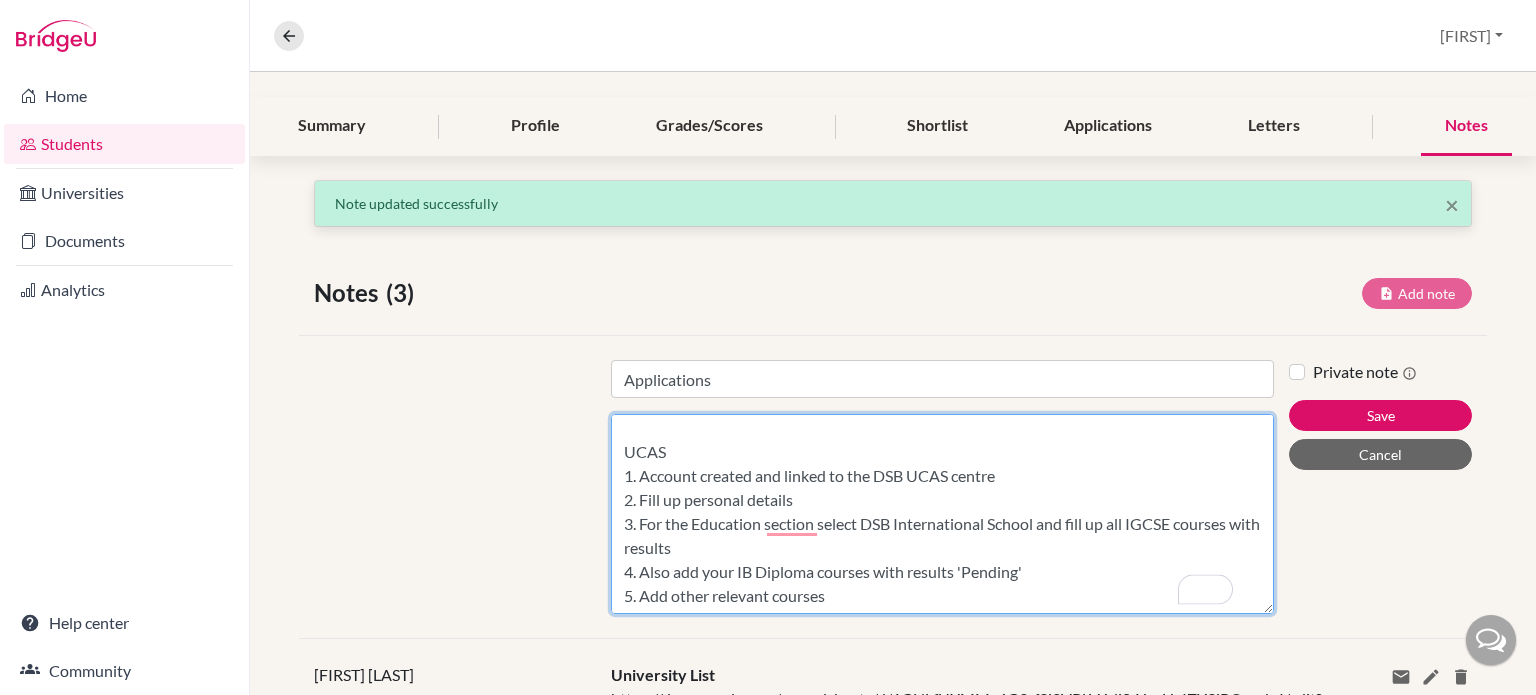 click on "Common App
1. Account created and linked to BridgeU
2. Fill up personal details
3. Share the personal essay with me and [PERSON]
4. Decide on the top choices for the US and check the supplementary essays for these universities
UC Application (if applicable)
1. Create an account (doesn't link to BridgeU)
2. Fill up personal details
3. Share the personal insight questions with me and [PERSON]
4. Check the supplement form for UC Berkeley for specific essays
MIT (if applicable)
1. Create an account (doesn't link to BridgeU)
2. Fill up personal details
3. Check the specific essays
UCAS
1. Account created and linked to the DSB UCAS centre
2. Fill up personal details
3. For the Education section select DSB International School and fill up all IGCSE courses with results
4. Also add your IB Diploma courses with results 'Pending'
5. Add other relevant courses" at bounding box center [942, 514] 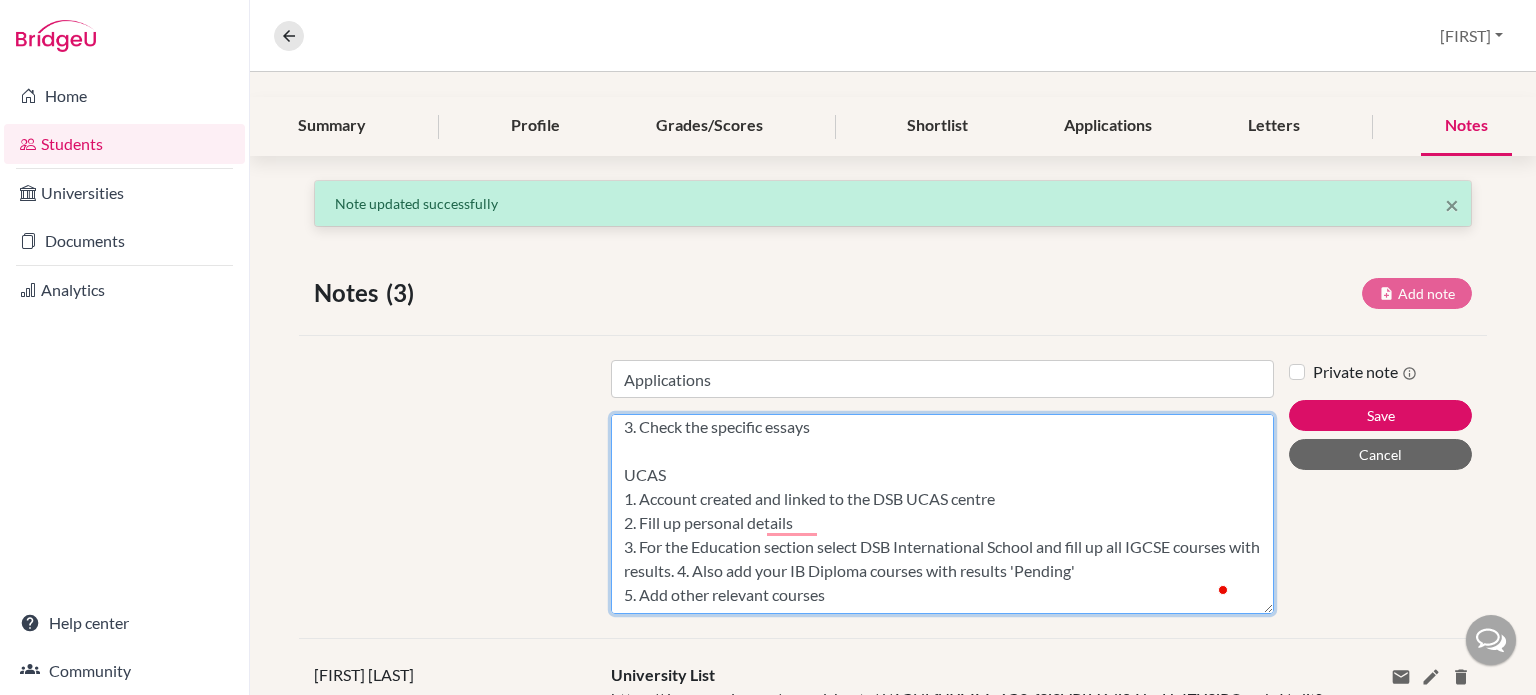 scroll, scrollTop: 389, scrollLeft: 0, axis: vertical 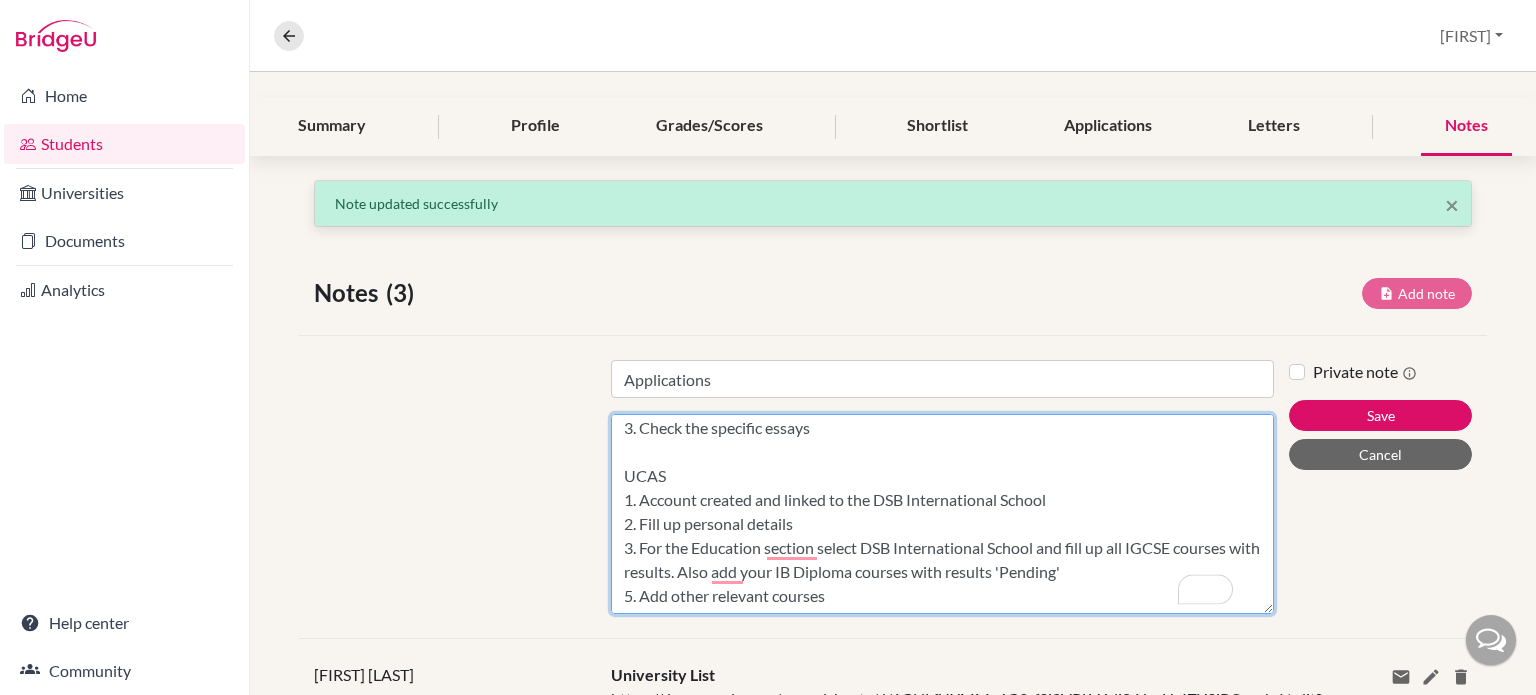 click on "Common App
1. Account created and linked to BridgeU
2. Fill up personal details
3. Share the personal essay with me and [NAME]
4. Decide on the top choices for the US and check the supplementary essays for these universities
UC Application (if applicable)
1. Create an account (doesn't link to BridgeU)
2. Fill up personal details
3. Share the personal insight questions with me and [NAME]
4. Check the supplement form for UC Berkeley for specific essays
MIT (if applicable)
1. Create an account (doesn't link to BridgeU)
2. Fill up personal details
3. Check the specific essays
UCAS
1. Account created and linked to the DSB International School
2. Fill up personal details
3. For the Education section select DSB International School and fill up all IGCSE courses with results. Also add your IB Diploma courses with results 'Pending'
5. Add other relevant courses" at bounding box center (942, 514) 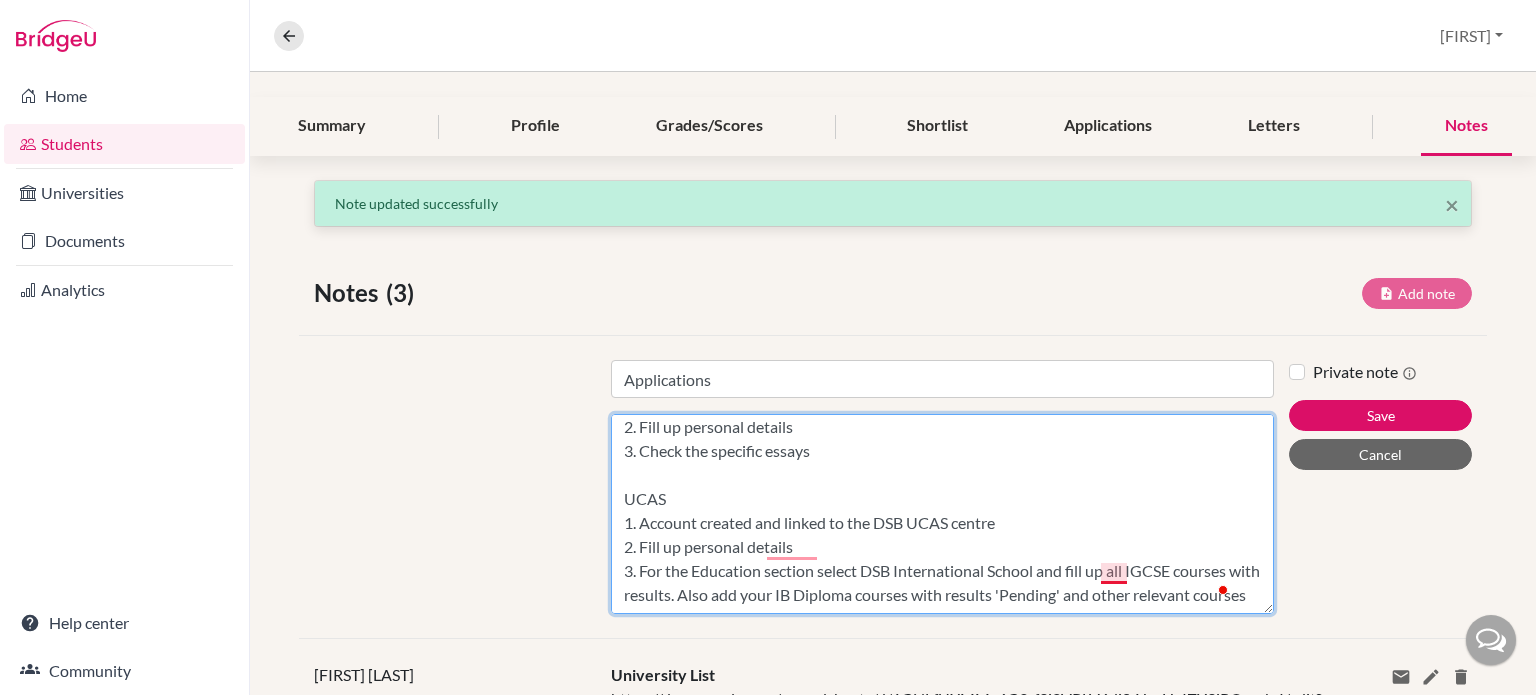 click on "Common App
1. Account created and linked to BridgeU
2. Fill up personal details
3. Share the personal essay with me and [NAME]
4. Decide on the top choices for the US and check the supplementary essays for these universities
UC Application (if applicable)
1. Create an account (doesn't link to BridgeU)
2. Fill up personal details
3. Share the personal insight questions with me and [NAME]
4. Check the supplement form for UC Berkeley for specific essays
MIT (if applicable)
1. Create an account (doesn't link to BridgeU)
2. Fill up personal details
3. Check the specific essays
UCAS
1. Account created and linked to the DSB UCAS centre
2. Fill up personal details
3. For the Education section select DSB International School and fill up all IGCSE courses with results. Also add your IB Diploma courses with results 'Pending' and other relevant courses" at bounding box center [942, 514] 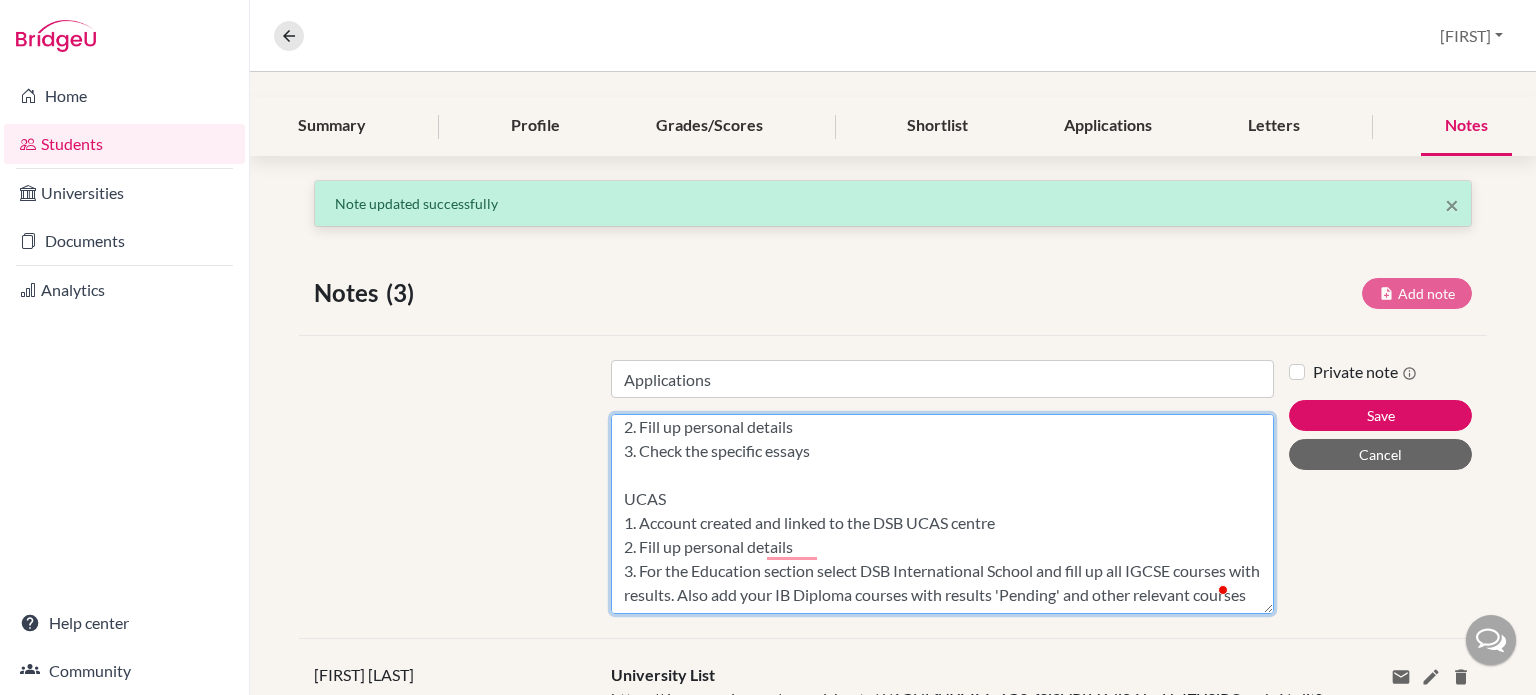 click on "Common App
1. Account created and linked to BridgeU
2. Fill up personal details
3. Share the personal essay with me and [NAME]
4. Decide on the top choices for the US and check the supplementary essays for these universities
UC Application (if applicable)
1. Create an account (doesn't link to BridgeU)
2. Fill up personal details
3. Share the personal insight questions with me and [NAME]
4. Check the supplement form for UC Berkeley for specific essays
MIT (if applicable)
1. Create an account (doesn't link to BridgeU)
2. Fill up personal details
3. Check the specific essays
UCAS
1. Account created and linked to the DSB UCAS centre
2. Fill up personal details
3. For the Education section select DSB International School and fill up all IGCSE courses with results. Also add your IB Diploma courses with results 'Pending' and other relevant courses" at bounding box center (942, 514) 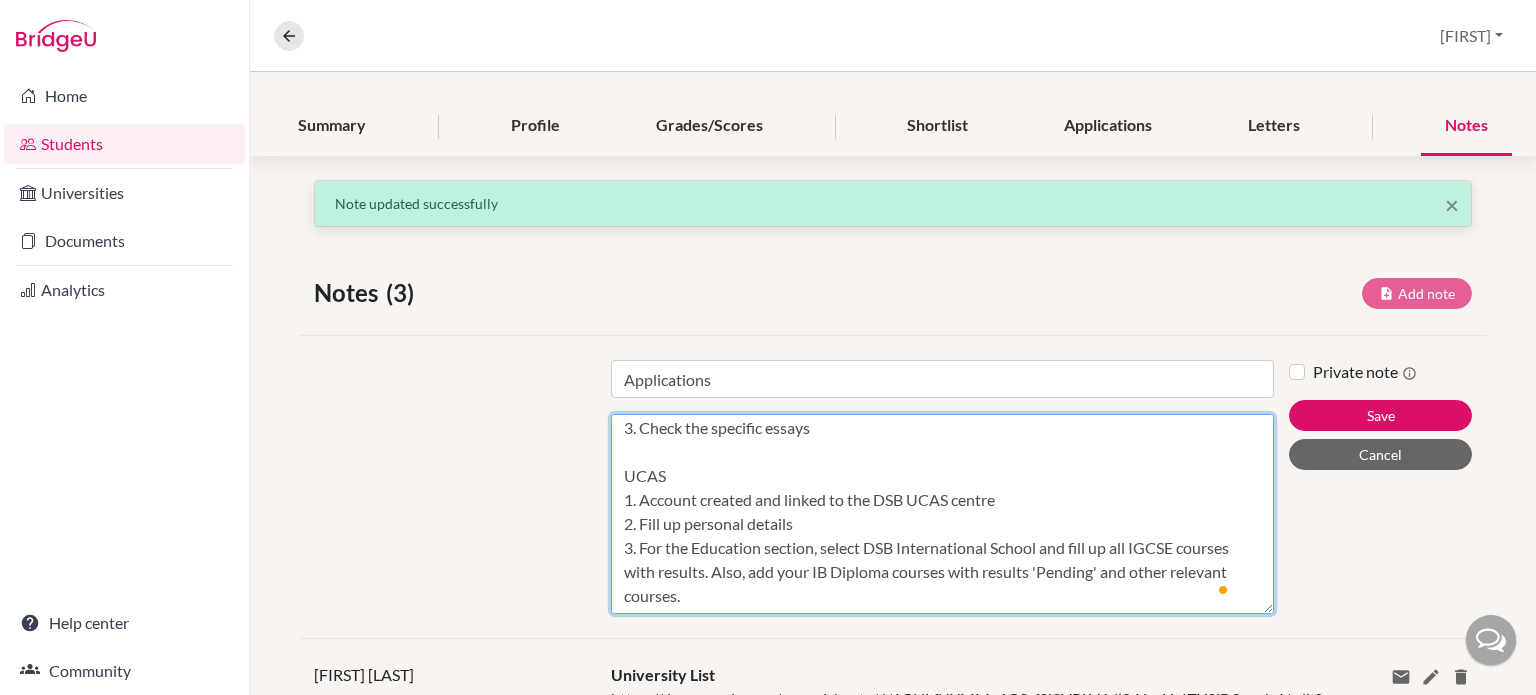 click on "Common App
1. Account created and linked to BridgeU
2. Fill up personal details
3. Share the personal essay with me and [FIRST] [LAST].
4. Decide on the top choices for the US and check the supplementary essays for these universities
UC Application (if applicable)
1. Create an account (doesn't link to BridgeU)
2. Fill up personal details
3. Share the personal insight questions with me and [FIRST] [LAST].
4. Check the supplement form for UC Berkeley for specific essays
MIT (if applicable)
1. Create an account (doesn't link to BridgeU)
2. Fill up personal details
3. Check the specific essays
UCAS
1. Account created and linked to the DSB UCAS centre
2. Fill up personal details
3. For the Education section, select DSB International School and fill up all IGCSE courses with results. Also, add your IB Diploma courses with results 'Pending' and other relevant courses." at bounding box center (942, 514) 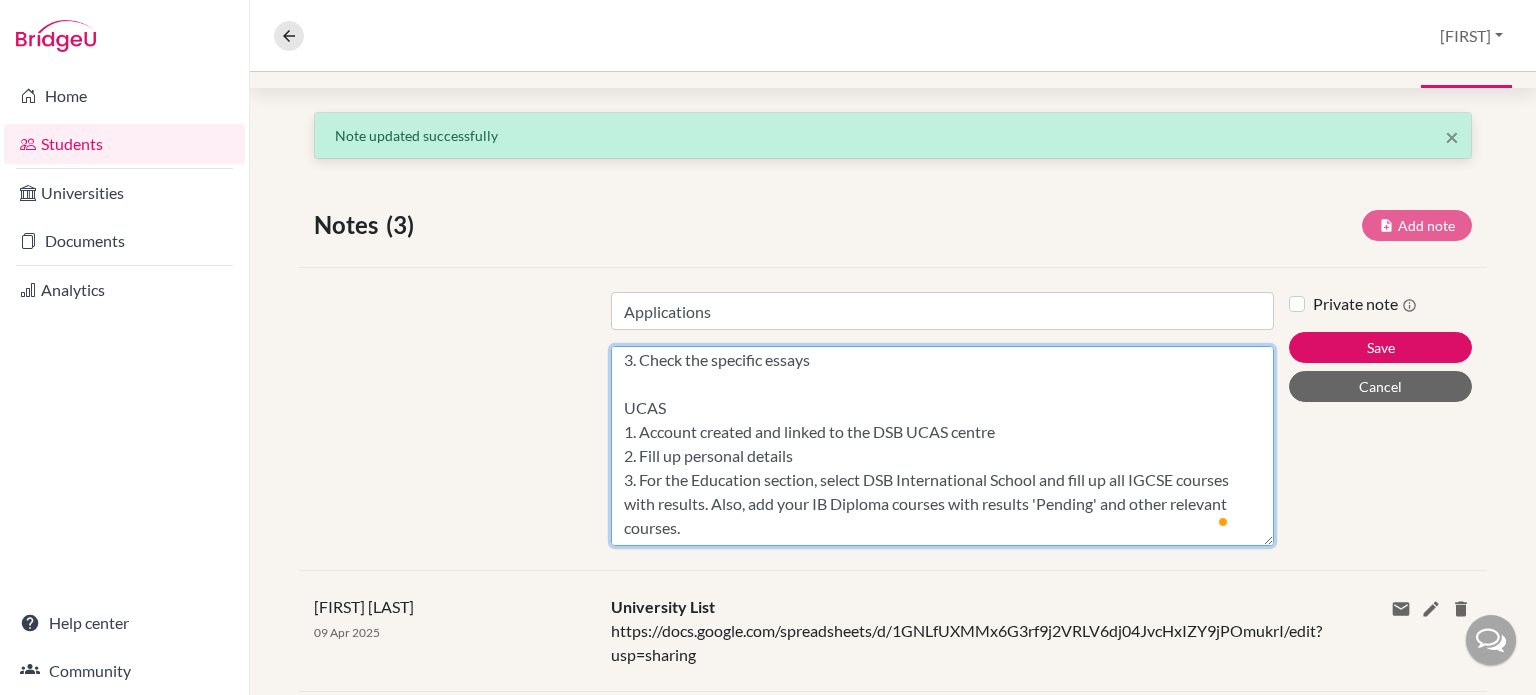 scroll, scrollTop: 418, scrollLeft: 0, axis: vertical 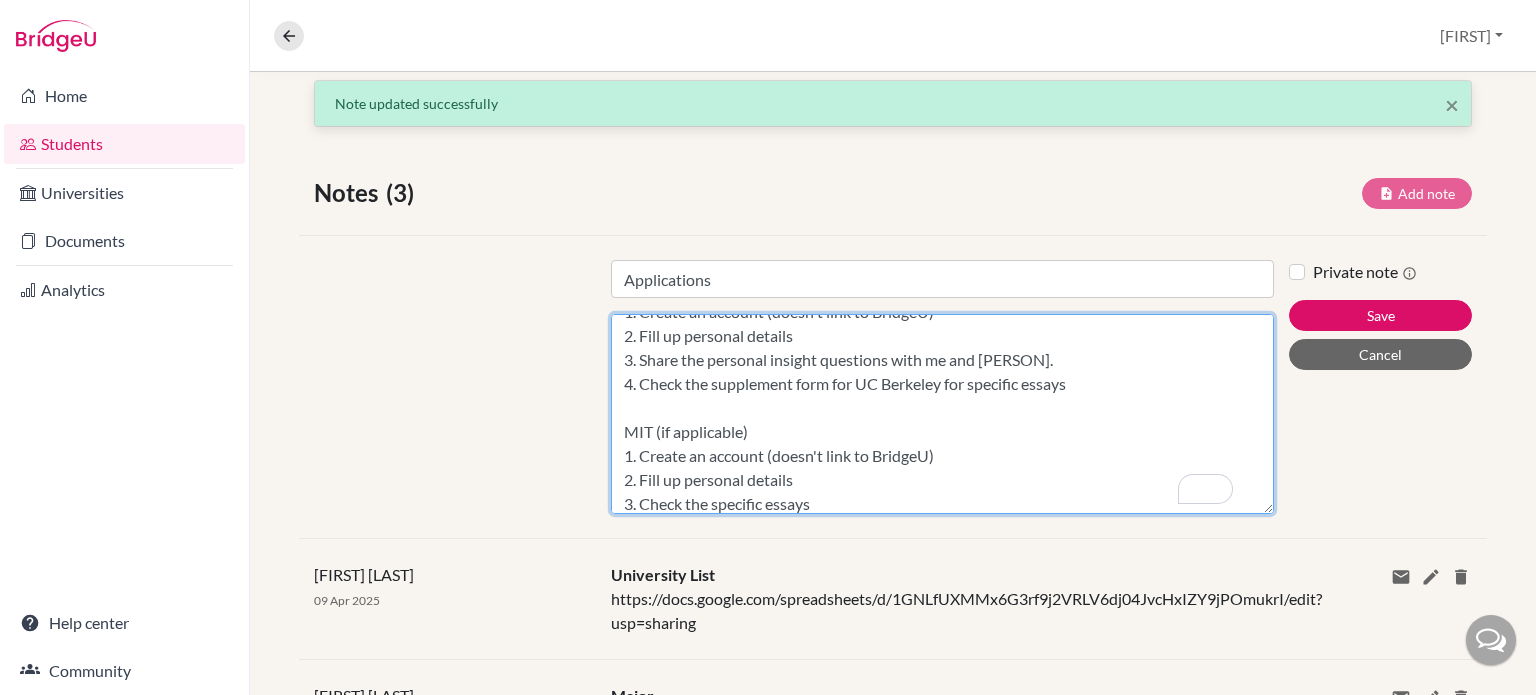 drag, startPoint x: 637, startPoint y: 350, endPoint x: 1069, endPoint y: 351, distance: 432.00116 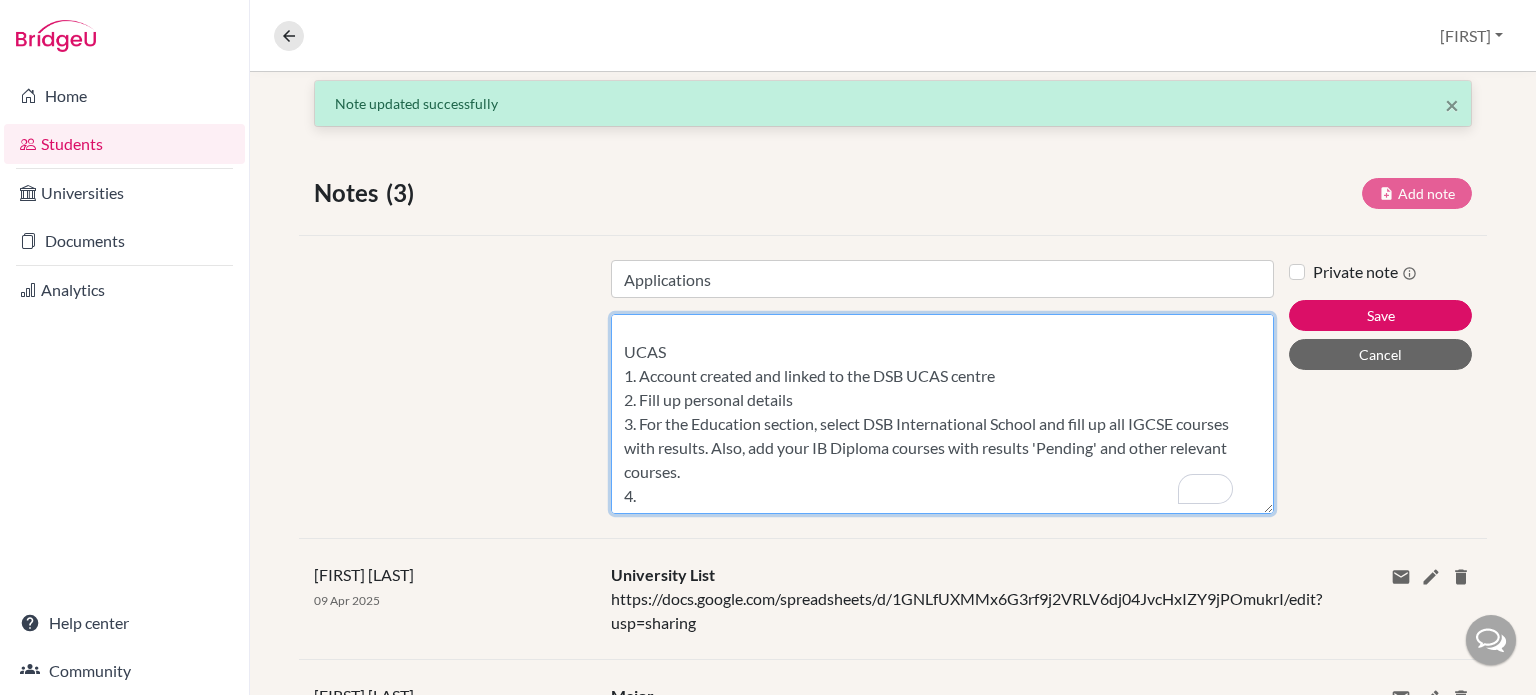 click on "Common App
1. Account created and linked to BridgeU
2. Fill up personal details
3. Share the personal essay with me and [PERSON]
4. Decide on the top choices for the US and check the supplementary essays for these universities
UC Application (if applicable)
1. Create an account (doesn't link to BridgeU)
2. Fill up personal details
3. Share the personal insight questions with me and [PERSON].
4. Check the supplement form for UC Berkeley for specific essays
MIT (if applicable)
1. Create an account (doesn't link to BridgeU)
2. Fill up personal details
3. Check the specific essays
UCAS
1. Account created and linked to the DSB UCAS centre
2. Fill up personal details
3. For the Education section, select DSB International School and fill up all IGCSE courses with results. Also, add your IB Diploma courses with results 'Pending' and other relevant courses.
4." at bounding box center (942, 414) 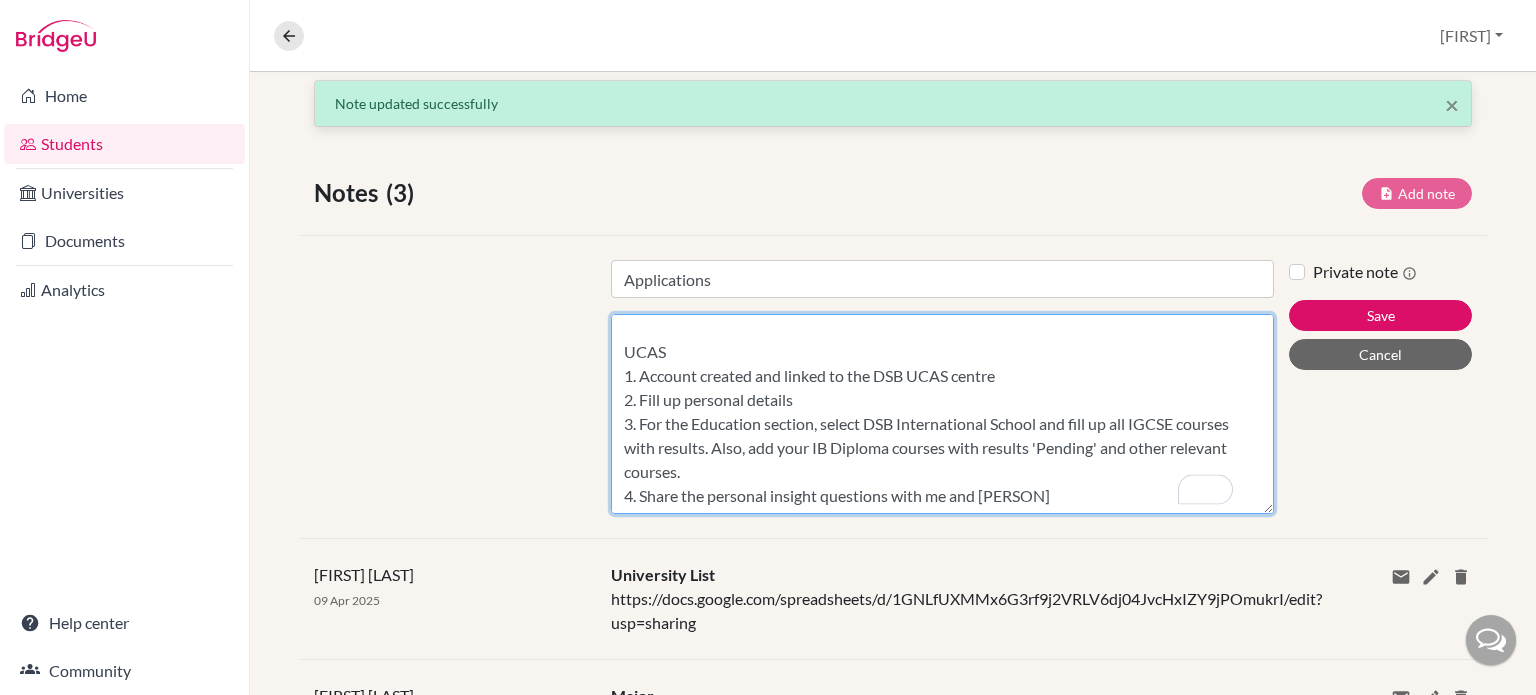 click on "Common App
1. Account created and linked to BridgeU
2. Fill up personal details
3. Share the personal essay with me and [PERSON] and [PERSON]
4. Decide on the top choices for the US and check the supplementary essays for these universities
UC Application (if applicable)
1. Create an account (doesn't link to BridgeU)
2. Fill up personal details
3. Share the personal insight questions with me and [PERSON] and [PERSON]
4. Check the supplement form for UC Berkeley for specific essays
MIT (if applicable)
1. Create an account (doesn't link to BridgeU)
2. Fill up personal details
3. Check the specific essays
UCAS
1. Account created and linked to the DSB UCAS centre
2. Fill up personal details
3. For the Education section, select DSB International School and fill up all IGCSE courses with results. Also, add your IB Diploma courses with results 'Pending' and other relevant courses.
4. Share the personal insight questions with me and [PERSON]" at bounding box center (942, 414) 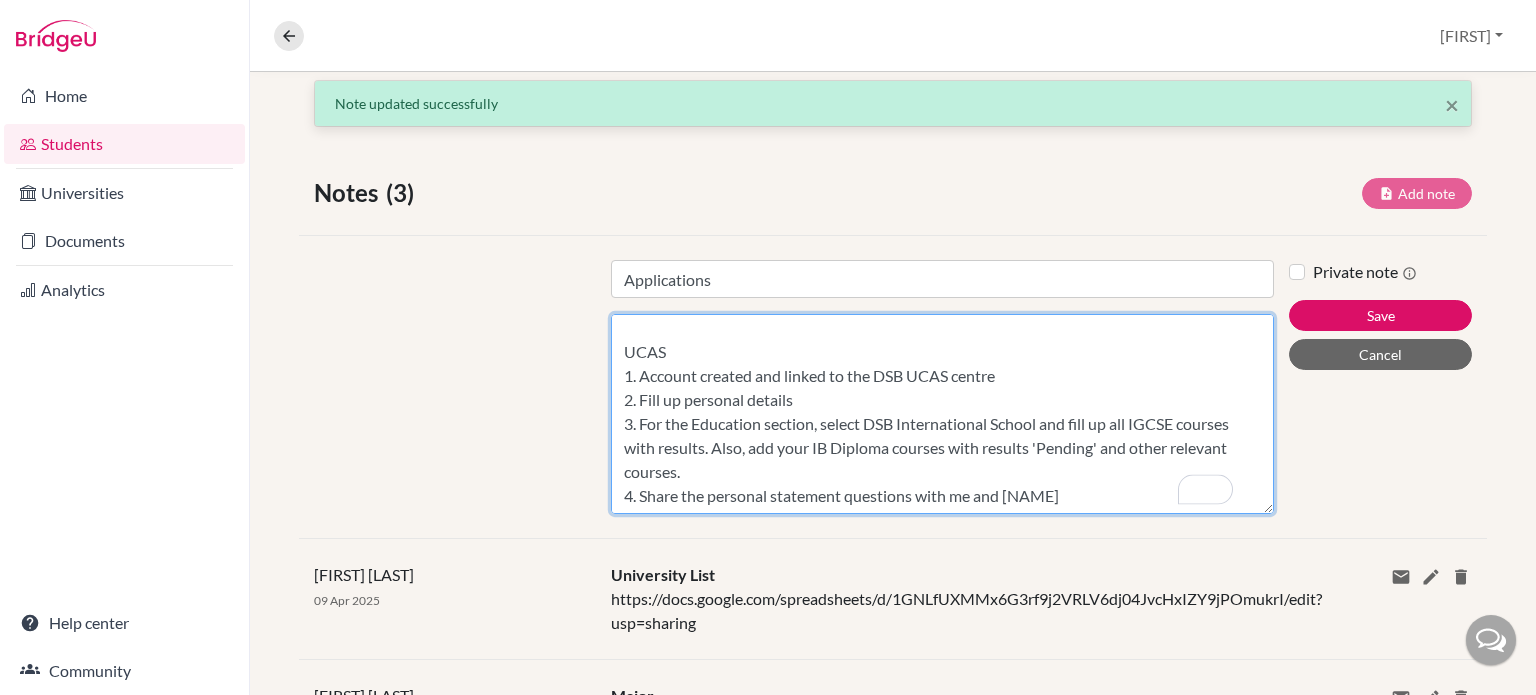 click on "Common App
1. Account created and linked to BridgeU
2. Fill up personal details
3. Share the personal essay with me and [NAME]
4. Decide on the top choices for the US and check the supplementary essays for these universities
UC Application (if applicable)
1. Create an account (doesn't link to BridgeU)
2. Fill up personal details
3. Share the personal insight questions with me and [NAME]
4. Check the supplement form for UC Berkeley for specific essays
MIT (if applicable)
1. Create an account (doesn't link to BridgeU)
2. Fill up personal details
3. Check the specific essays
UCAS
1. Account created and linked to the DSB UCAS centre
2. Fill up personal details
3. For the Education section, select DSB International School and fill up all IGCSE courses with results. Also, add your IB Diploma courses with results 'Pending' and other relevant courses.
4. Share the personal statement questions with me and [NAME]" at bounding box center (942, 414) 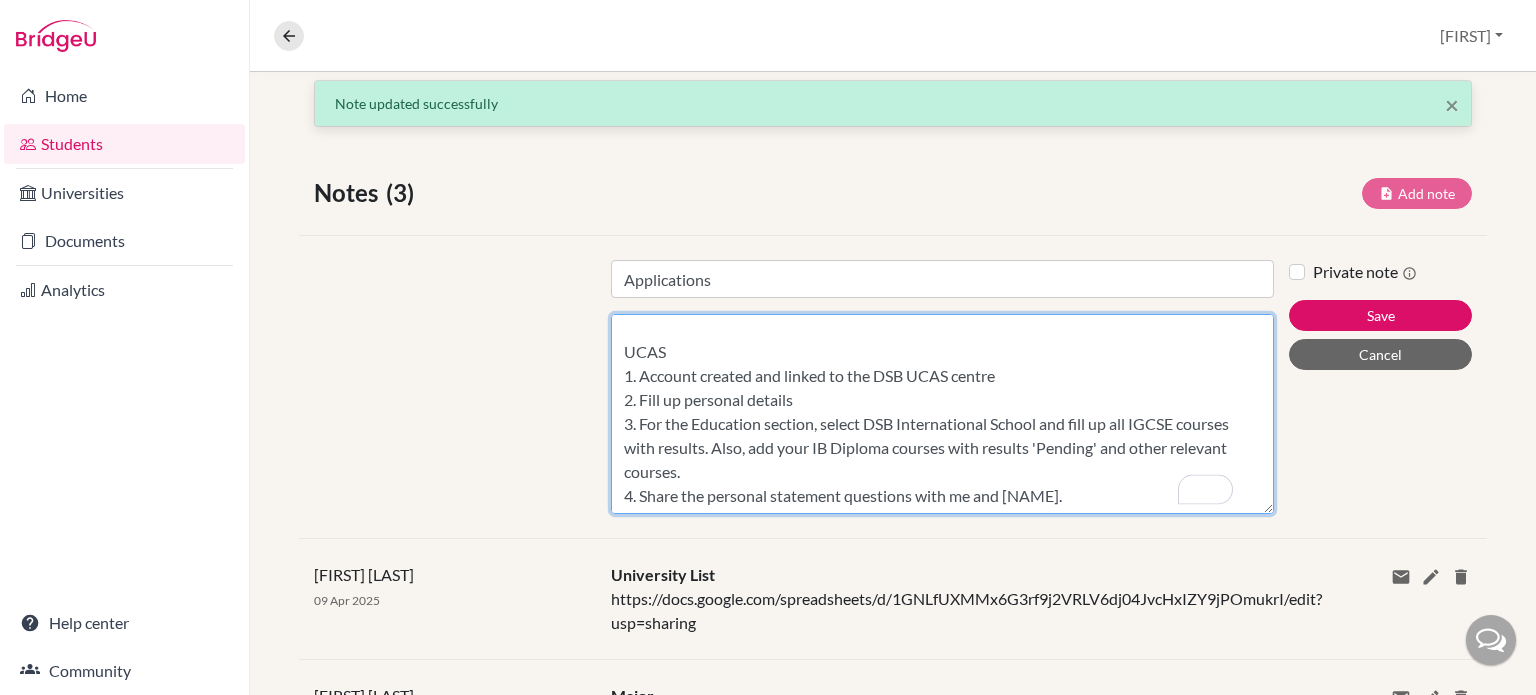 click on "Common App
1. Account created and linked to BridgeU
2. Fill up personal details
3. Share the personal essay with me and [NAME]
4. Decide on the top choices for the US and check the supplementary essays for these universities
UC Application (if applicable)
1. Create an account (doesn't link to BridgeU)
2. Fill up personal details
3. Share the personal insight questions with me and [NAME]
4. Check the supplement form for UC Berkeley for specific essays
MIT (if applicable)
1. Create an account (doesn't link to BridgeU)
2. Fill up personal details
3. Check the specific essays
UCAS
1. Account created and linked to the DSB UCAS centre
2. Fill up personal details
3. For the Education section, select DSB International School and fill up all IGCSE courses with results. Also, add your IB Diploma courses with results 'Pending' and other relevant courses.
4. Share the personal statement questions with me and [NAME]." at bounding box center [942, 414] 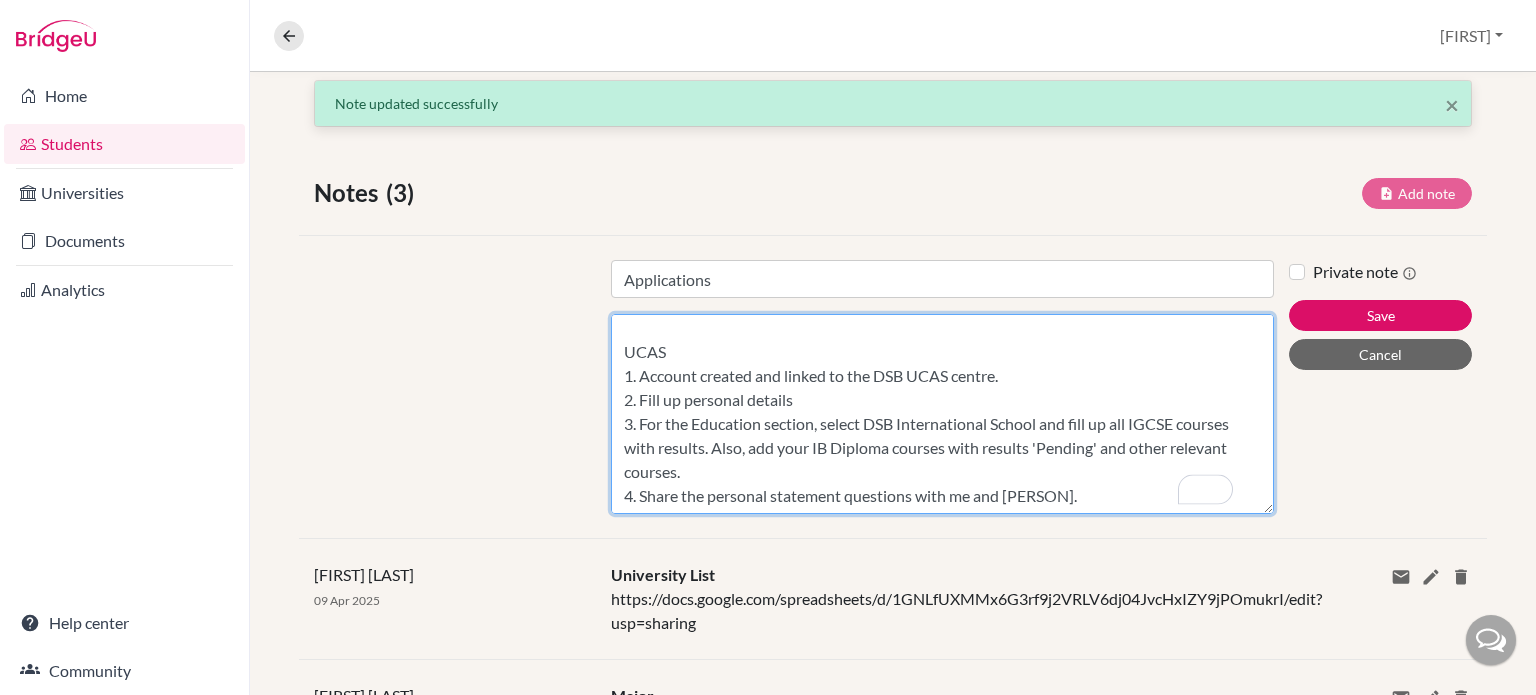 click on "Common App
1. Account created and linked to BridgeU
2. Fill up personal details
3. Share the personal essay with me and [PERSON]
4. Decide on the top choices for the US and check the supplementary essays for these universities
UC Application (if applicable)
1. Create an account (doesn't link to BridgeU)
2. Fill up personal details
3. Share the personal insight questions with me and [PERSON]
4. Check the supplement form for UC Berkeley for specific essays
MIT (if applicable)
1. Create an account (doesn't link to BridgeU)
2. Fill up personal details
3. Check the specific essays
UCAS
1. Account created and linked to the DSB UCAS centre.
2. Fill up personal details
3. For the Education section, select DSB International School and fill up all IGCSE courses with results. Also, add your IB Diploma courses with results 'Pending' and other relevant courses.
4. Share the personal statement questions with me and [PERSON]." at bounding box center (942, 414) 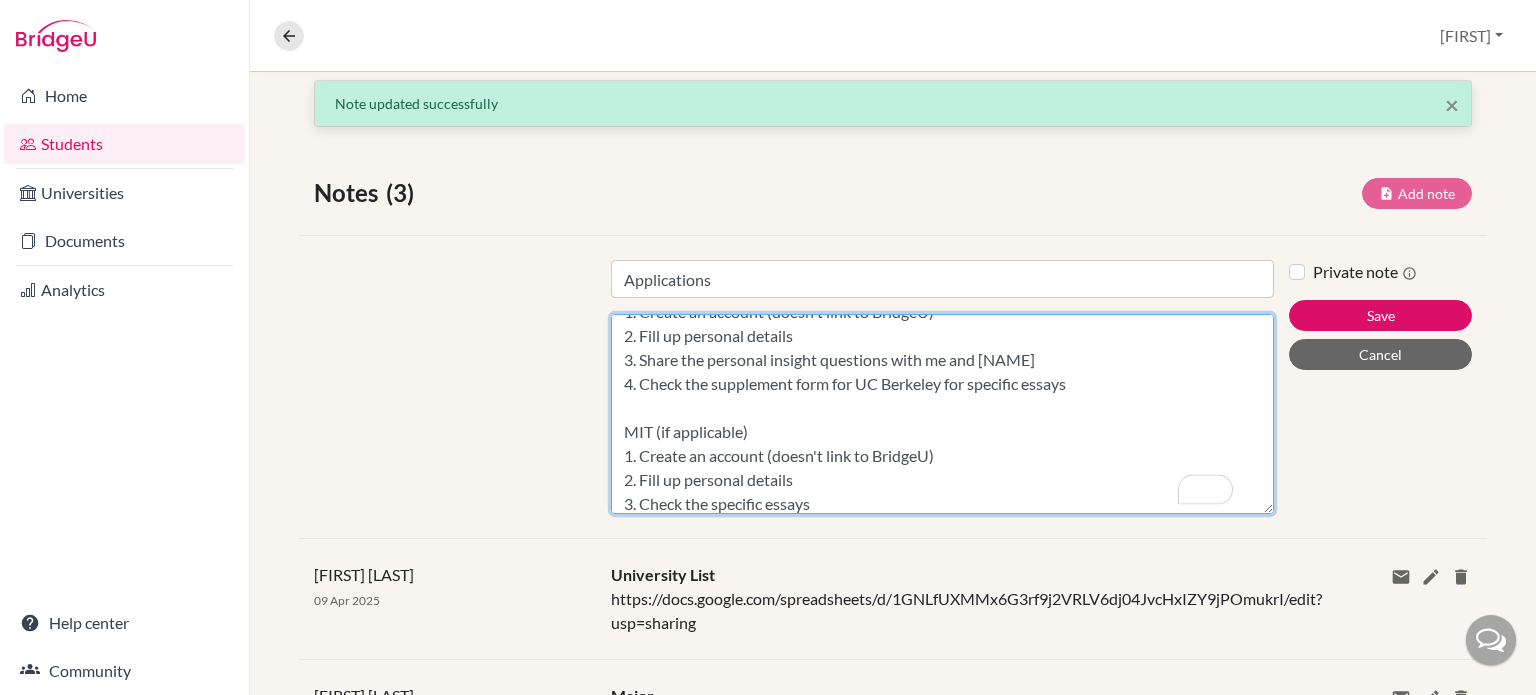 click on "Common App
1. Account created and linked to BridgeU
2. Fill up personal details
3. Share the personal essay with me and [NAME]
4. Decide on the top choices for the US and check the supplementary essays for these universities
UC Application (if applicable)
1. Create an account (doesn't link to BridgeU)
2. Fill up personal details
3. Share the personal insight questions with me and [NAME]
4. Check the supplement form for UC Berkeley for specific essays
MIT (if applicable)
1. Create an account (doesn't link to BridgeU)
2. Fill up personal details
3. Check the specific essays
UCAS
1. Account created and linked to the DSB UCAS centre.
2. Fill up personal details.
3. For the Education section, select DSB International School and fill up all IGCSE courses with results. Also, add your IB Diploma courses with results 'Pending' and other relevant courses.
4. Share the personal statement questions with me and [NAME]." at bounding box center (942, 414) 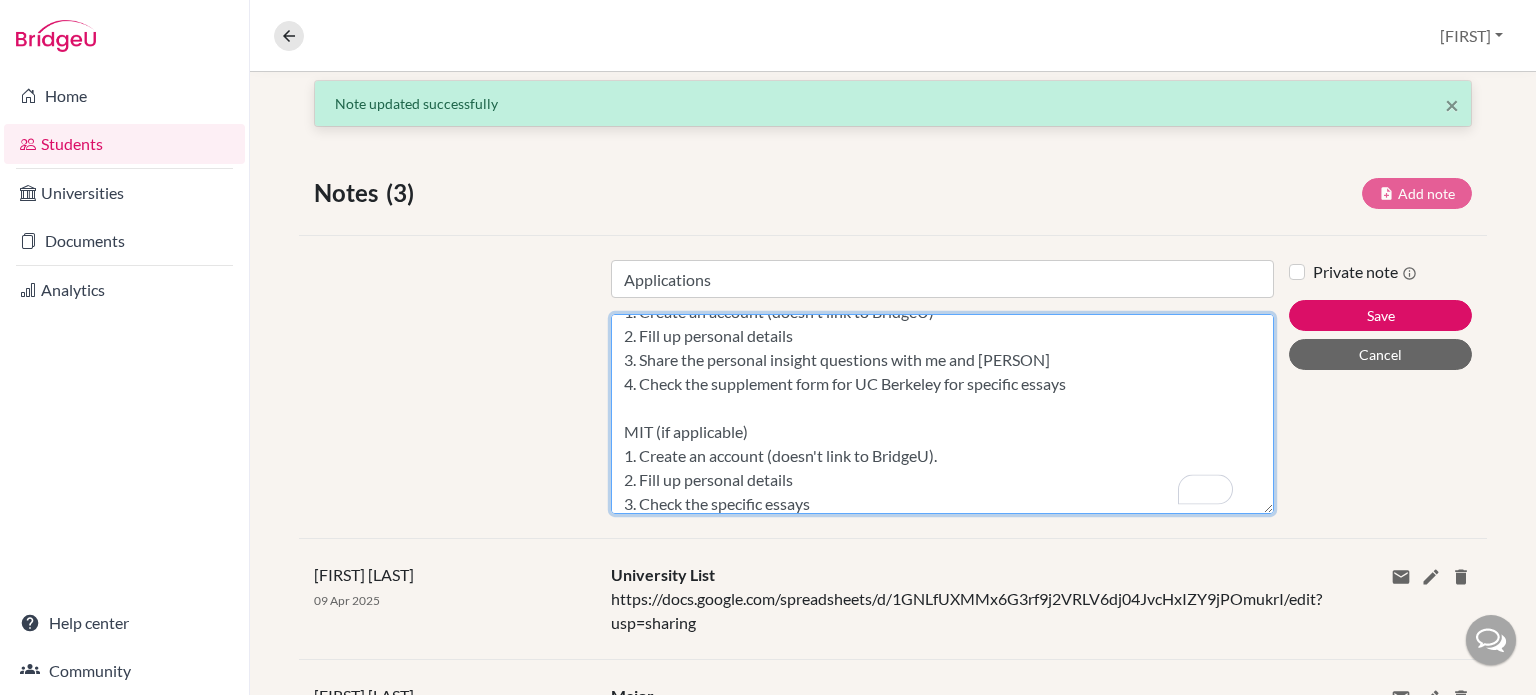 click on "Common App
1. Account created and linked to BridgeU
2. Fill up personal details
3. Share the personal essay with me and [PERSON]
4. Decide on the top choices for the US and check the supplementary essays for these universities
UC Application (if applicable)
1. Create an account (doesn't link to BridgeU)
2. Fill up personal details
3. Share the personal insight questions with me and [PERSON]
4. Check the supplement form for UC Berkeley for specific essays
MIT (if applicable)
1. Create an account (doesn't link to BridgeU).
2. Fill up personal details
3. Check the specific essays
UCAS
1. Account created and linked to the DSB UCAS centre.
2. Fill up personal details.
3. For the Education section, select DSB International School and fill up all IGCSE courses with results. Also, add your IB Diploma courses with results 'Pending' and other relevant courses.
4. Share the personal statement questions with me and [PERSON]." at bounding box center (942, 414) 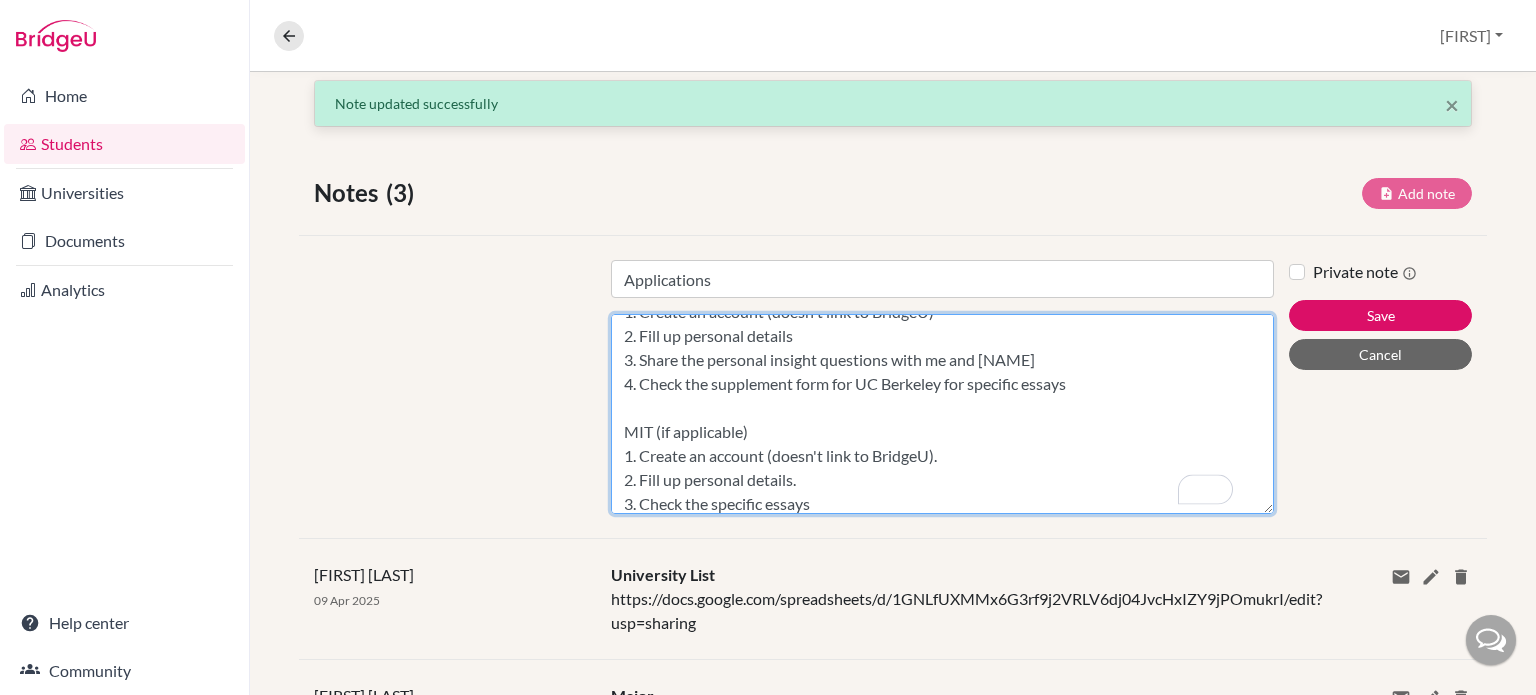 click on "Common App
1. Account created and linked to BridgeU
2. Fill up personal details
3. Share the personal essay with me and [NAME]
4. Decide on the top choices for the US and check the supplementary essays for these universities
UC Application (if applicable)
1. Create an account (doesn't link to BridgeU)
2. Fill up personal details
3. Share the personal insight questions with me and [NAME]
4. Check the supplement form for UC Berkeley for specific essays
MIT (if applicable)
1. Create an account (doesn't link to BridgeU).
2. Fill up personal details.
3. Check the specific essays
UCAS
1. Account created and linked to the DSB UCAS centre.
2. Fill up personal details.
3. For the Education section, select DSB International School and fill up all IGCSE courses with results. Also, add your IB Diploma courses with results 'Pending' and other relevant courses.
4. Share the personal statement questions with me and [NAME]." at bounding box center [942, 414] 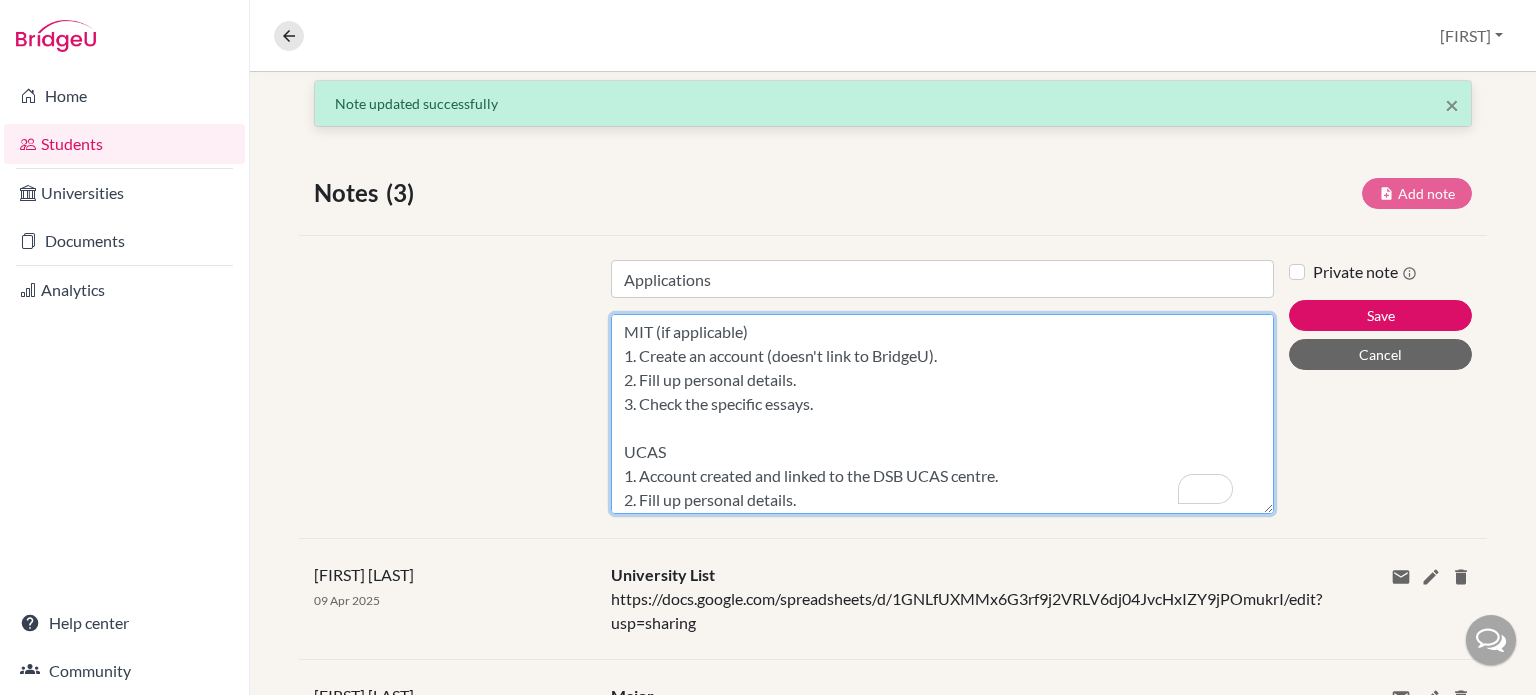 drag, startPoint x: 768, startPoint y: 348, endPoint x: 933, endPoint y: 357, distance: 165.24527 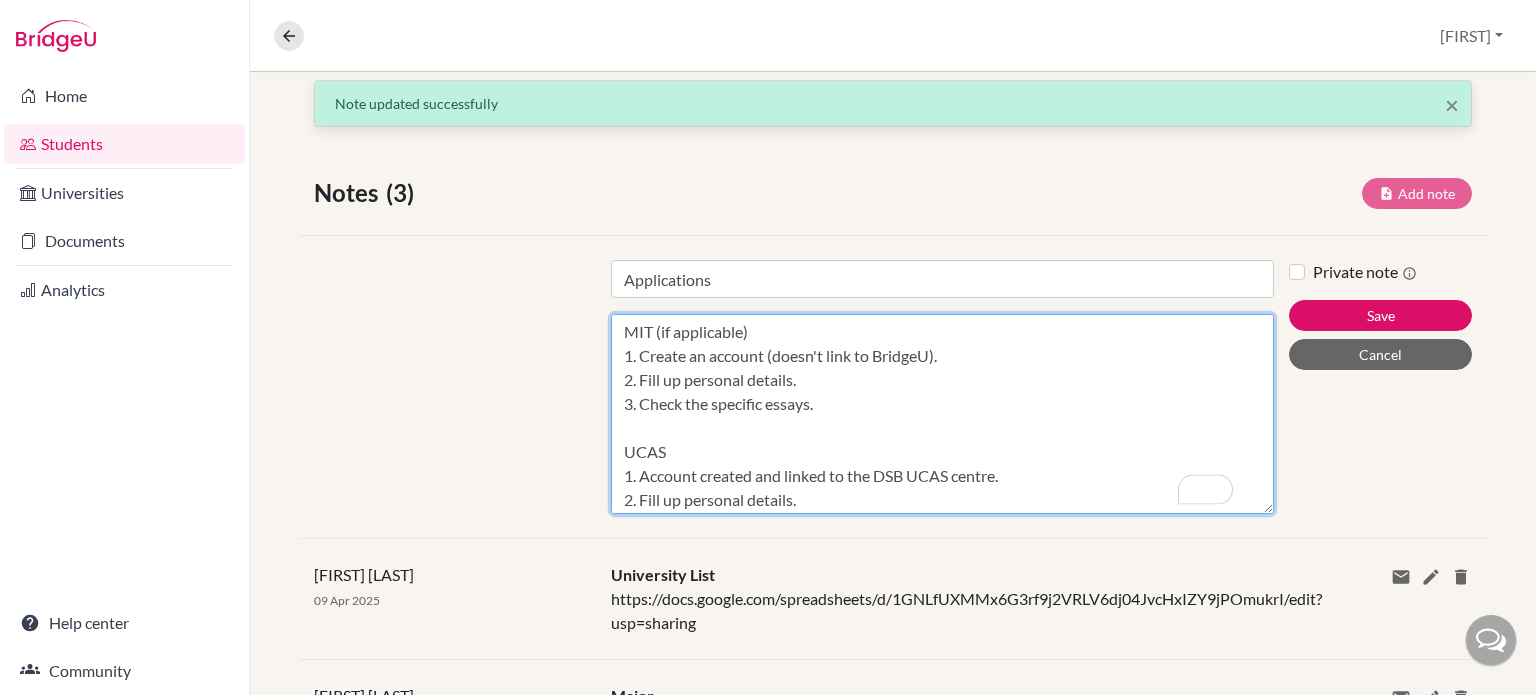 click on "Common App
1. Account created and linked to BridgeU
2. Fill up personal details
3. Share the personal essay with me and [FIRST] [LAST]
4. Decide on the top choices for the US and check the supplementary essays for these universities
UC Application (if applicable)
1. Create an account (doesn't link to BridgeU)
2. Fill up personal details
3. Share the personal insight questions with me and [FIRST] [LAST]
4. Check the supplement form for UC Berkeley for specific essays
MIT (if applicable)
1. Create an account (doesn't link to BridgeU).
2. Fill up personal details.
3. Check the specific essays.
UCAS
1. Account created and linked to the DSB UCAS centre.
2. Fill up personal details.
3. For the Education section, select DSB International School and fill up all IGCSE courses with results. Also, add your IB Diploma courses with results 'Pending' and other relevant courses.
4. Share the personal statement questions with me and [FIRST] [LAST]." at bounding box center [942, 414] 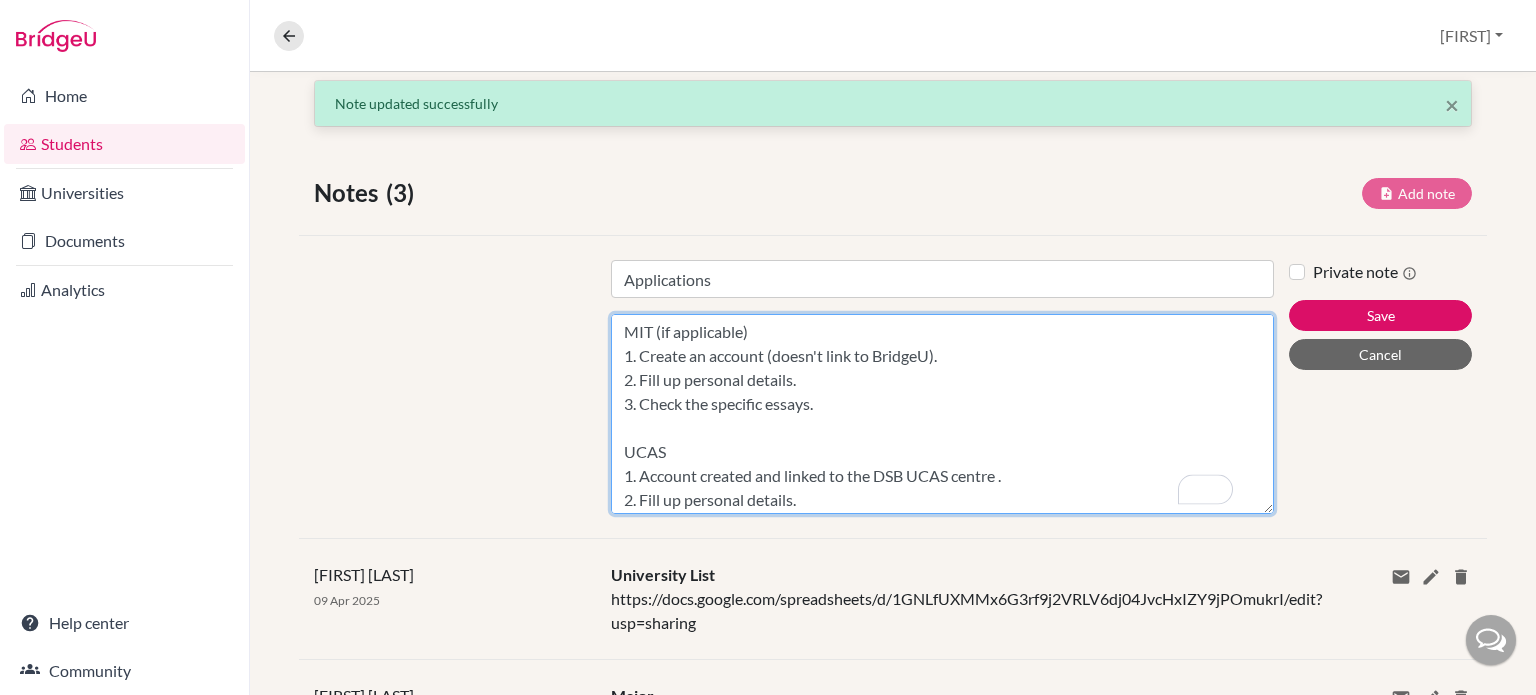 paste on "(doesn't link to BridgeU)" 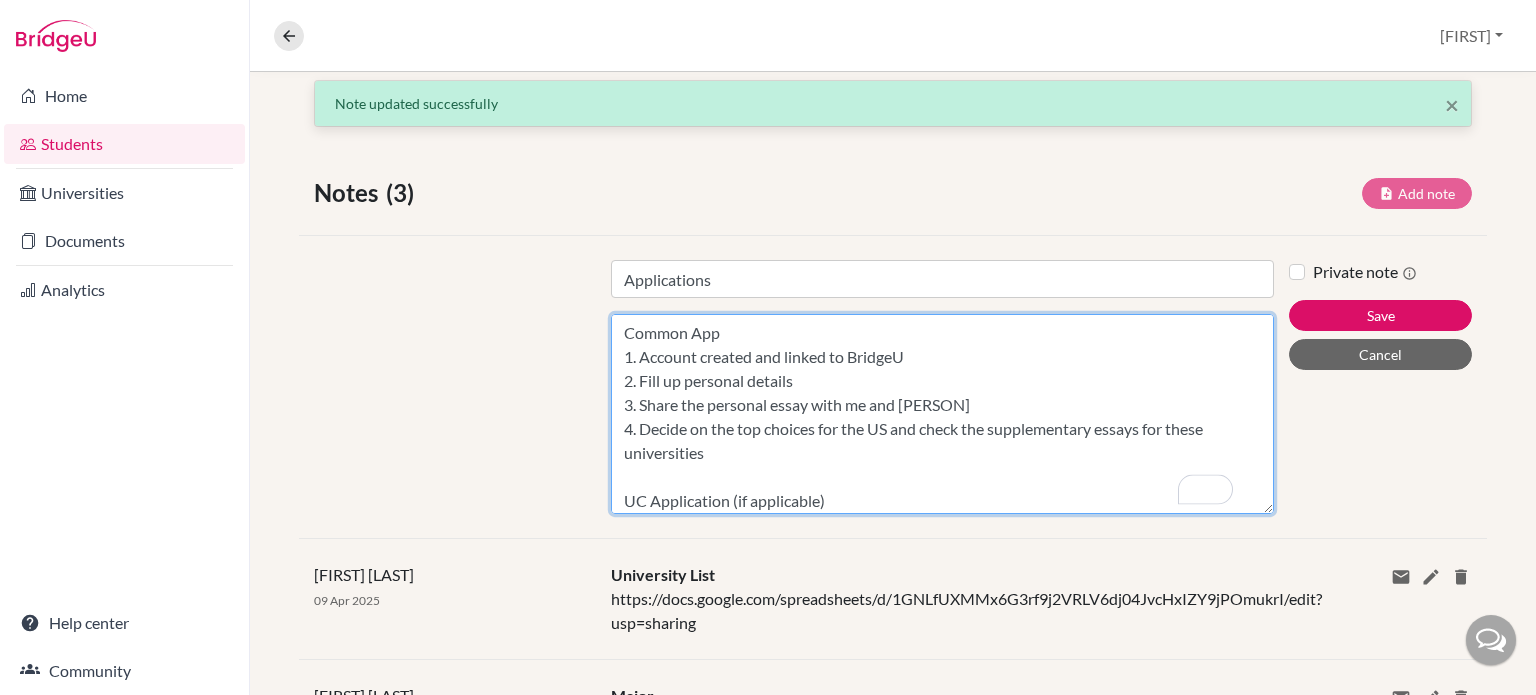 click on "Common App
1. Account created and linked to BridgeU
2. Fill up personal details
3. Share the personal essay with me and [PERSON]
4. Decide on the top choices for the US and check the supplementary essays for these universities
UC Application (if applicable)
1. Create an account (doesn't link to BridgeU)
2. Fill up personal details
3. Share the personal insight questions with me and [PERSON]
4. Check the supplement form for UC Berkeley for specific essays
MIT (if applicable)
1. Create an account (doesn't link to BridgeU).
2. Fill up personal details.
3. Check the specific essays.
UCAS
1. Account created and linked to the DSB UCAS centre (doesn't link to BridgeU).
2. Fill up personal details.
3. For the Education section, select DSB International School and fill up all IGCSE courses with results. Also, add your IB Diploma courses with results 'Pending' and other relevant courses.
4. Share the personal statement questions with me and [PERSON]." at bounding box center (942, 414) 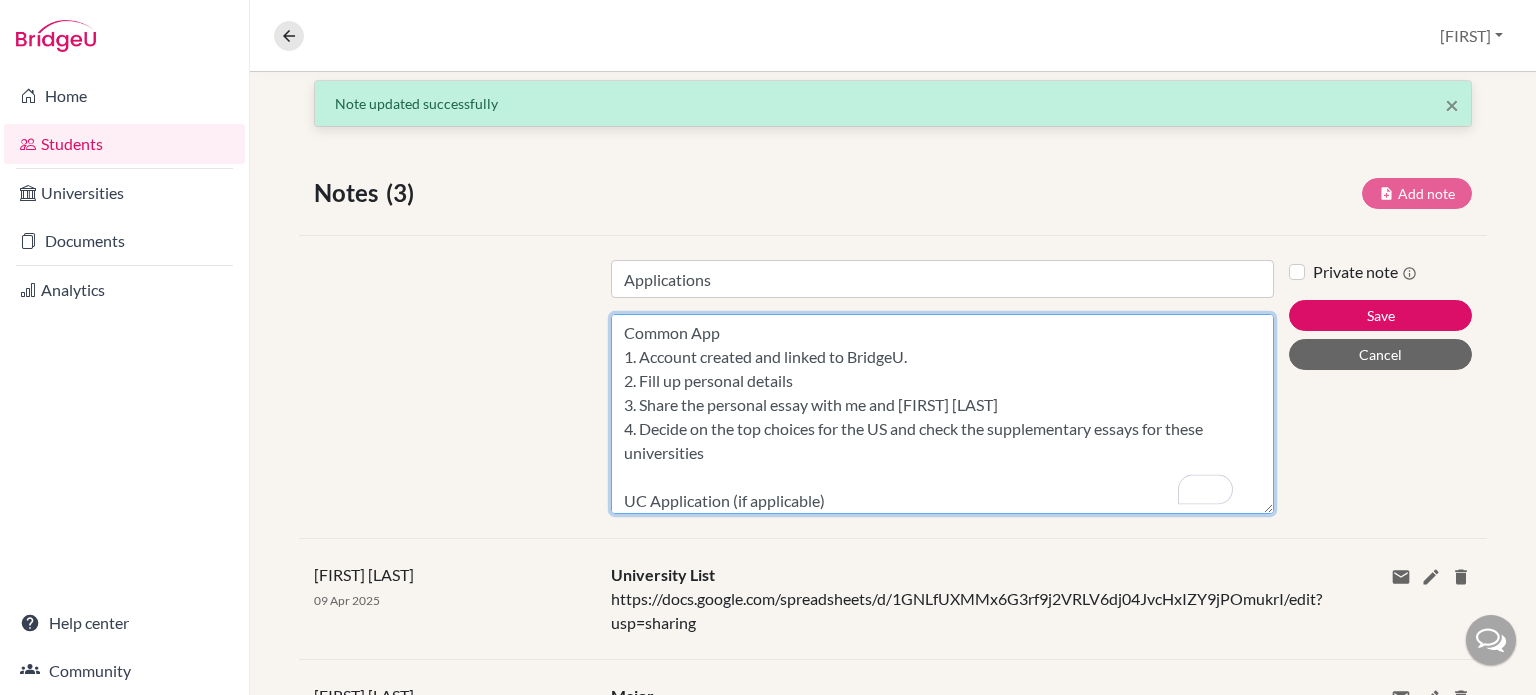 click on "Common App
1. Account created and linked to BridgeU.
2. Fill up personal details
3. Share the personal essay with me and [FIRST] [LAST]
4. Decide on the top choices for the US and check the supplementary essays for these universities
UC Application (if applicable)
1. Create an account (doesn't link to BridgeU)
2. Fill up personal details
3. Share the personal insight questions with me and [FIRST] [LAST]
4. Check the supplement form for UC Berkeley for specific essays
MIT (if applicable)
1. Create an account (doesn't link to BridgeU).
2. Fill up personal details.
3. Check the specific essays.
UCAS
1. Account created and linked to the DSB UCAS centre (doesn't link to BridgeU).
2. Fill up personal details.
3. For the Education section, select DSB International School and fill up all IGCSE courses with results. Also, add your IB Diploma courses with results 'Pending' and other relevant courses.
4. Share the personal statement questions with me and [FIRST] [LAST]." at bounding box center (942, 414) 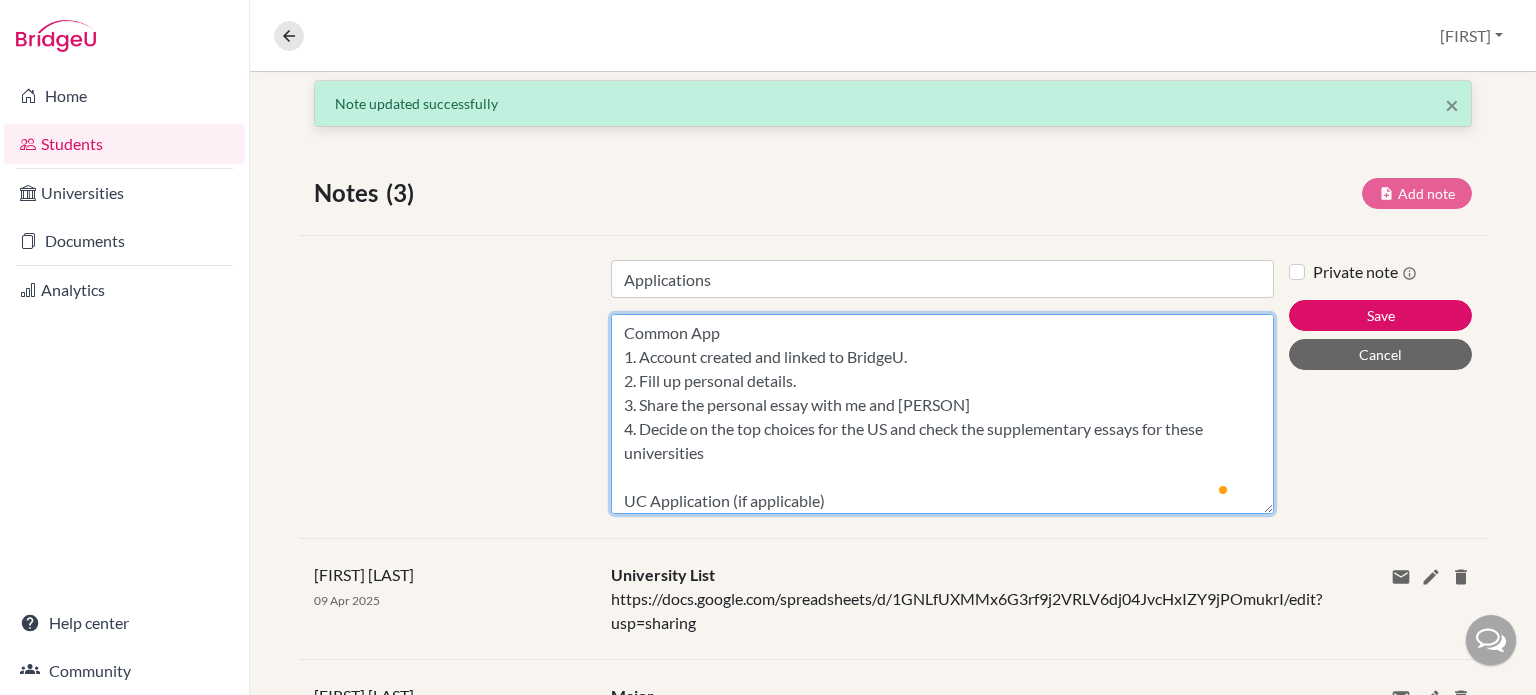 click on "Common App
1. Account created and linked to BridgeU.
2. Fill up personal details.
3. Share the personal essay with me and [PERSON]
4. Decide on the top choices for the US and check the supplementary essays for these universities
UC Application (if applicable)
1. Create an account (doesn't link to BridgeU)
2. Fill up personal details
3. Share the personal insight questions with me and [PERSON]
4. Check the supplement form for UC Berkeley for specific essays
MIT (if applicable)
1. Create an account (doesn't link to BridgeU).
2. Fill up personal details.
3. Check the specific essays.
UCAS
1. Account created and linked to the DSB UCAS centre (doesn't link to BridgeU).
2. Fill up personal details.
3. For the Education section, select DSB International School and fill up all IGCSE courses with results. Also, add your IB Diploma courses with results 'Pending' and other relevant courses.
4. Share the personal statement questions with me and [PERSON]." at bounding box center (942, 414) 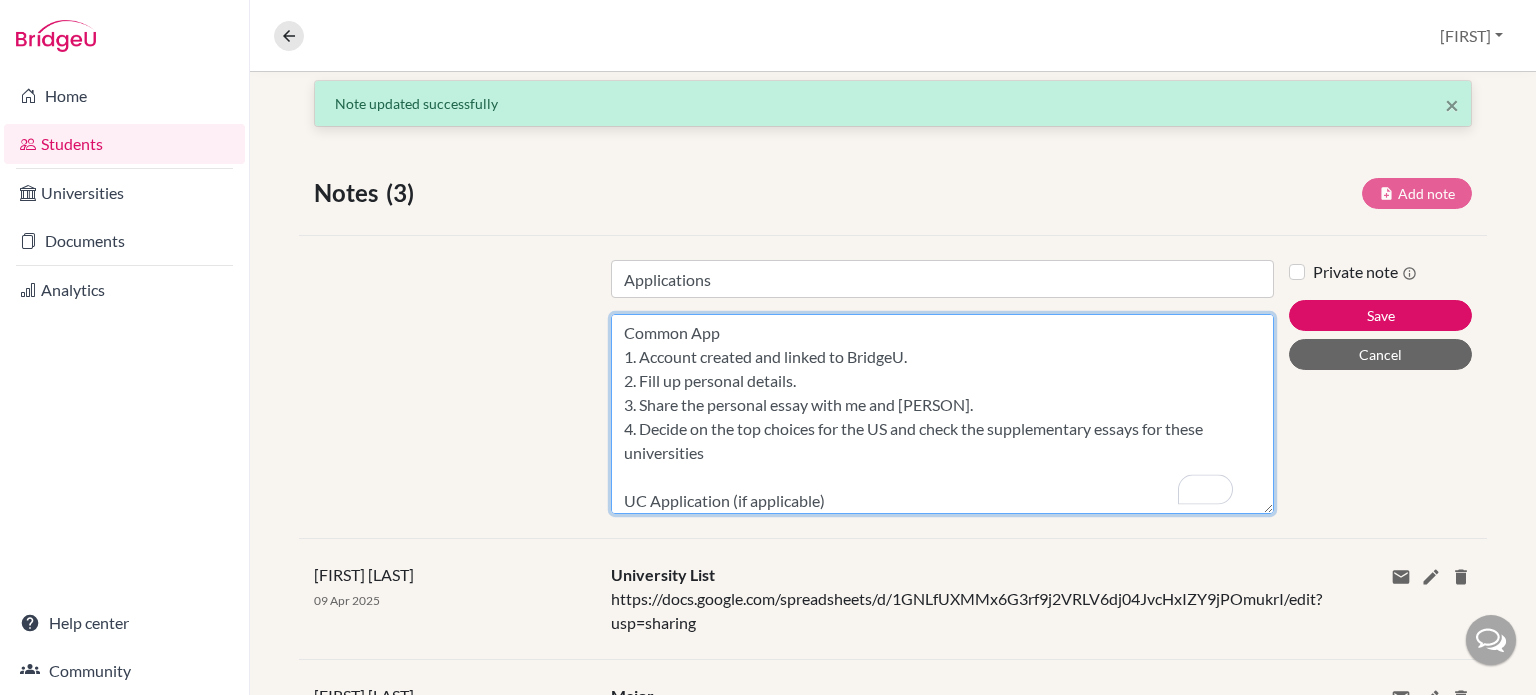 click on "Common App
1. Account created and linked to BridgeU.
2. Fill up personal details.
3. Share the personal essay with me and [PERSON].
4. Decide on the top choices for the US and check the supplementary essays for these universities
UC Application (if applicable)
1. Create an account (doesn't link to BridgeU)
2. Fill up personal details
3. Share the personal insight questions with me and [PERSON]
4. Check the supplement form for UC Berkeley for specific essays
MIT (if applicable)
1. Create an account (doesn't link to BridgeU).
2. Fill up personal details.
3. Check the specific essays.
UCAS
1. Account created and linked to the DSB UCAS centre (doesn't link to BridgeU).
2. Fill up personal details.
3. For the Education section, select DSB International School and fill up all IGCSE courses with results. Also, add your IB Diploma courses with results 'Pending' and other relevant courses.
4. Share the personal statement questions with me and [PERSON]." at bounding box center (942, 414) 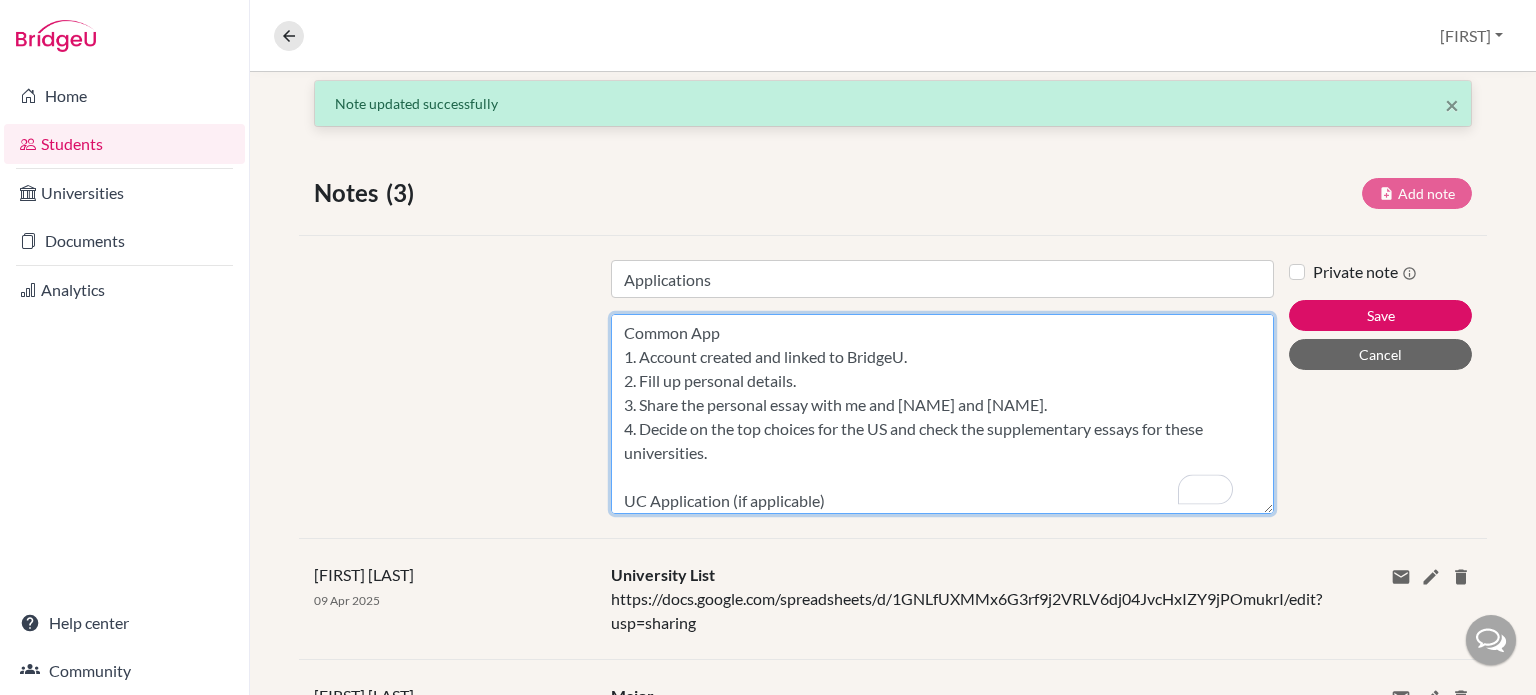 click on "Common App
1. Account created and linked to BridgeU.
2. Fill up personal details.
3. Share the personal essay with me and [NAME] and [NAME].
4. Decide on the top choices for the US and check the supplementary essays for these universities.
UC Application (if applicable)
1. Create an account (doesn't link to BridgeU)
2. Fill up personal details
3. Share the personal insight questions with me and [NAME] and [NAME]
4. Check the supplement form for UC Berkeley for specific essays
MIT (if applicable)
1. Create an account (doesn't link to BridgeU).
2. Fill up personal details.
3. Check the specific essays.
UCAS
1. Account created and linked to the DSB UCAS centre (doesn't link to BridgeU).
2. Fill up personal details.
3. For the Education section, select DSB International School and fill up all IGCSE courses with results. Also, add your IB Diploma courses with results 'Pending' and other relevant courses.
4. Share the personal statement questions with me and [NAME] and [NAME]." at bounding box center [942, 414] 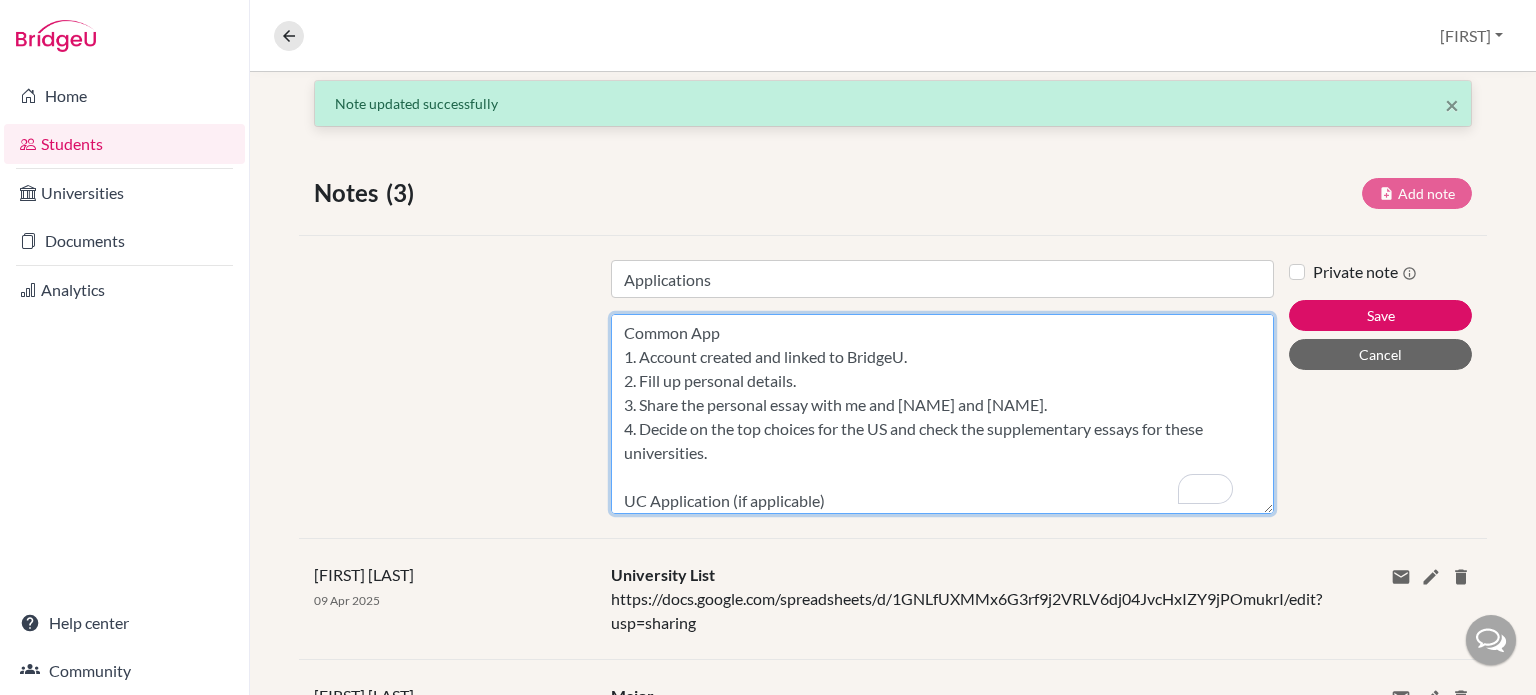 type on "Common App
1. Account created and linked to BridgeU.
2. Fill up personal details.
3. Share the personal essay with me and [NAME] and [NAME].
4. Decide on the top choices for the US and check the supplementary essays for these universities.
UC Application (if applicable)
1. Create an account (doesn't link to BridgeU)
2. Fill up personal details
3. Share the personal insight questions with me and [NAME] and [NAME]
4. Check the supplement form for UC Berkeley for specific essays
MIT (if applicable)
1. Create an account (doesn't link to BridgeU).
2. Fill up personal details.
3. Check the specific essays.
UCAS
1. Account created and linked to the DSB UCAS centre (doesn't link to BridgeU).
2. Fill up personal details.
3. For the Education section, select DSB International School and fill up all IGCSE courses with results. Also, add your IB Diploma courses with results 'Pending' and other relevant courses.
4. Share the personal statement questions with me and [NAME] and [NAME]." 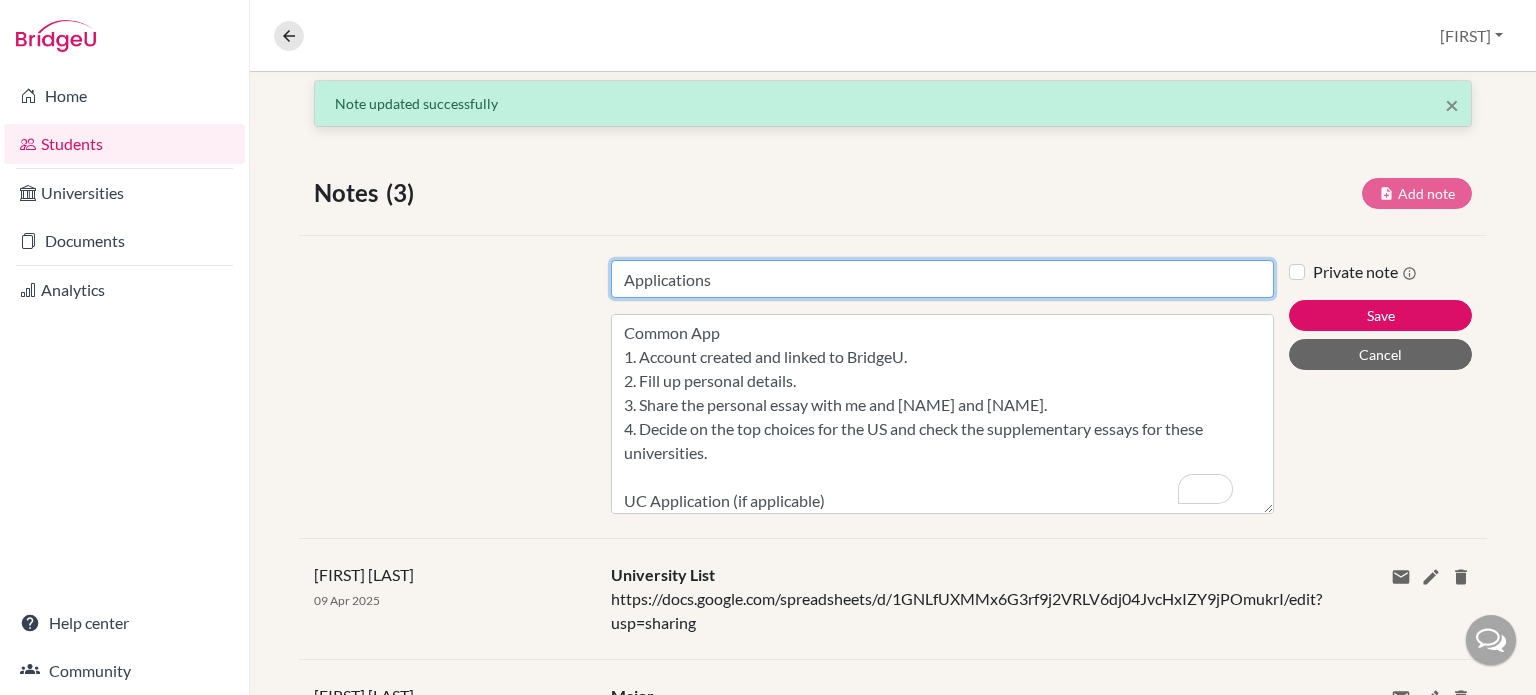 click on "Applications" at bounding box center (942, 279) 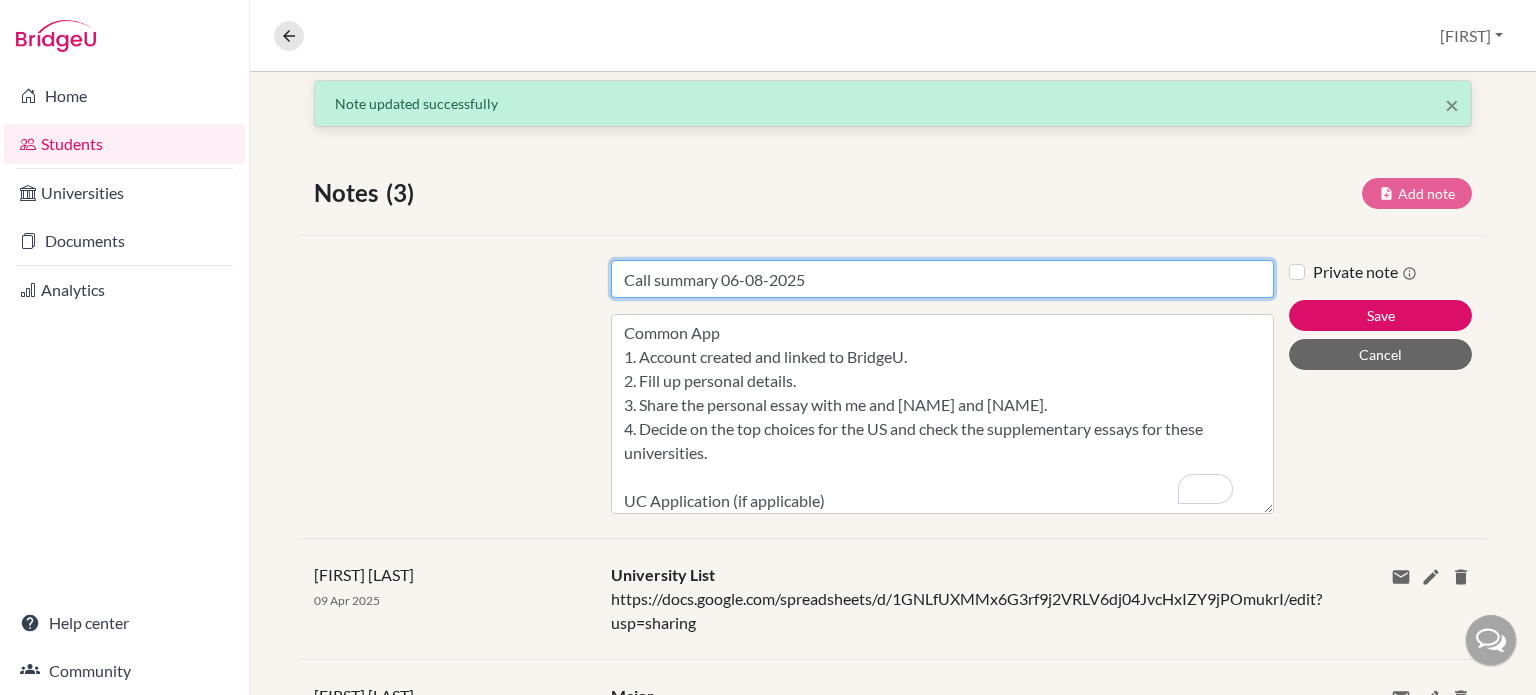 type on "Call summary 06-08-2025" 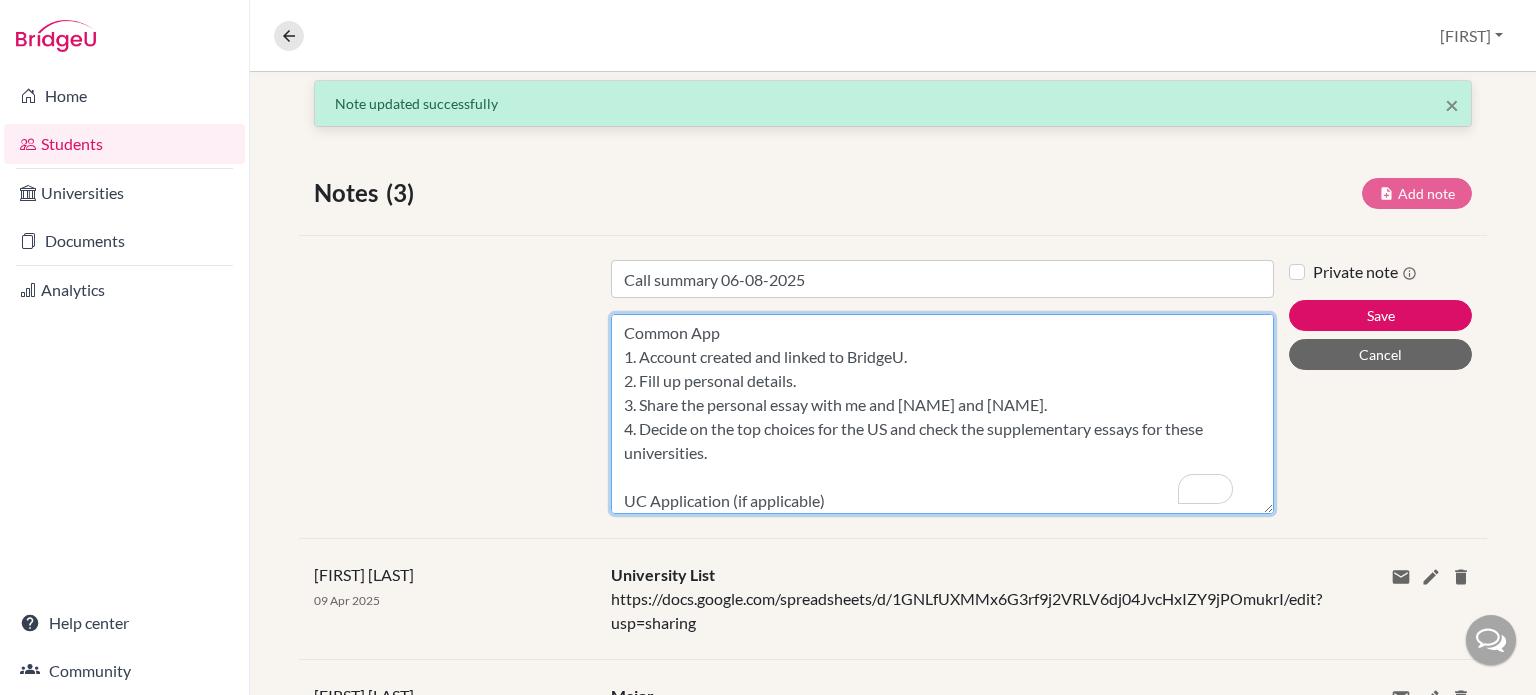 click on "Common App
1. Account created and linked to BridgeU.
2. Fill up personal details.
3. Share the personal essay with me and [NAME] and [NAME].
4. Decide on the top choices for the US and check the supplementary essays for these universities.
UC Application (if applicable)
1. Create an account (doesn't link to BridgeU)
2. Fill up personal details
3. Share the personal insight questions with me and [NAME] and [NAME]
4. Check the supplement form for UC Berkeley for specific essays
MIT (if applicable)
1. Create an account (doesn't link to BridgeU).
2. Fill up personal details.
3. Check the specific essays.
UCAS
1. Account created and linked to the DSB UCAS centre (doesn't link to BridgeU).
2. Fill up personal details.
3. For the Education section, select DSB International School and fill up all IGCSE courses with results. Also, add your IB Diploma courses with results 'Pending' and other relevant courses.
4. Share the personal statement questions with me and [NAME] and [NAME]." at bounding box center [942, 414] 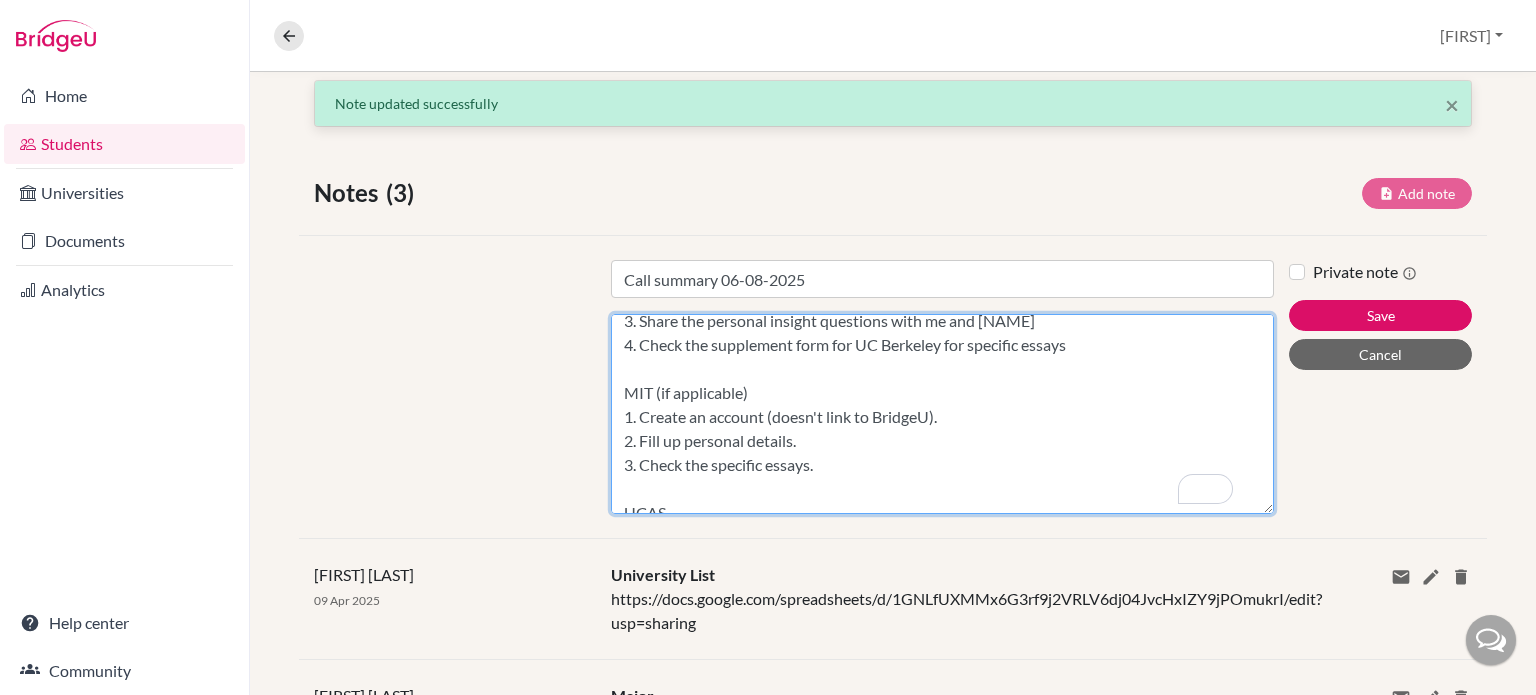 click on "Here is the summary of what we discussed.
Common App
1. Account created and linked to BridgeU.
2. Fill up personal details.
3. Share the personal essay with me and [NAME].
4. Decide on the top choices for the US and check the supplementary essays for these universities.
UC Application (if applicable)
1. Create an account (doesn't link to BridgeU)
2. Fill up personal details
3. Share the personal insight questions with me and [NAME]
4. Check the supplement form for UC Berkeley for specific essays
MIT (if applicable)
1. Create an account (doesn't link to BridgeU).
2. Fill up personal details.
3. Check the specific essays.
UCAS
1. Account created and linked to the DSB UCAS centre (doesn't link to BridgeU).
2. Fill up personal details.
3. For the Education section, select DSB International School and fill up all IGCSE courses with results. Also, add your IB Diploma courses with results 'Pending' and other relevant courses.
4. Share the personal statement questions with me and [NAME]." at bounding box center [942, 414] 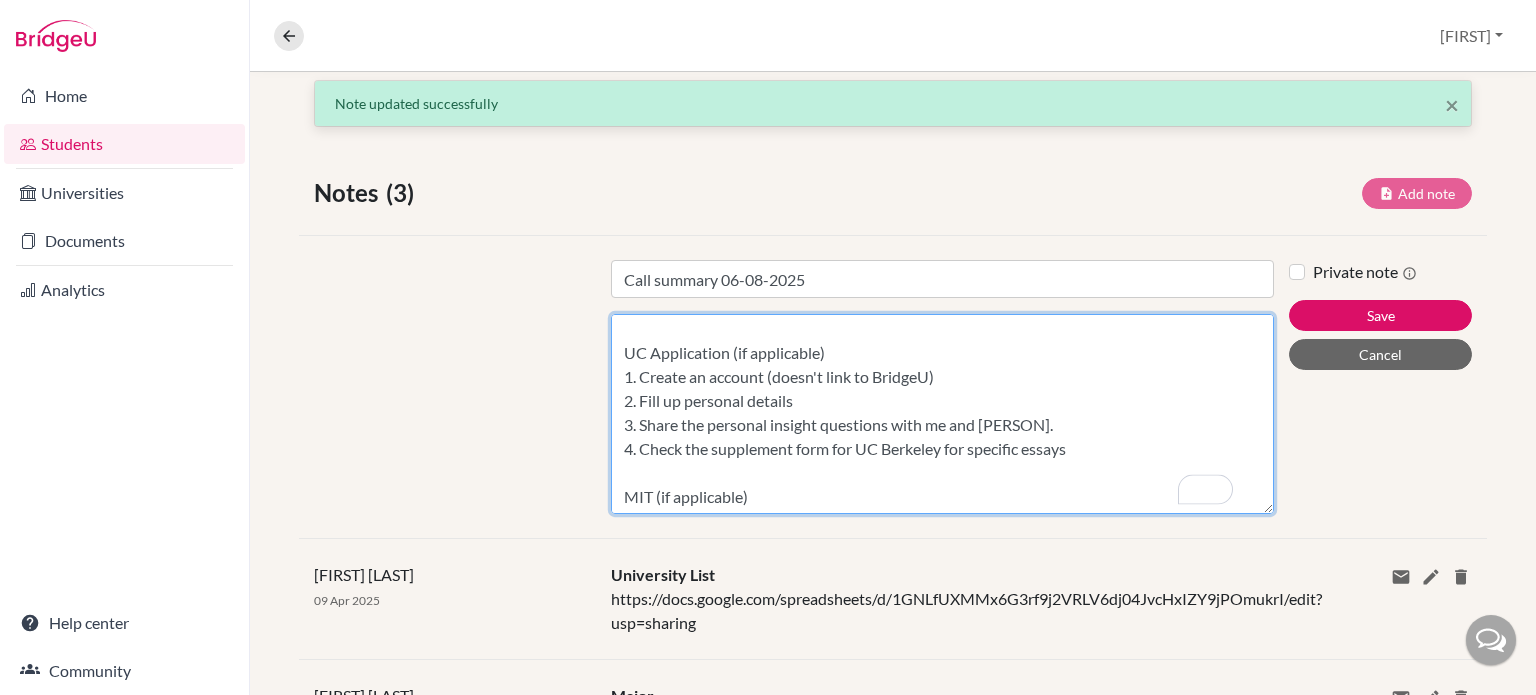 click on "Here is the summary of what we discussed.
Common App
1. Account created and linked to BridgeU.
2. Fill up personal details.
3. Share the personal essay with me and [PERSON].
4. Decide on the top choices for the US and check the supplementary essays for these universities.
UC Application (if applicable)
1. Create an account (doesn't link to BridgeU)
2. Fill up personal details
3. Share the personal insight questions with me and [PERSON].
4. Check the supplement form for UC Berkeley for specific essays
MIT (if applicable)
1. Create an account (doesn't link to BridgeU).
2. Fill up personal details.
3. Check the specific essays.
UCAS
1. Account created and linked to the DSB UCAS centre (doesn't link to BridgeU).
2. Fill up personal details.
3. For the Education section, select DSB International School and fill up all IGCSE courses with results. Also, add your IB Diploma courses with results 'Pending' and other relevant courses.
4. Share the personal statement questions with me and [PERSON]." at bounding box center (942, 414) 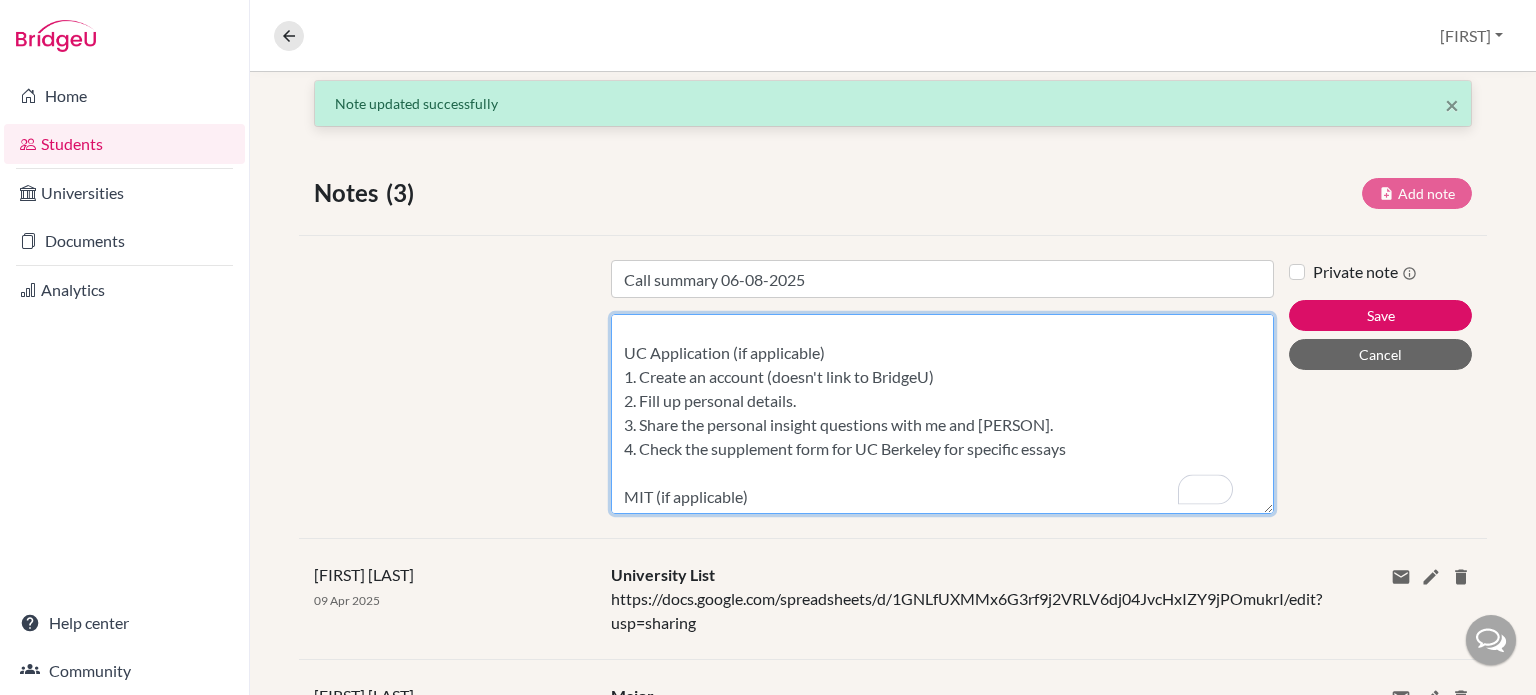 click on "Here is the summary of what we discussed.
Common App
1. Account created and linked to BridgeU.
2. Fill up personal details.
3. Share the personal essay with me and [PERSON].
4. Decide on the top choices for the US and check the supplementary essays for these universities.
UC Application (if applicable)
1. Create an account (doesn't link to BridgeU)
2. Fill up personal details.
3. Share the personal insight questions with me and [PERSON].
4. Check the supplement form for UC Berkeley for specific essays
MIT (if applicable)
1. Create an account (doesn't link to BridgeU).
2. Fill up personal details.
3. Check the specific essays.
UCAS
1. Account created and linked to the DSB UCAS centre (doesn't link to BridgeU).
2. Fill up personal details.
3. For the Education section, select DSB International School and fill up all IGCSE courses with results. Also, add your IB Diploma courses with results 'Pending' and other relevant courses.
4. Share the personal statement questions with me and [PERSON]." at bounding box center [942, 414] 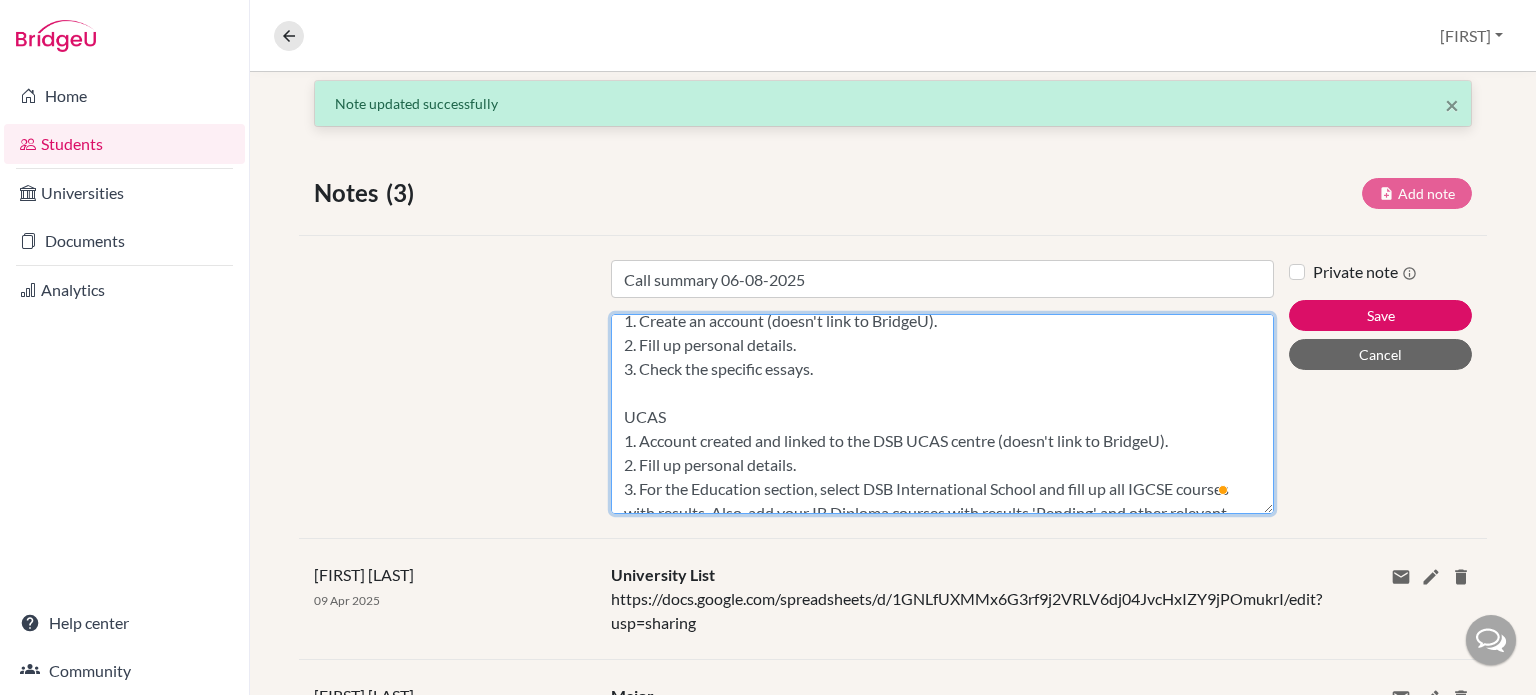 click on "Here is the summary of what we discussed.
Common App
1. Account created and linked to BridgeU.
2. Fill up personal details.
3. Share the personal essay with me and [PERSON] and [PERSON].
4. Decide on the top choices for the US and check the supplementary essays for these universities.
UC Application (if applicable)
1. Create an account (doesn't link to BridgeU).
2. Fill up personal details.
3. Share the personal insight questions with me and [PERSON] and [PERSON].
4. Check the supplement form for UC Berkeley for specific essays
MIT (if applicable)
1. Create an account (doesn't link to BridgeU).
2. Fill up personal details.
3. Check the specific essays.
UCAS
1. Account created and linked to the DSB UCAS centre (doesn't link to BridgeU).
2. Fill up personal details.
3. For the Education section, select DSB International School and fill up all IGCSE courses with results. Also, add your IB Diploma courses with results 'Pending' and other relevant courses.
4. Share the personal statement questions with me and [PERSON] and [PERSON]." at bounding box center [942, 414] 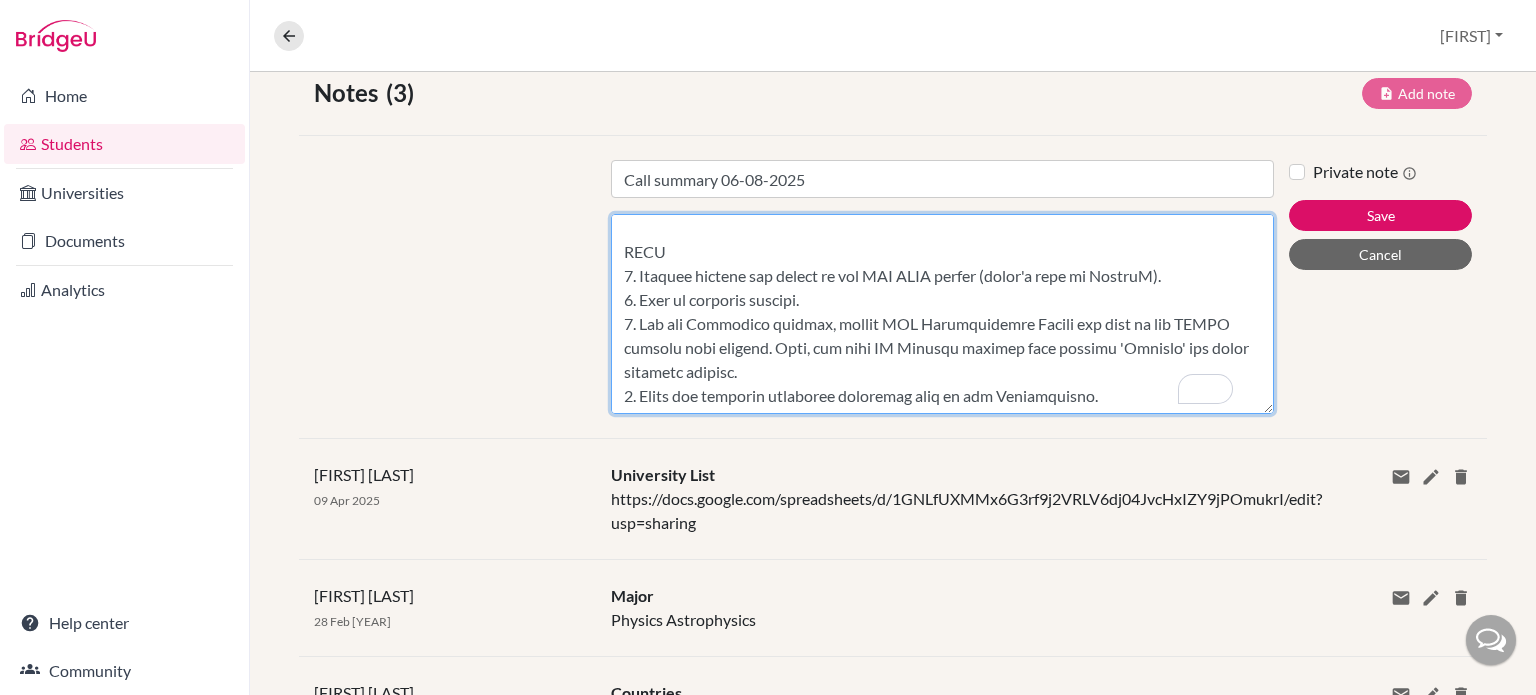 click on "Content" at bounding box center (942, 314) 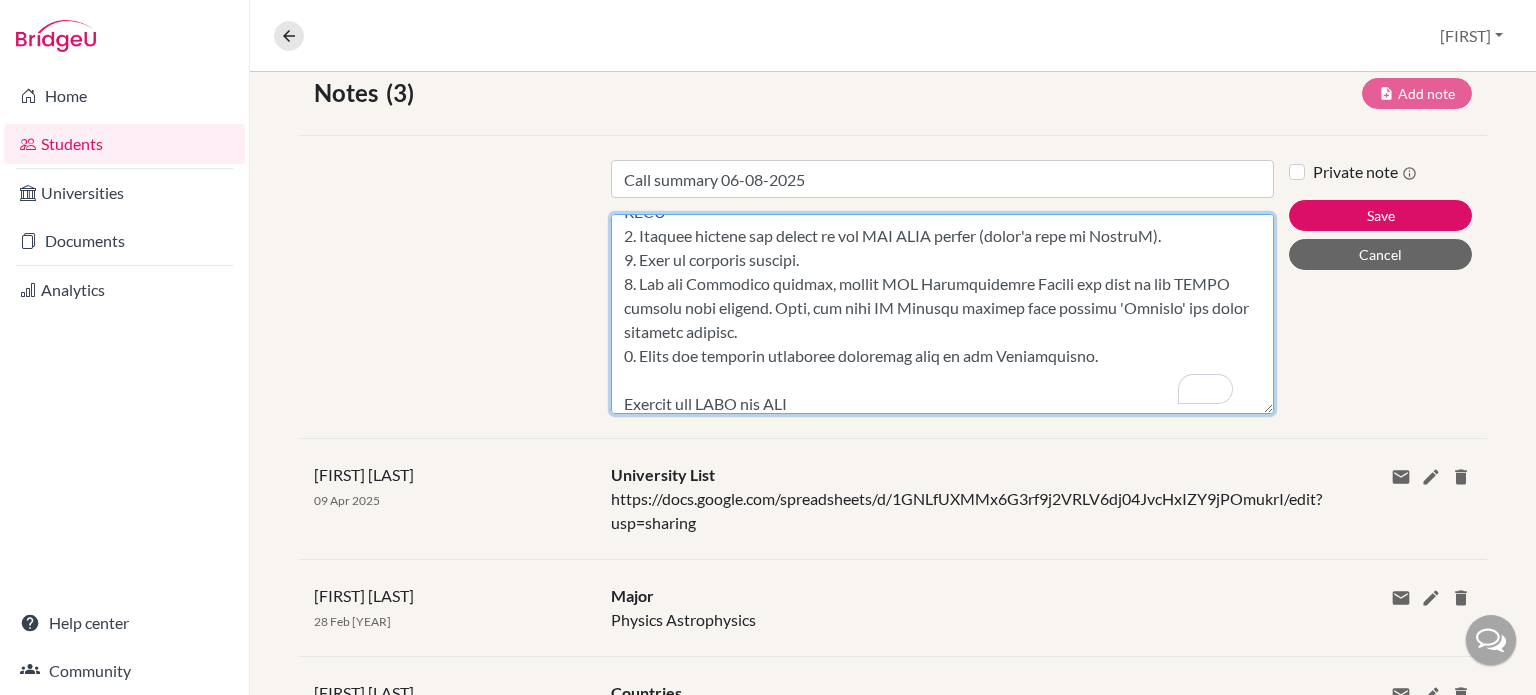 click on "Content" at bounding box center [942, 314] 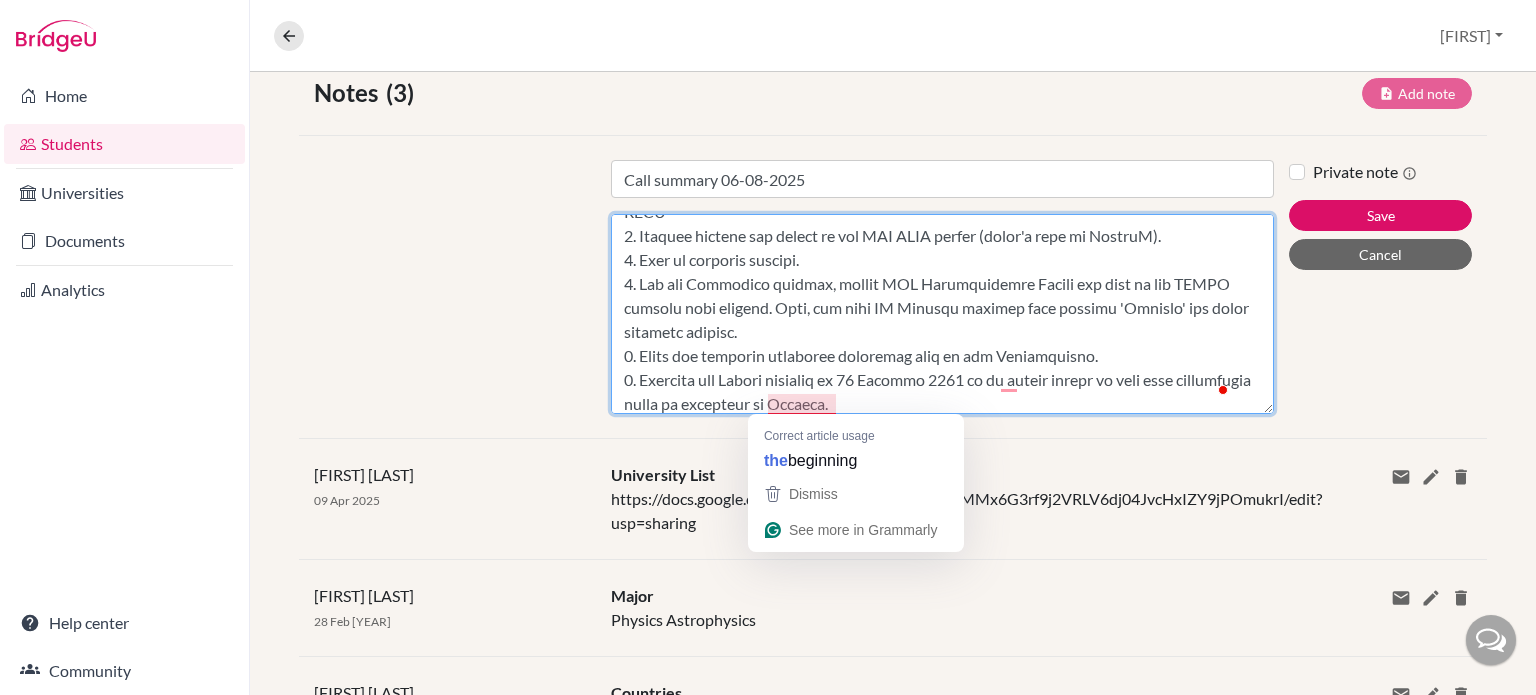click on "Content" at bounding box center (942, 314) 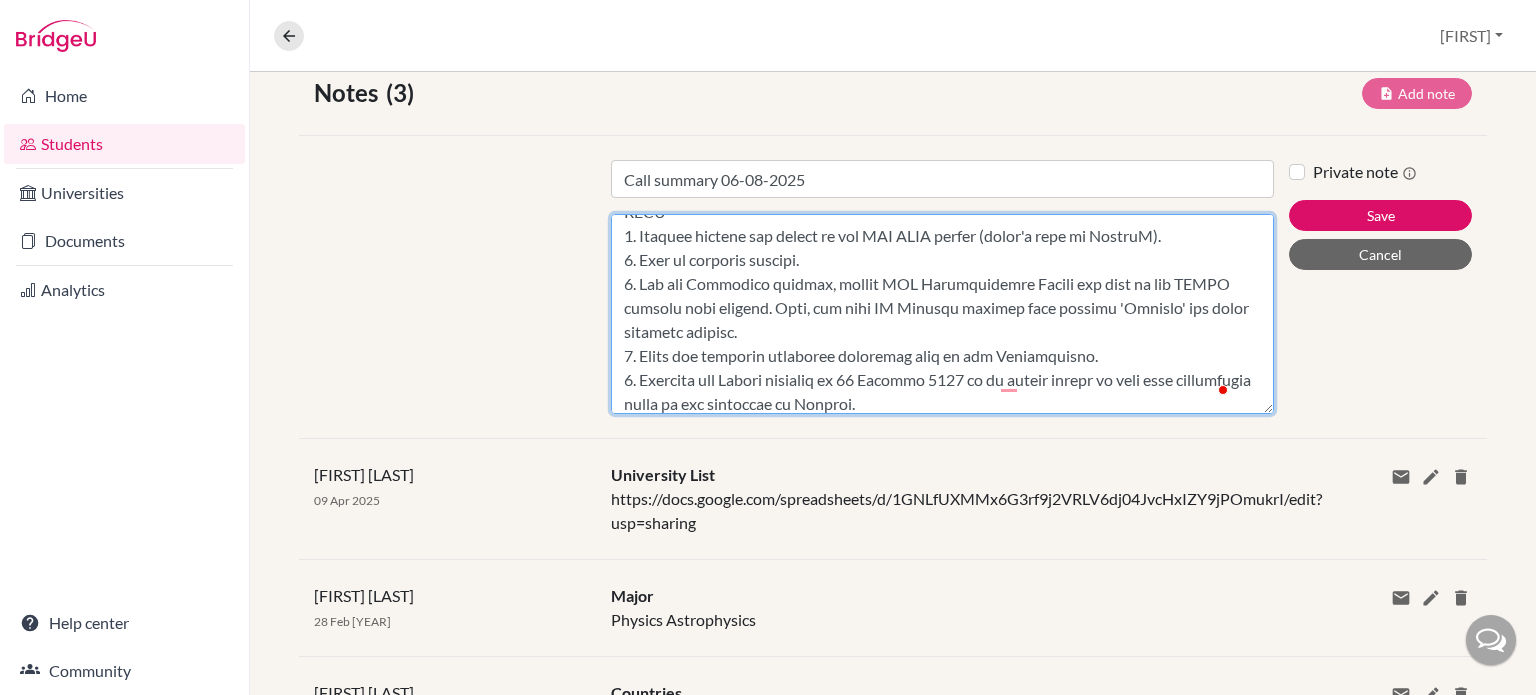 click on "Content" at bounding box center (942, 314) 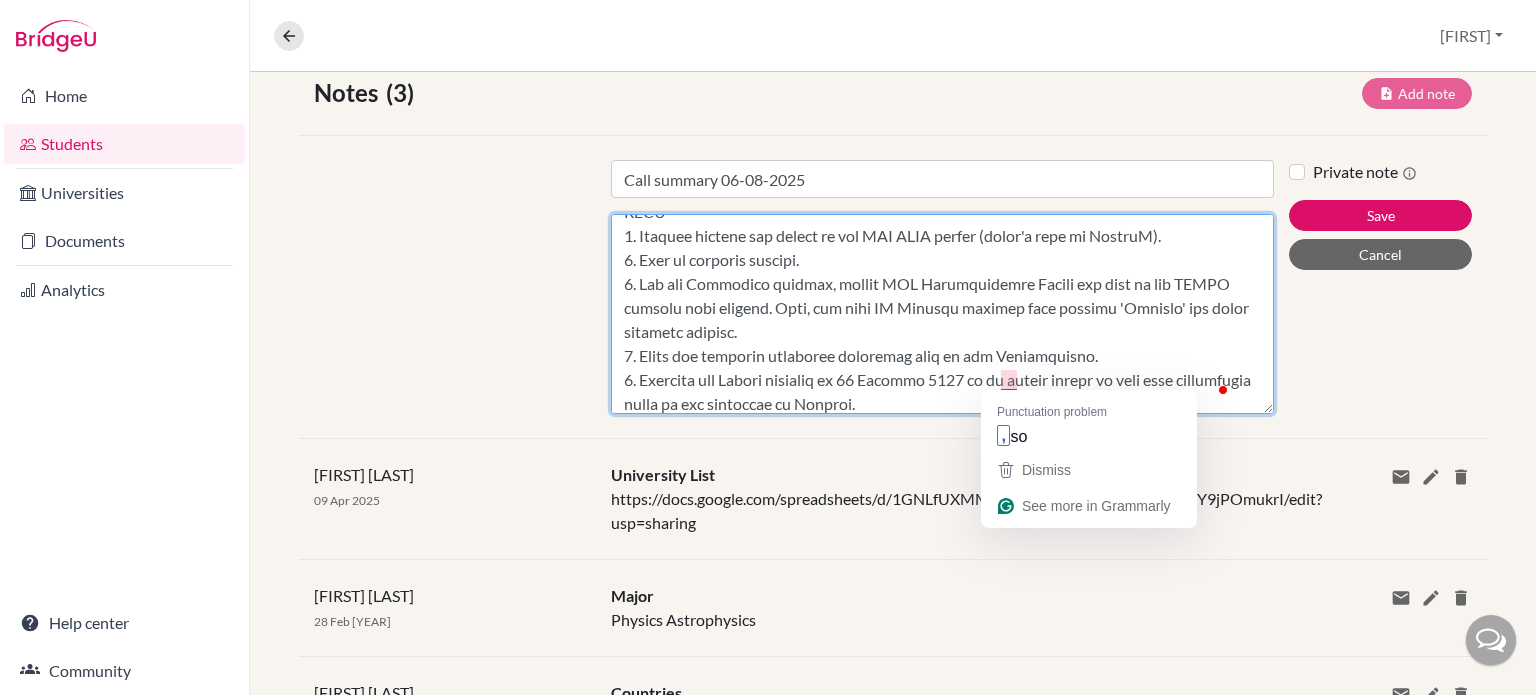click on "Content" at bounding box center (942, 314) 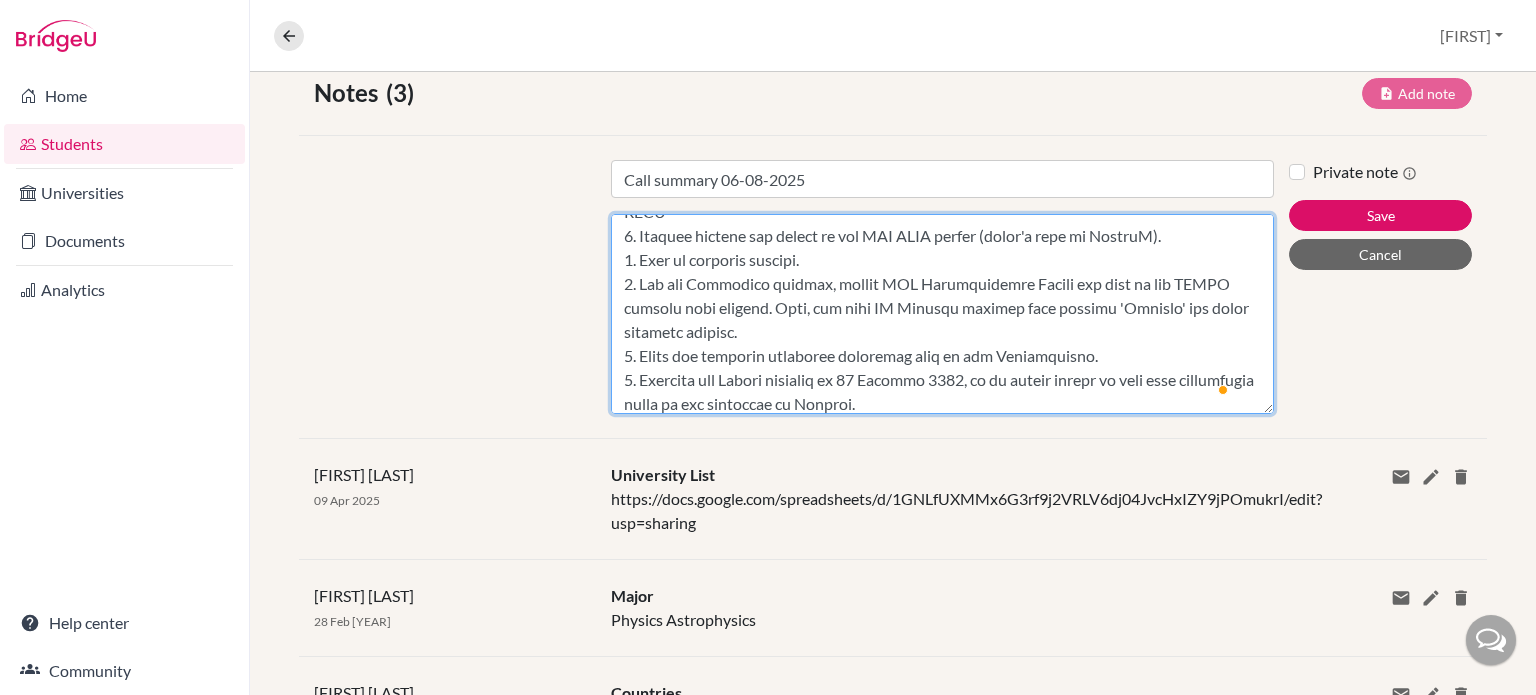 scroll, scrollTop: 557, scrollLeft: 0, axis: vertical 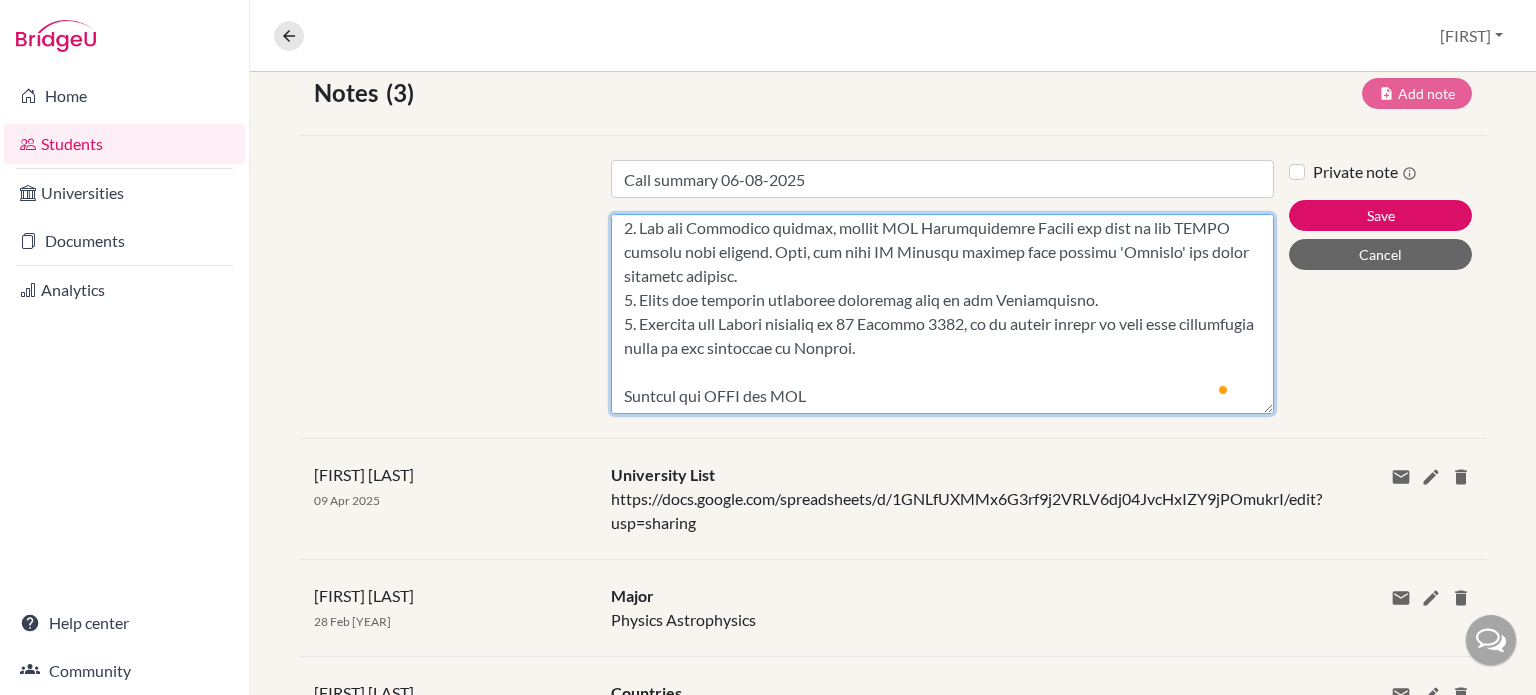 click on "Content" at bounding box center (942, 314) 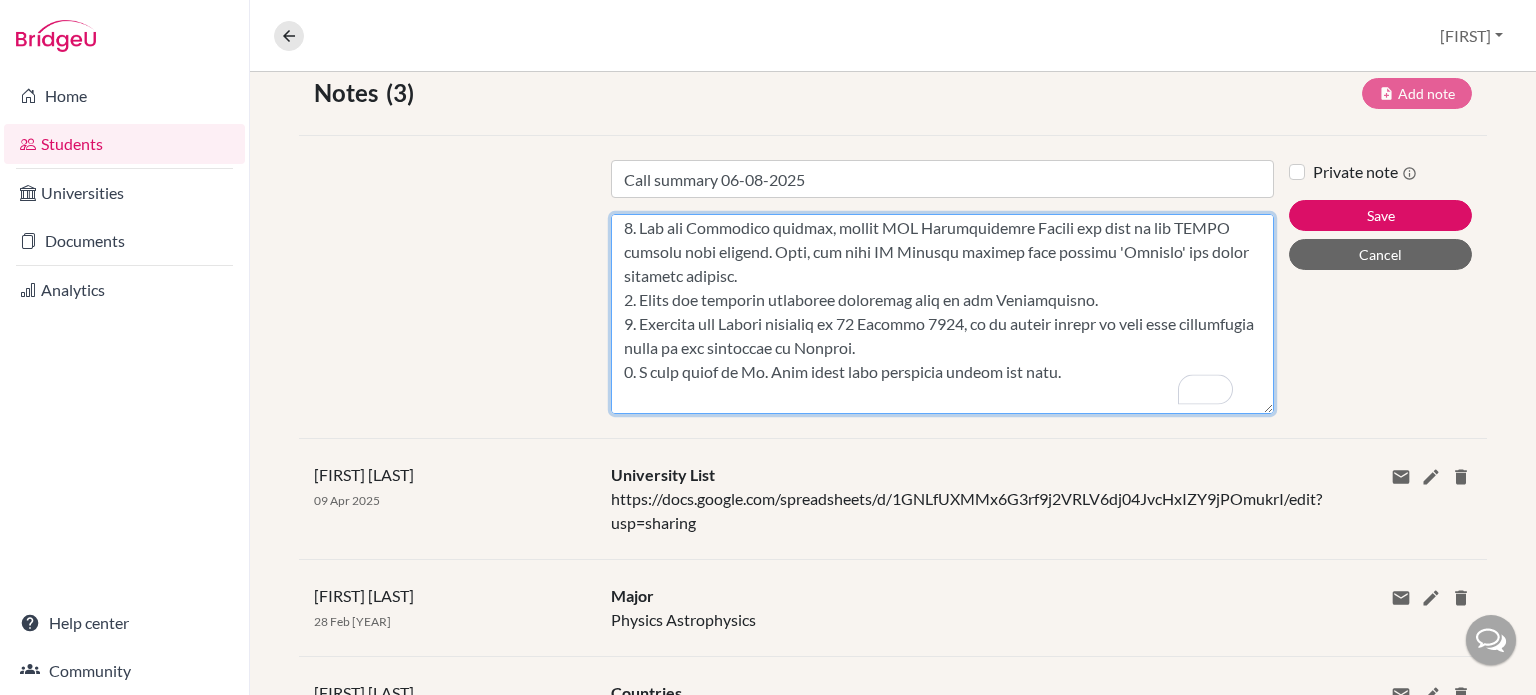scroll, scrollTop: 577, scrollLeft: 0, axis: vertical 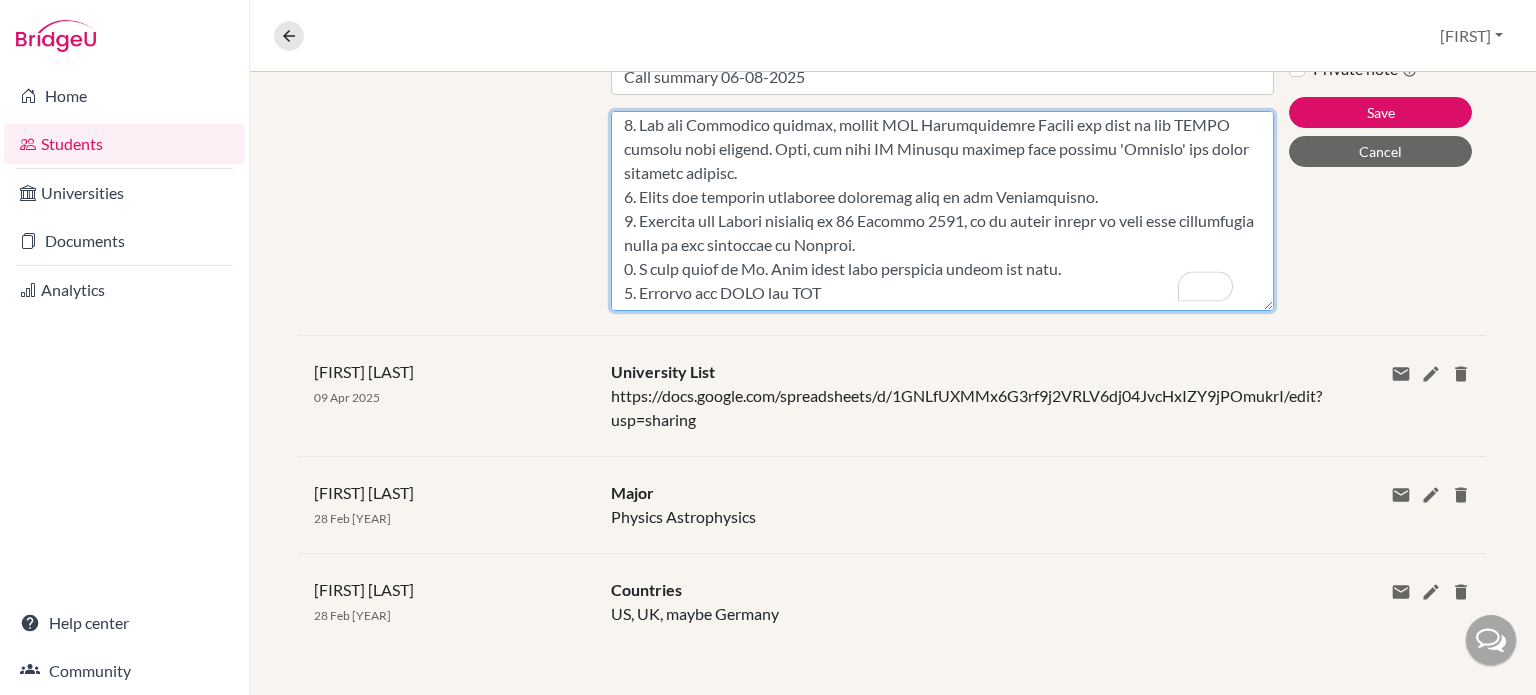 click on "Content" at bounding box center (942, 211) 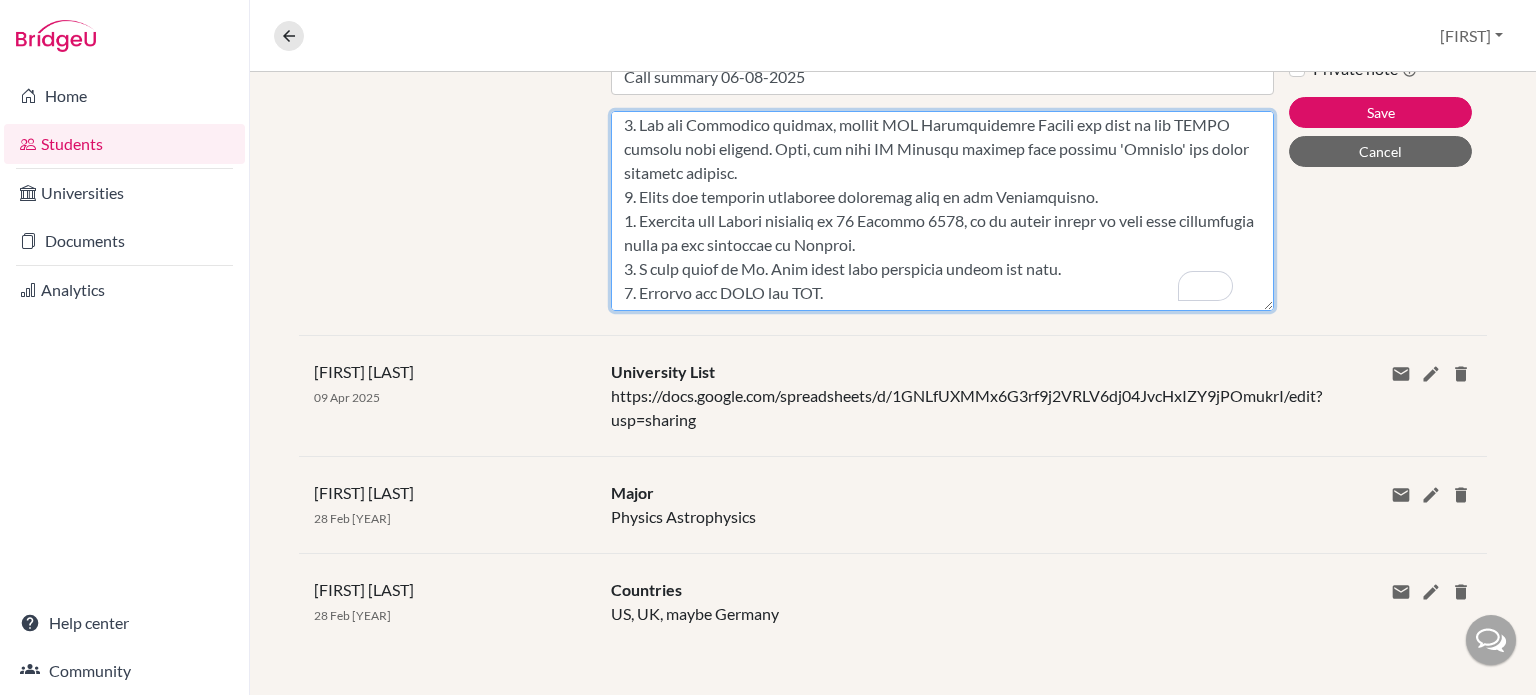 click on "Content" at bounding box center [942, 211] 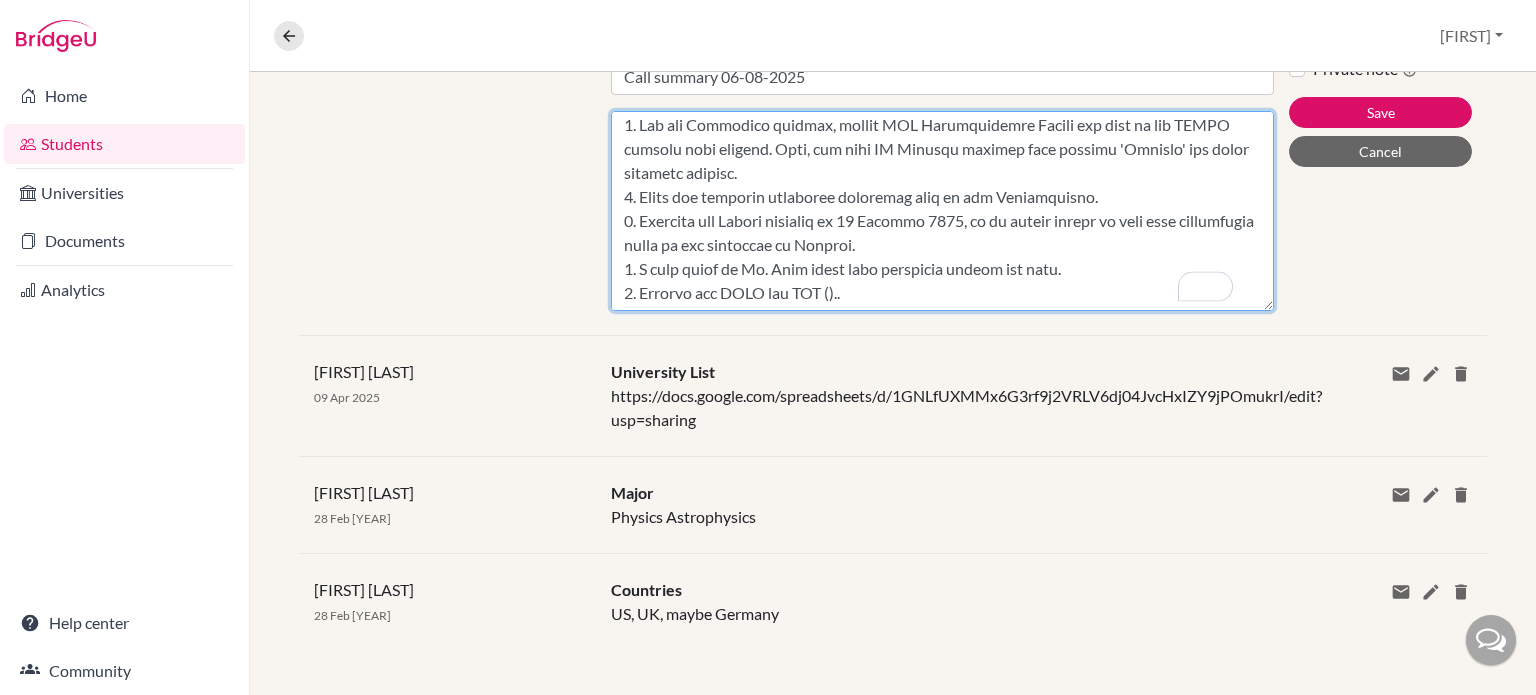 paste on "2025 PAT test dates: 22 & 23 October" 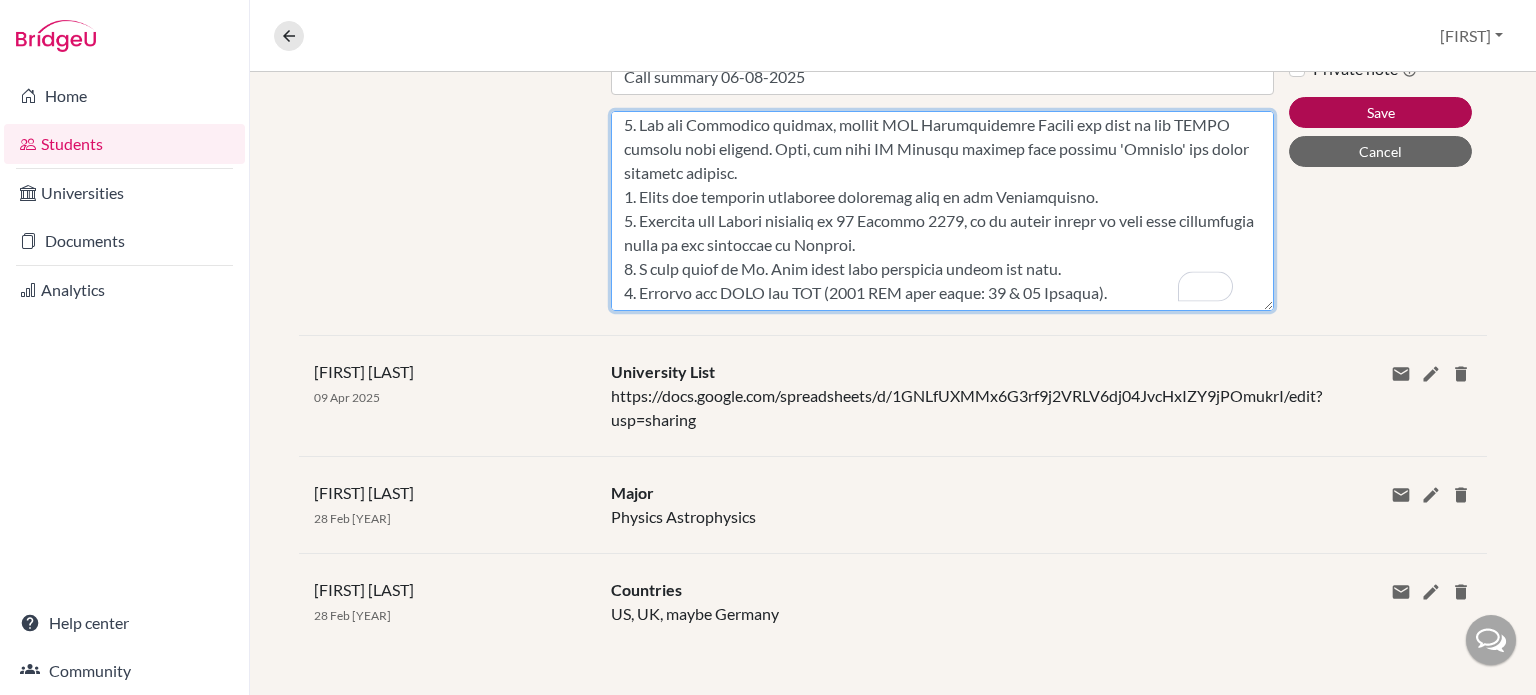 type on "Here is the summary of what we discussed.
Common App
1. Account created and linked to BridgeU.
2. Fill up personal details.
3. Share the personal essay with me and [FIRST] [LAST].
4. Decide on the top choices for the US and check the supplementary essays for these universities.
UC Application (if applicable)
1. Create an account (doesn't link to BridgeU).
2. Fill up personal details.
3. Share the personal insight questions with me and [FIRST] [LAST].
4. Check the supplement form for UC Berkeley for specific essays
MIT (if applicable)
1. Create an account (doesn't link to BridgeU).
2. Fill up personal details.
3. Check the specific essays and share the essay prompts with me.
UCAS
1. Account created and linked to the DSB UCAS centre (doesn't link to BridgeU).
2. Fill up personal details.
3. For the Education section, select DSB International School and fill up all IGCSE courses with results. Also, add your IB Diploma courses with results 'Pending' and other relevant courses.
4. Share the personal statemen..." 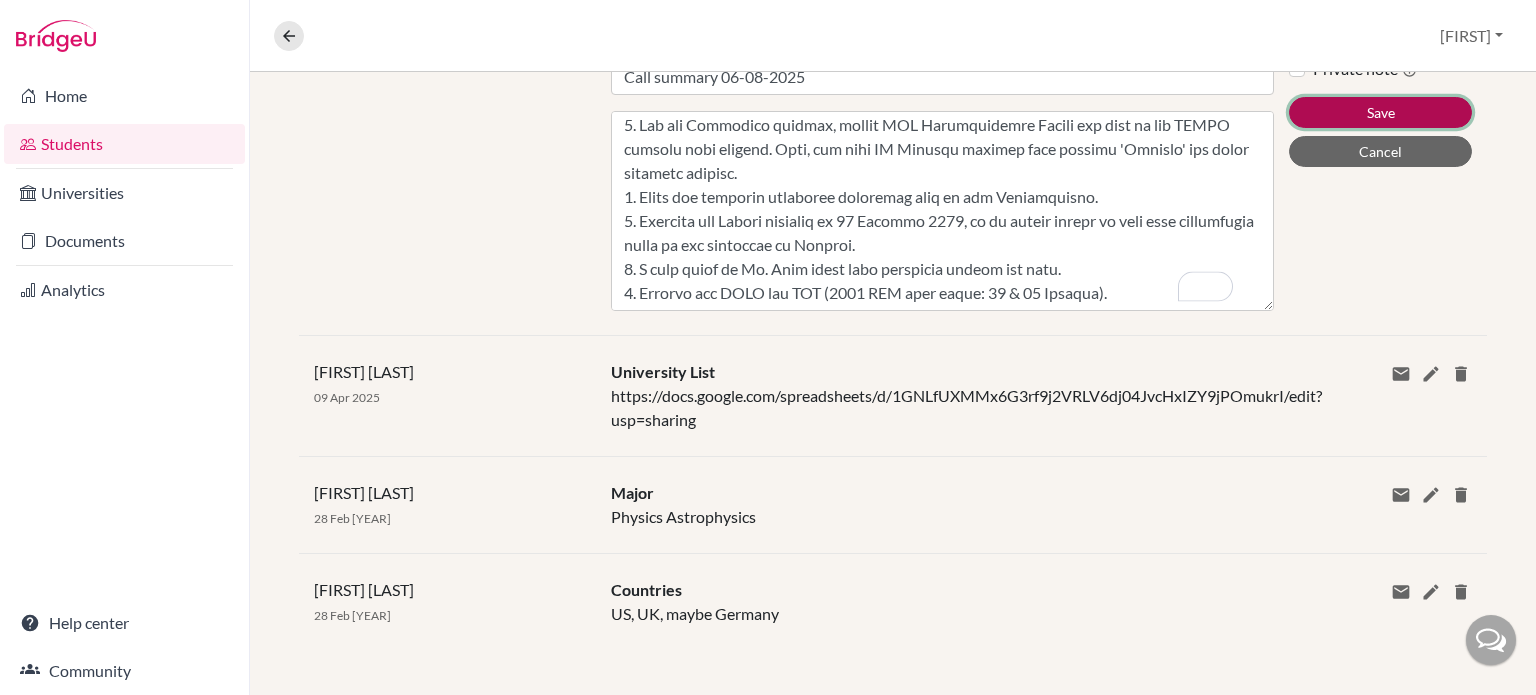 click on "Save" at bounding box center [1380, 112] 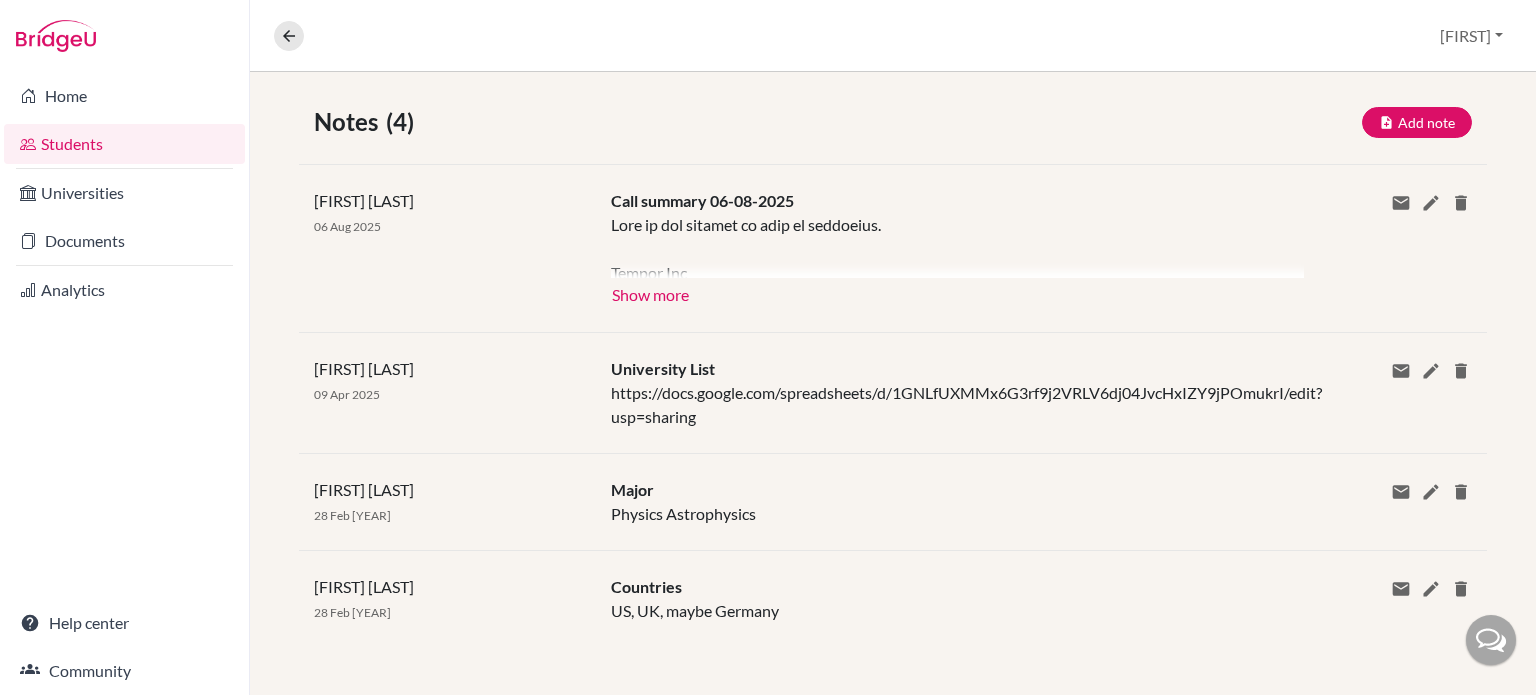 scroll, scrollTop: 386, scrollLeft: 0, axis: vertical 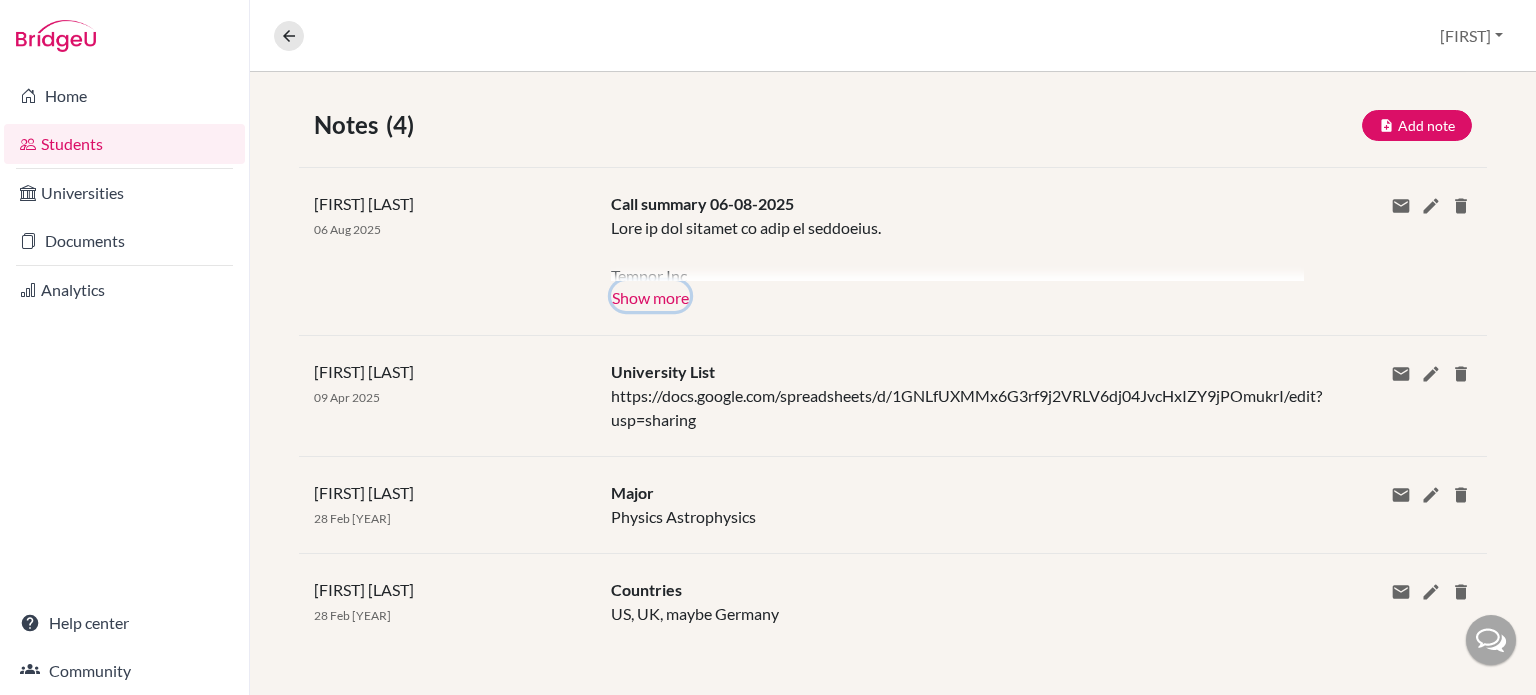 click on "Show more" 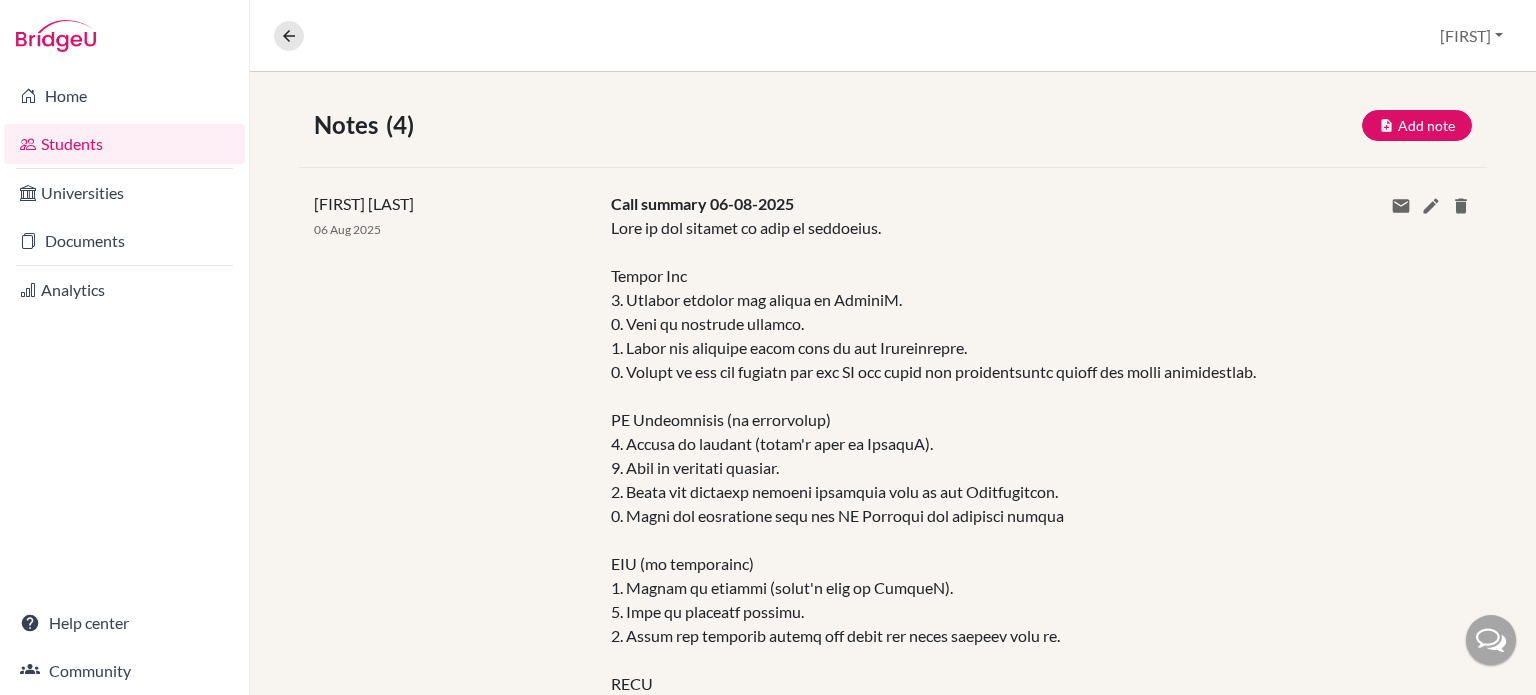 scroll, scrollTop: 456, scrollLeft: 0, axis: vertical 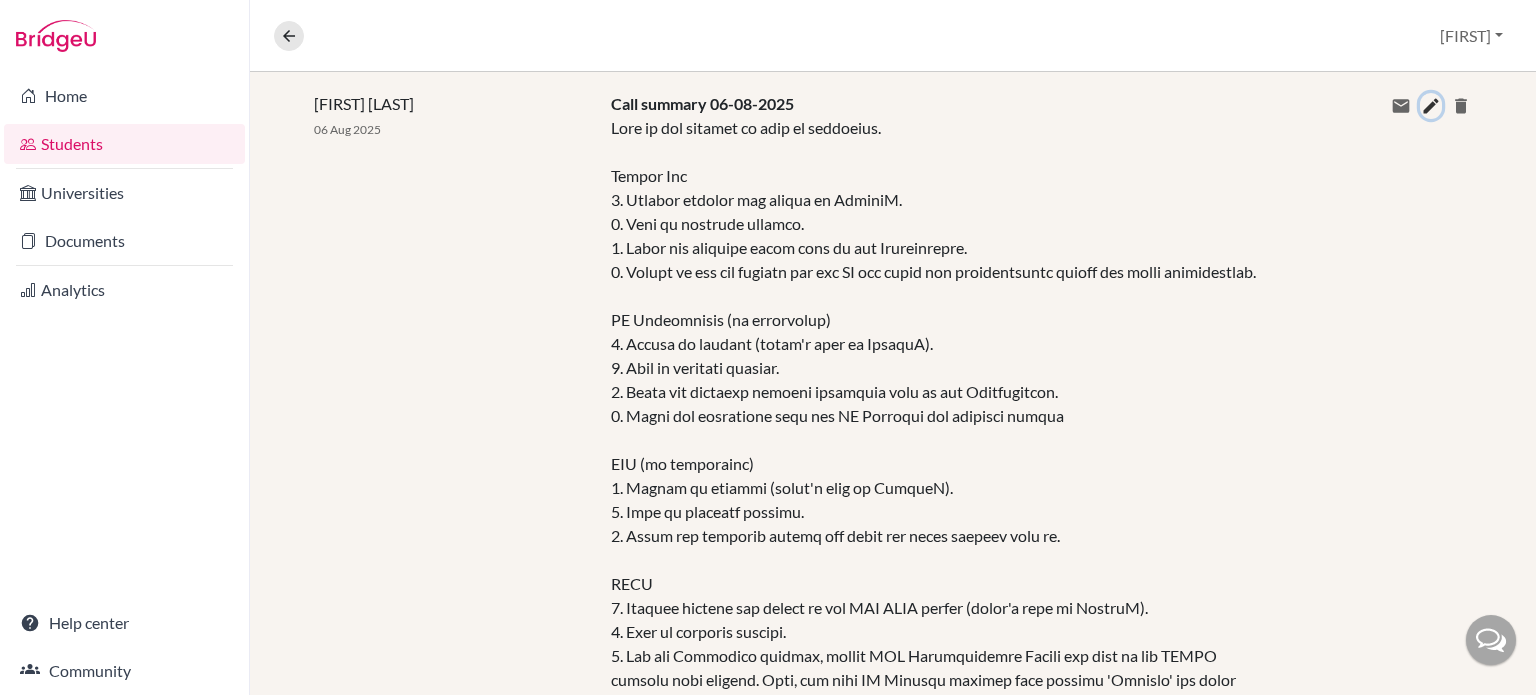 click at bounding box center [1431, 106] 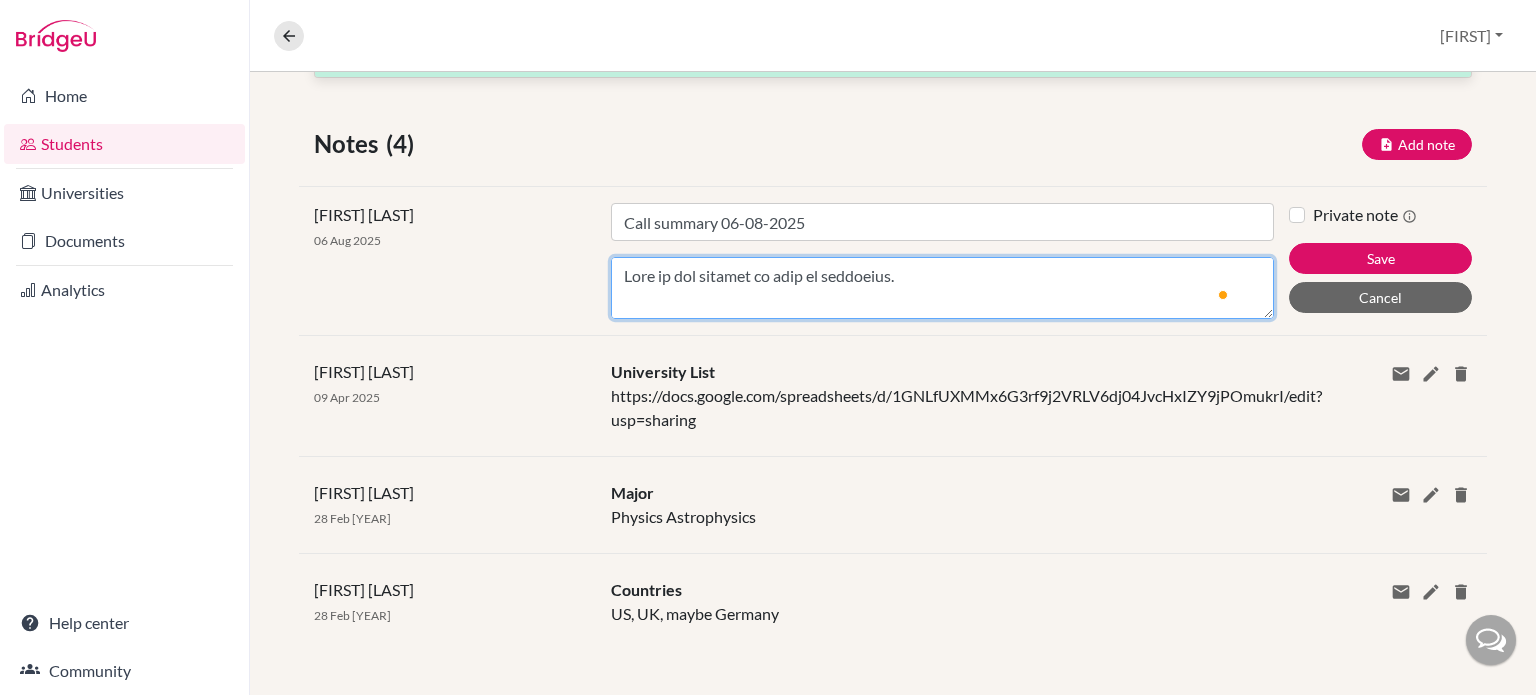 click on "Content" at bounding box center [942, 288] 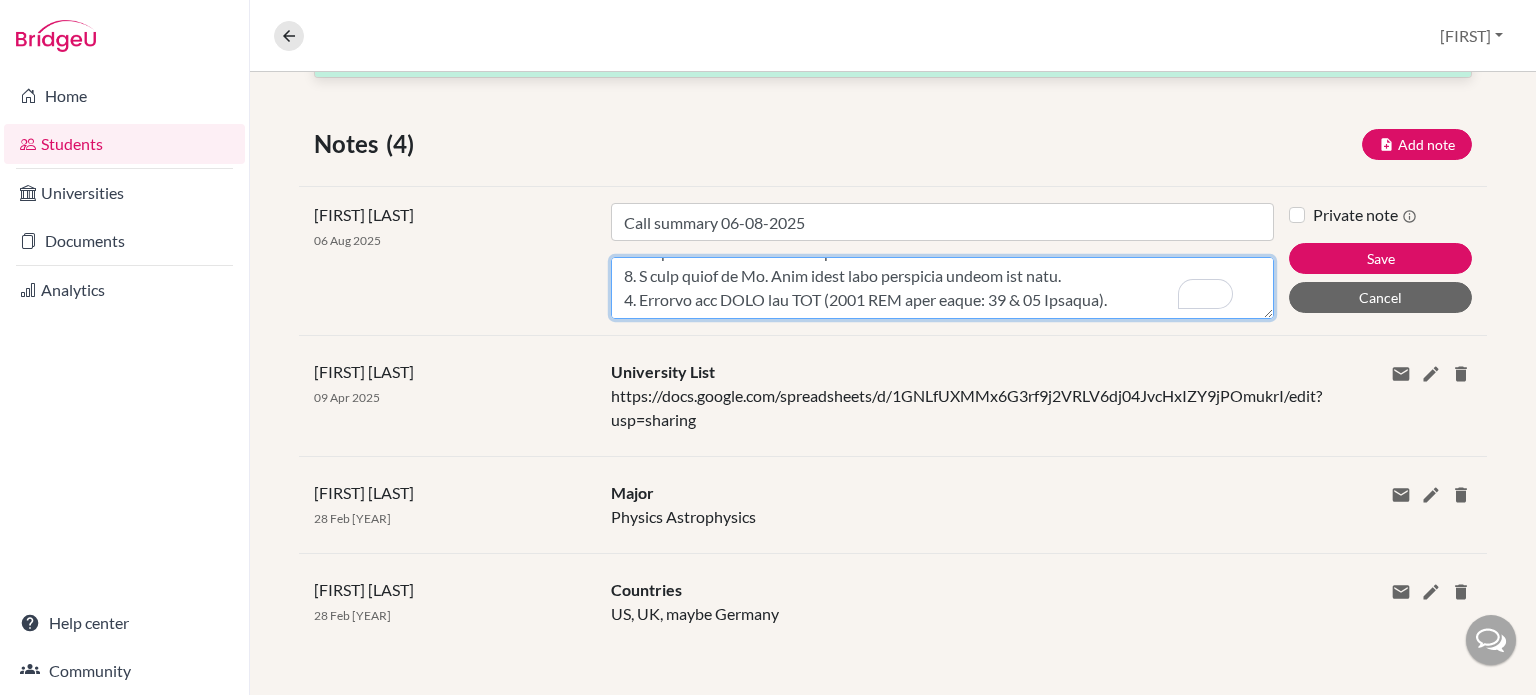 click on "Content" at bounding box center (942, 288) 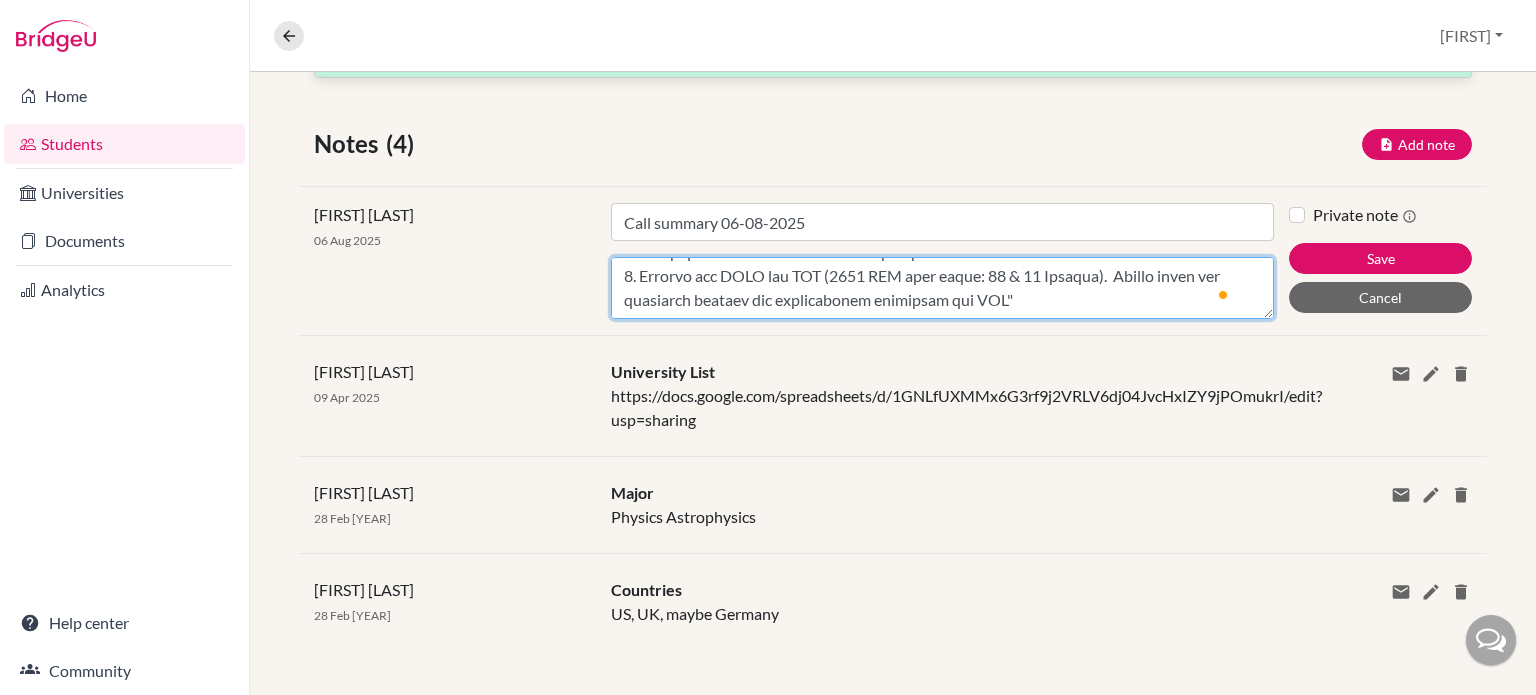 paste on "https://www.ox.ac.uk/admissions/undergraduate/applying-to-oxford/guide/admissions-tests/pat" 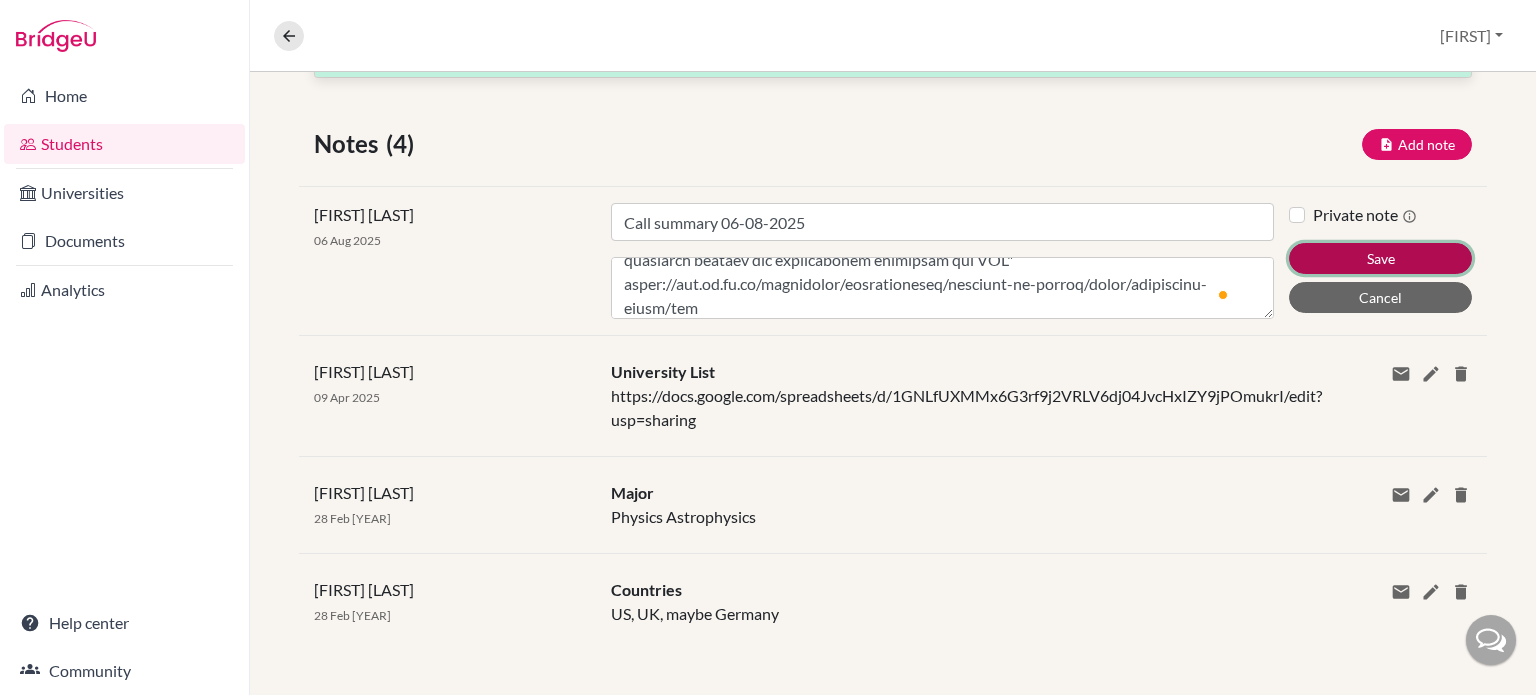 click on "Save" at bounding box center [1380, 258] 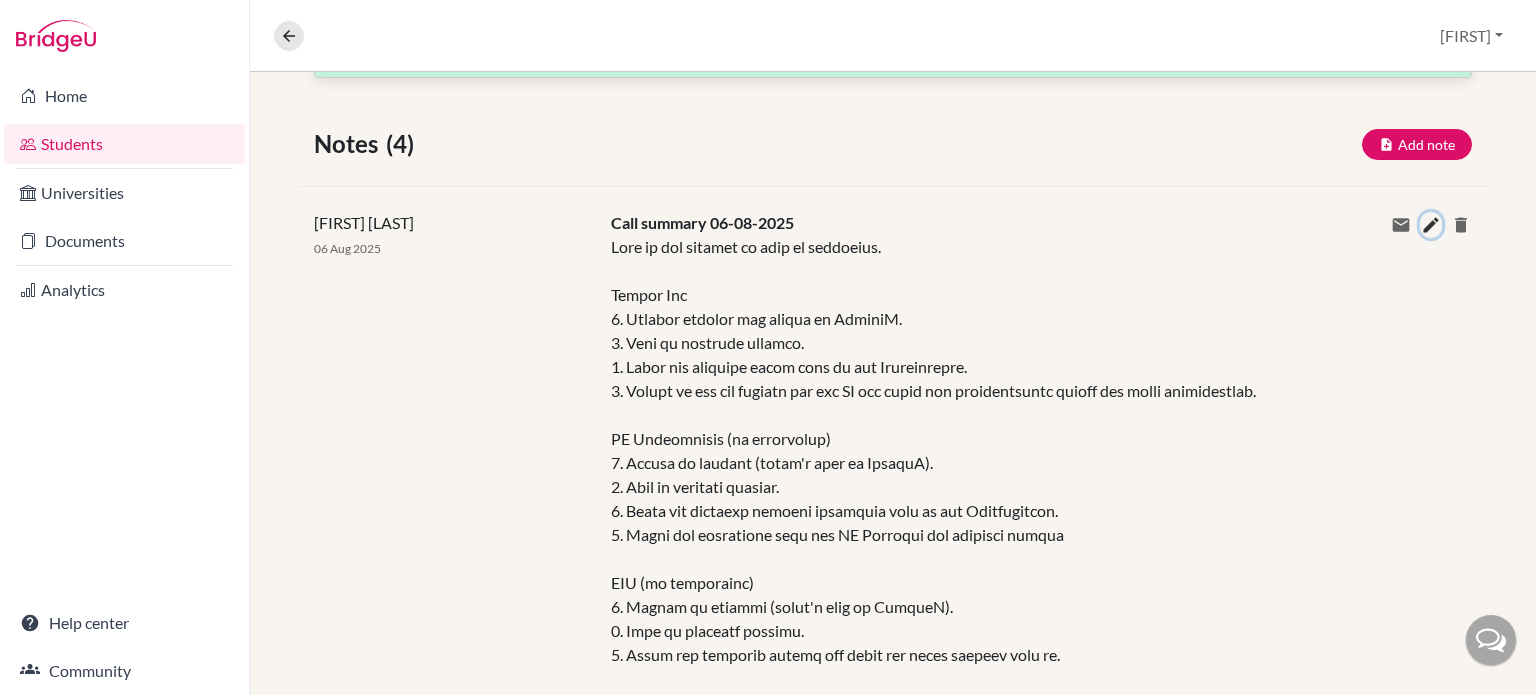 click at bounding box center (1431, 225) 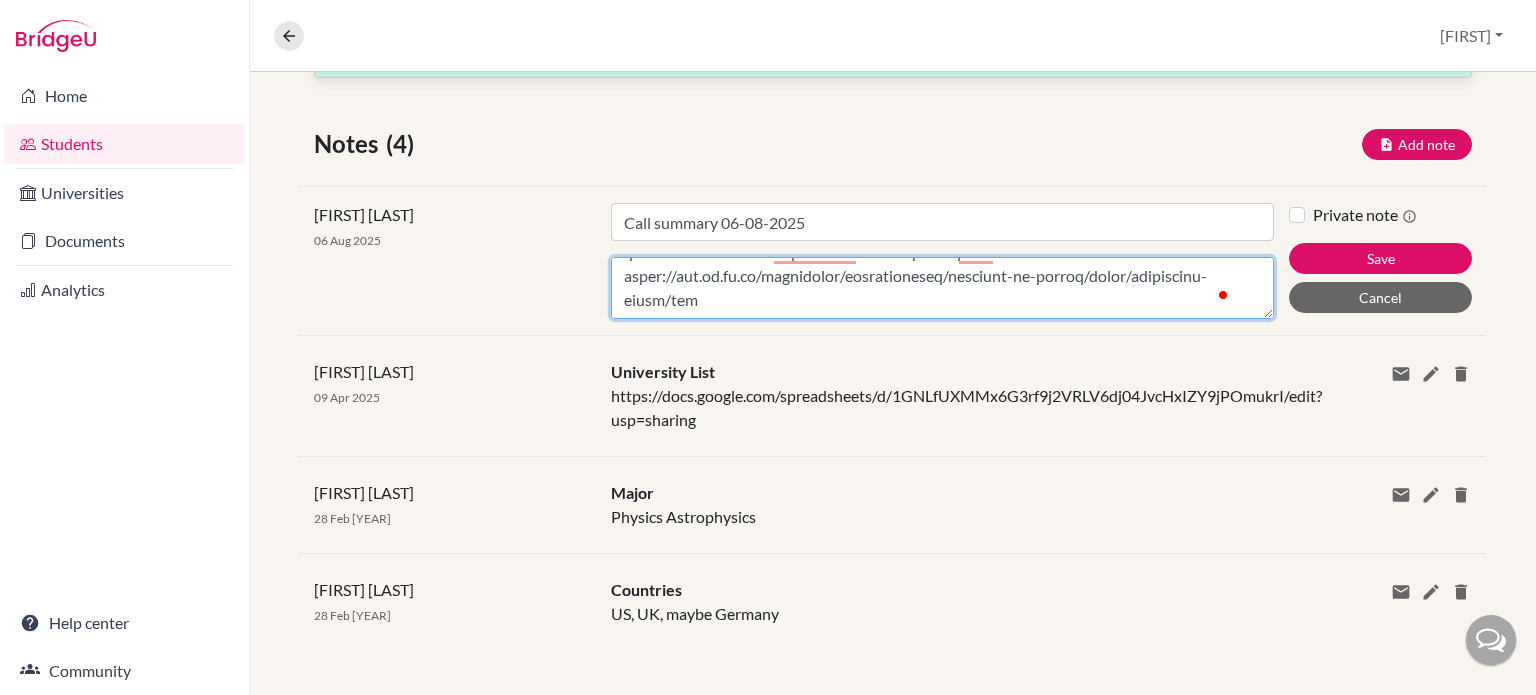 click on "Content" at bounding box center [942, 288] 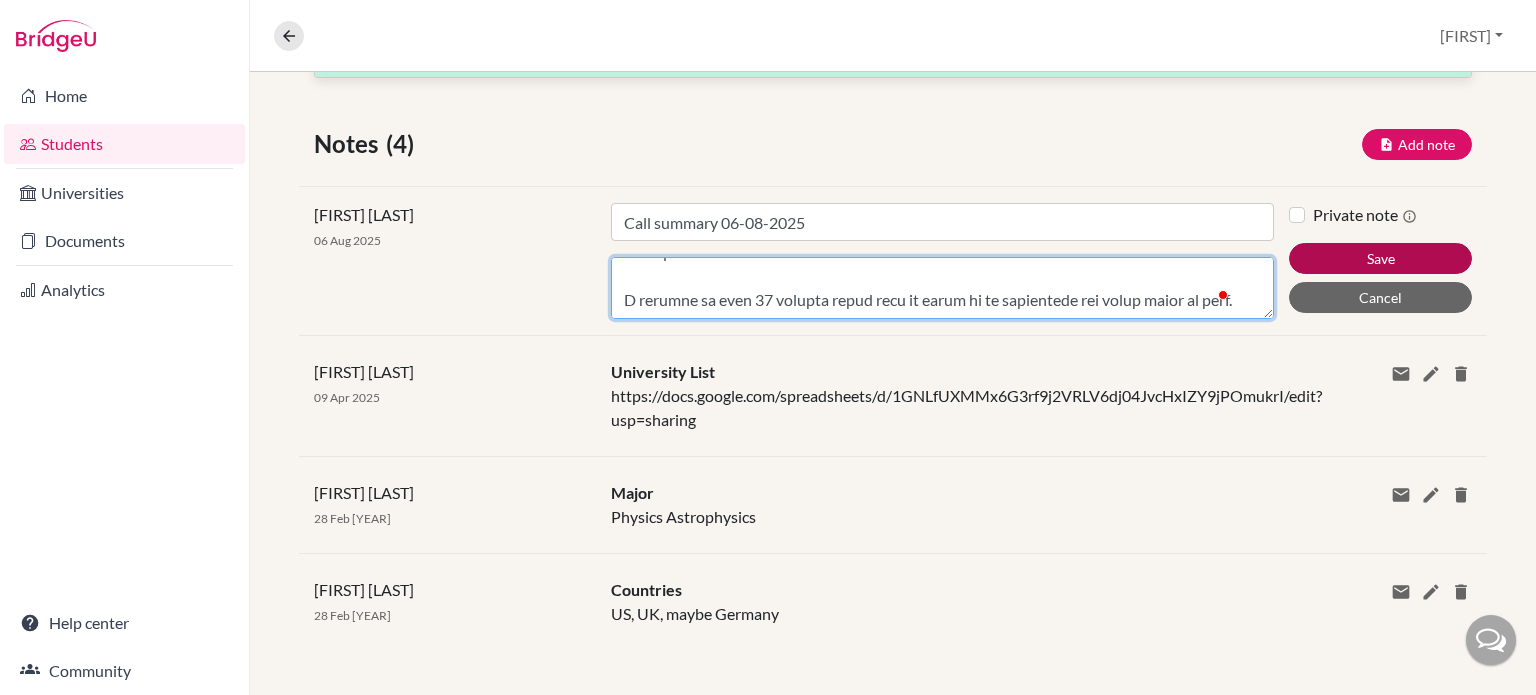 type on "Here is the summary of what we discussed.
Common App
1. Account created and linked to BridgeU.
2. Fill up personal details.
3. Share the personal essay with me and [FIRST] [LAST].
4. Decide on the top choices for the US and check the supplementary essays for these universities.
UC Application (if applicable)
1. Create an account (doesn't link to BridgeU).
2. Fill up personal details.
3. Share the personal insight questions with me and [FIRST] [LAST].
4. Check the supplement form for UC Berkeley for specific essays
MIT (if applicable)
1. Create an account (doesn't link to BridgeU).
2. Fill up personal details.
3. Check the specific essays and share the essay prompts with me.
UCAS
1. Account created and linked to the DSB UCAS centre (doesn't link to BridgeU).
2. Fill up personal details.
3. For the Education section, select DSB International School and fill up all IGCSE courses with results. Also, add your IB Diploma courses with results 'Pending' and other relevant courses.
4. Share the personal statemen..." 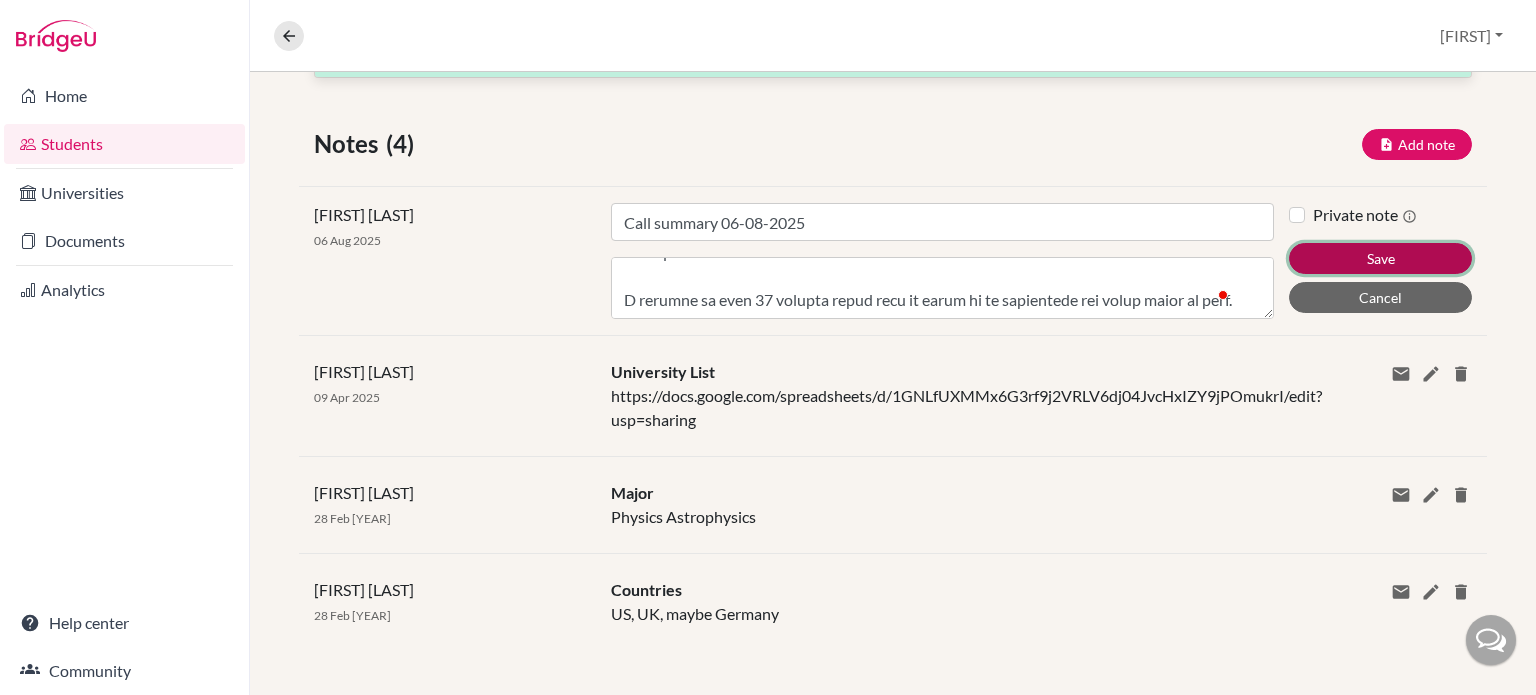 click on "Save" at bounding box center (1380, 258) 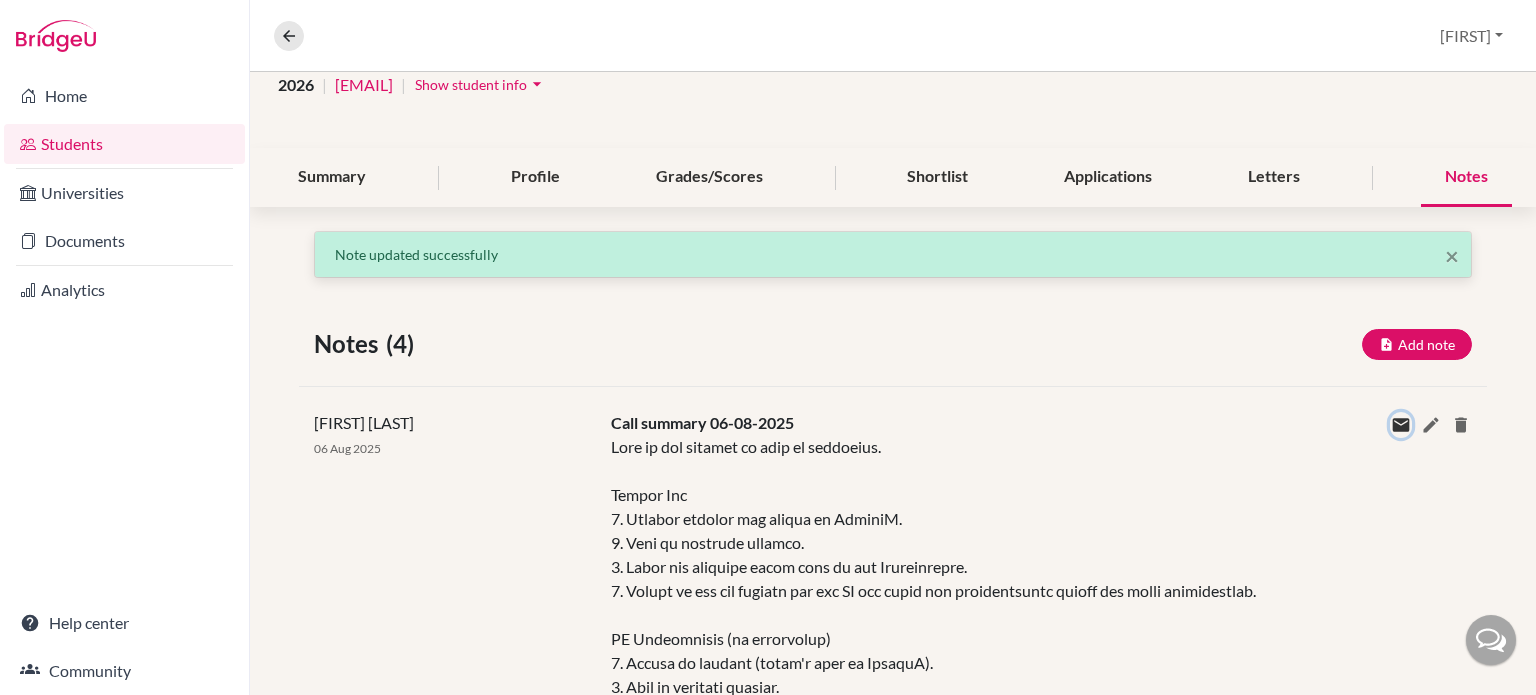 click at bounding box center (1401, 425) 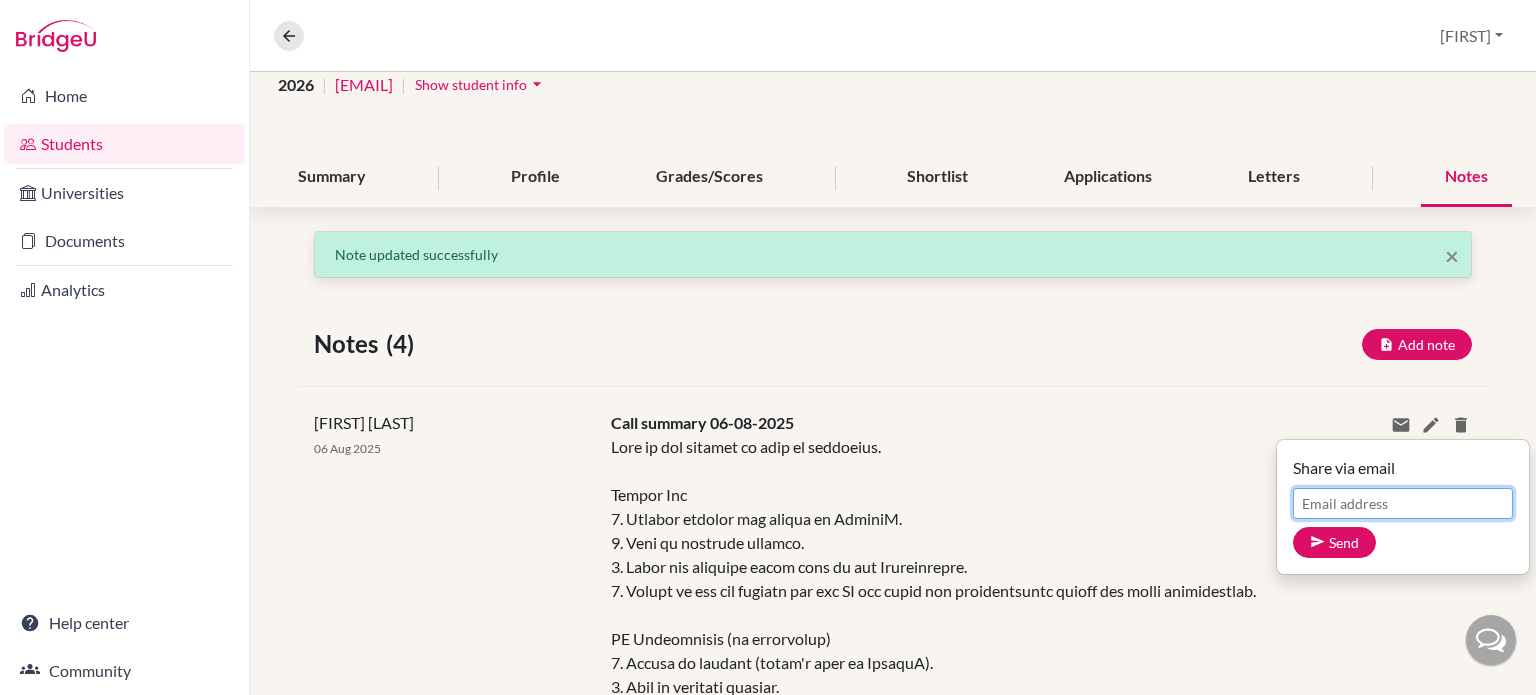 click on "Email address" at bounding box center (1403, 503) 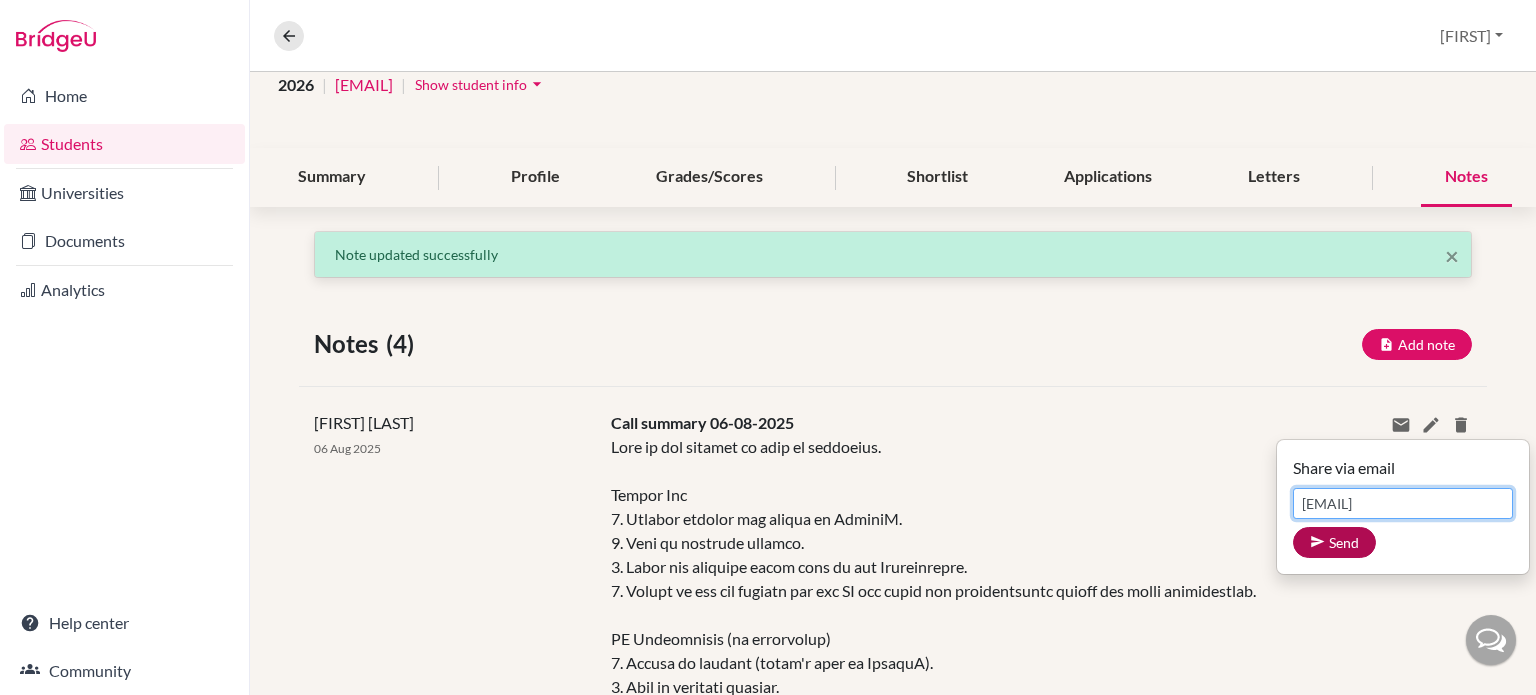 type on "[EMAIL]" 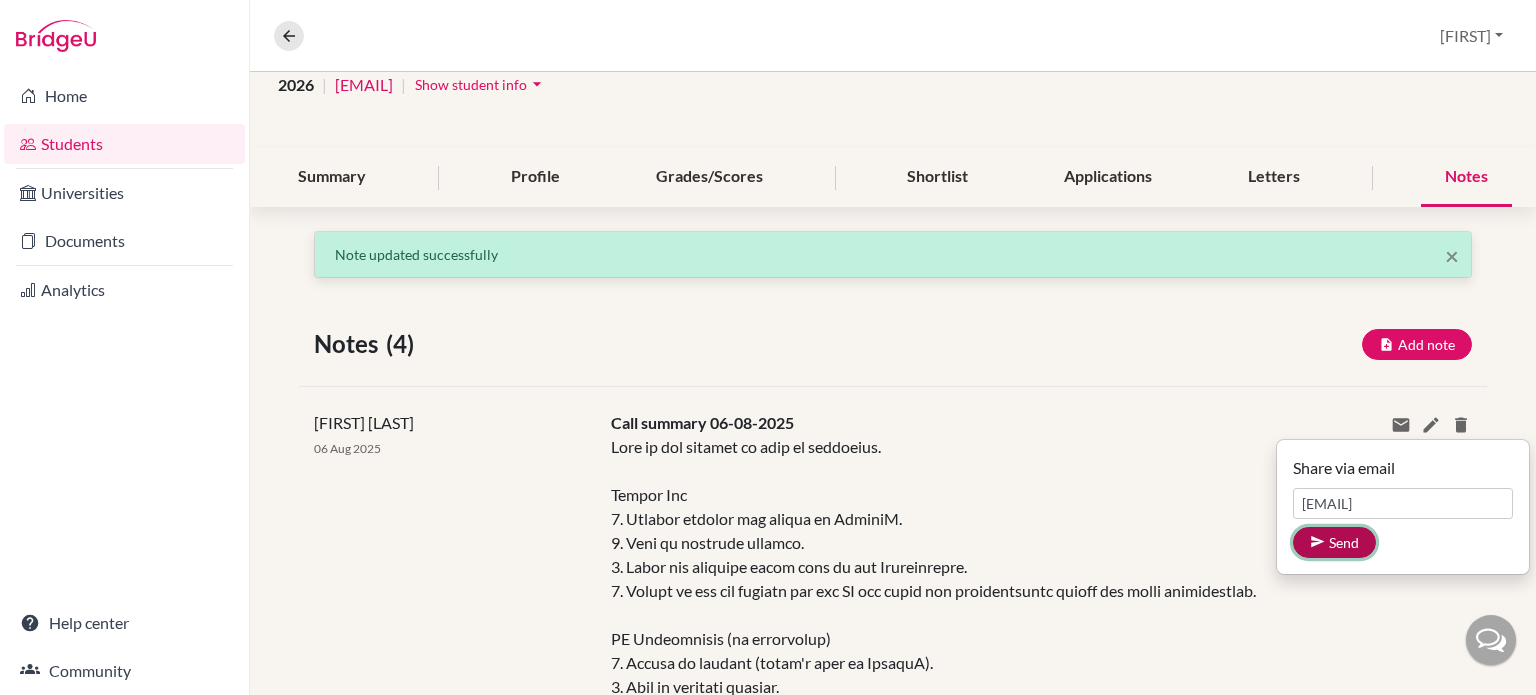 click on "Send" at bounding box center [1334, 542] 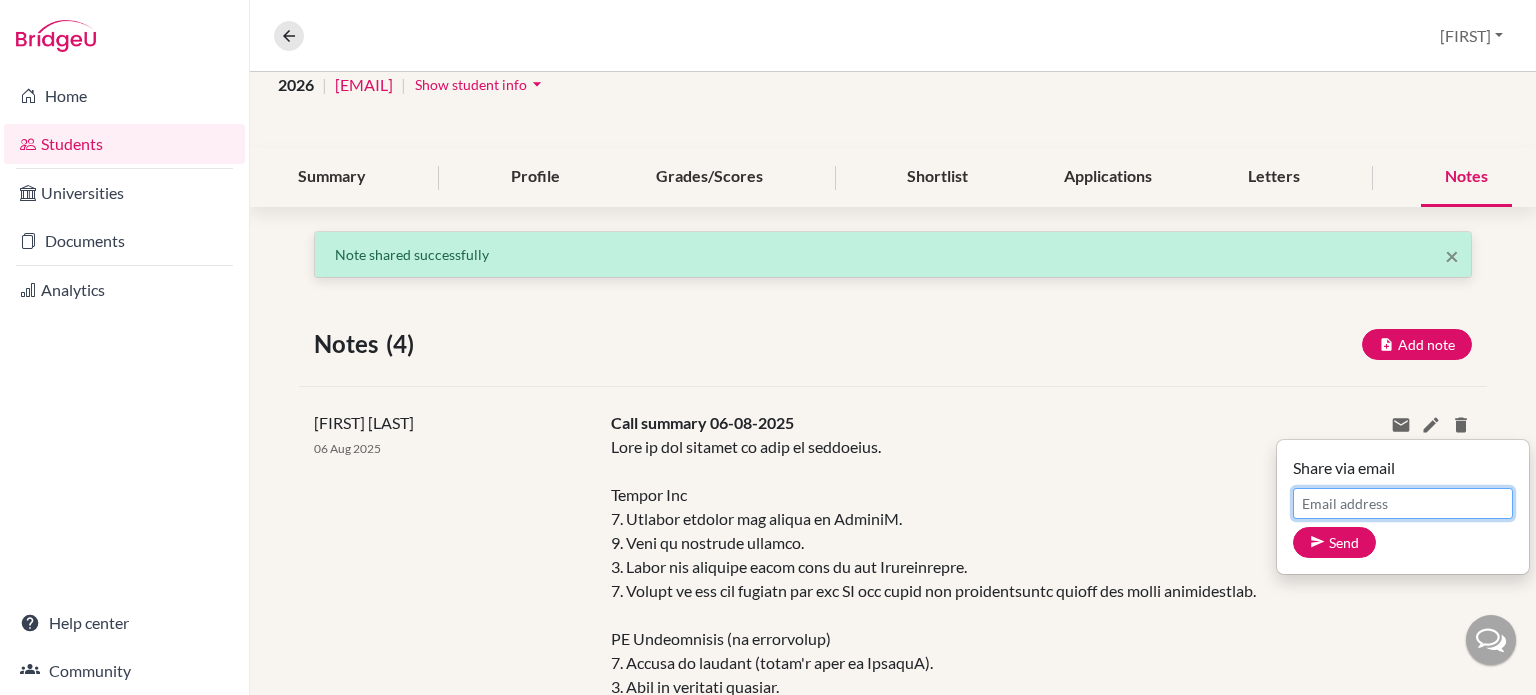 click on "Email address" at bounding box center (1403, 503) 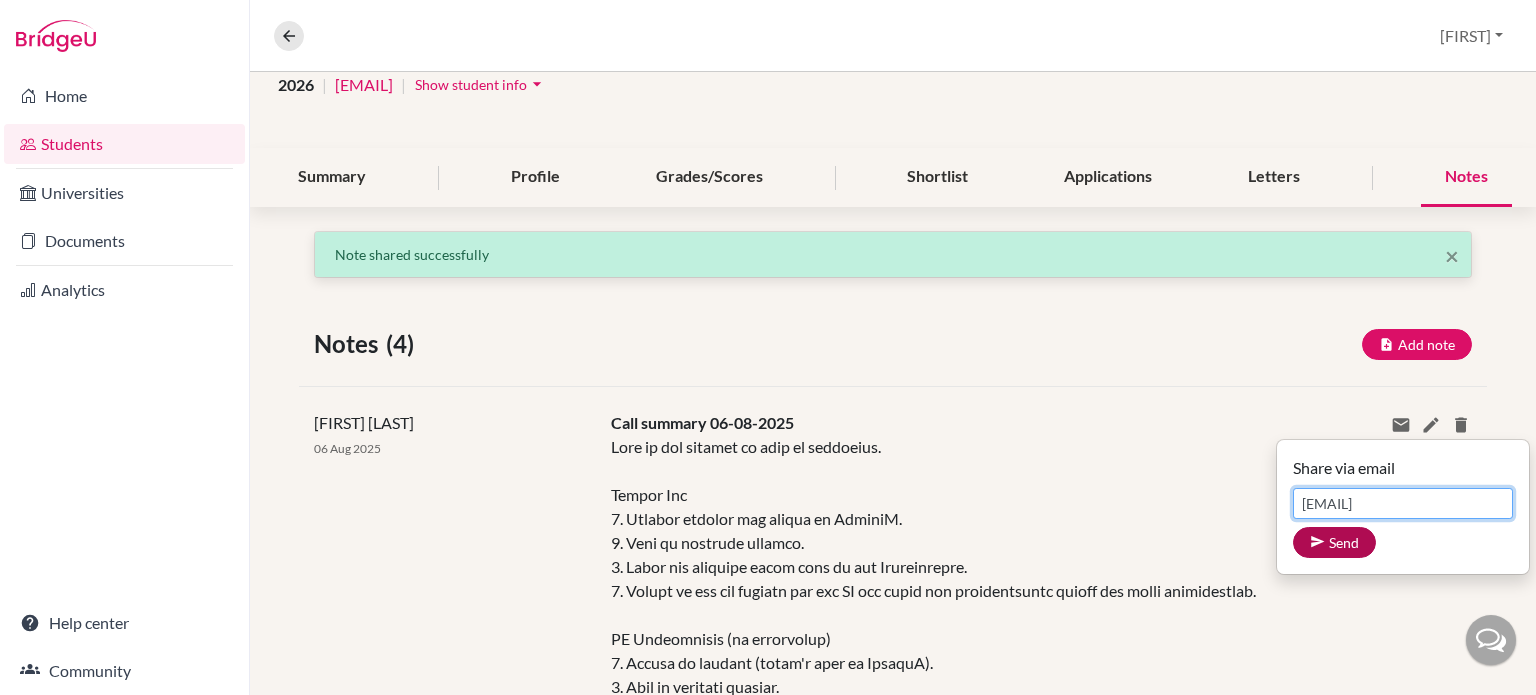 type on "[EMAIL]" 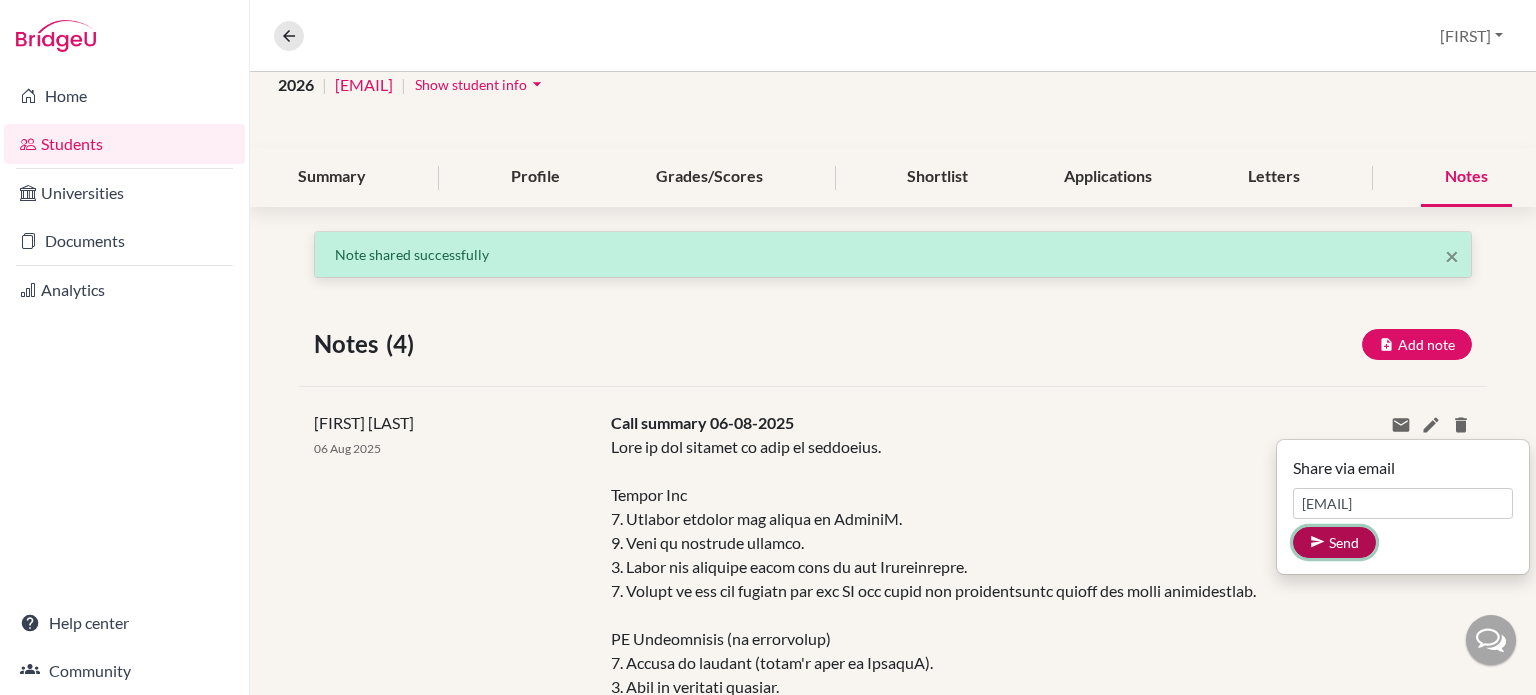 click on "Send" at bounding box center [1334, 542] 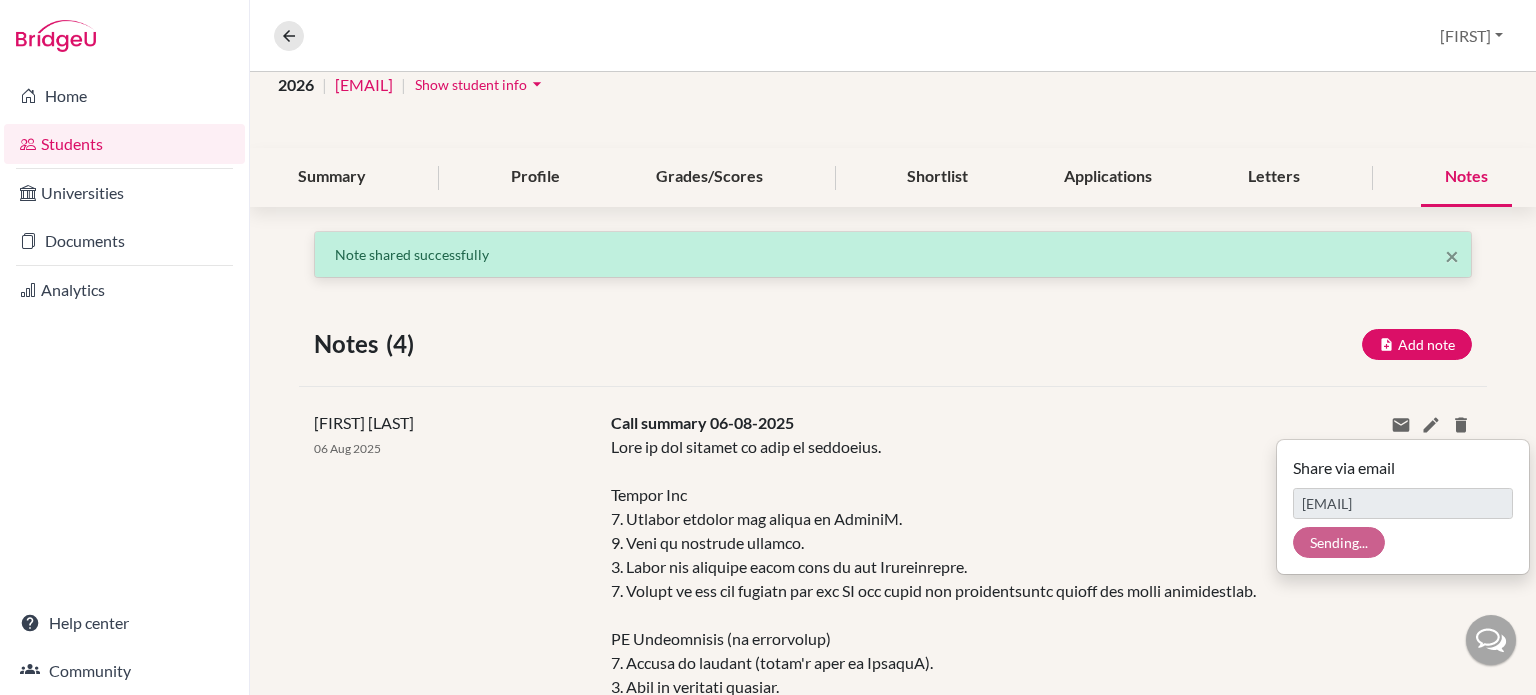 type 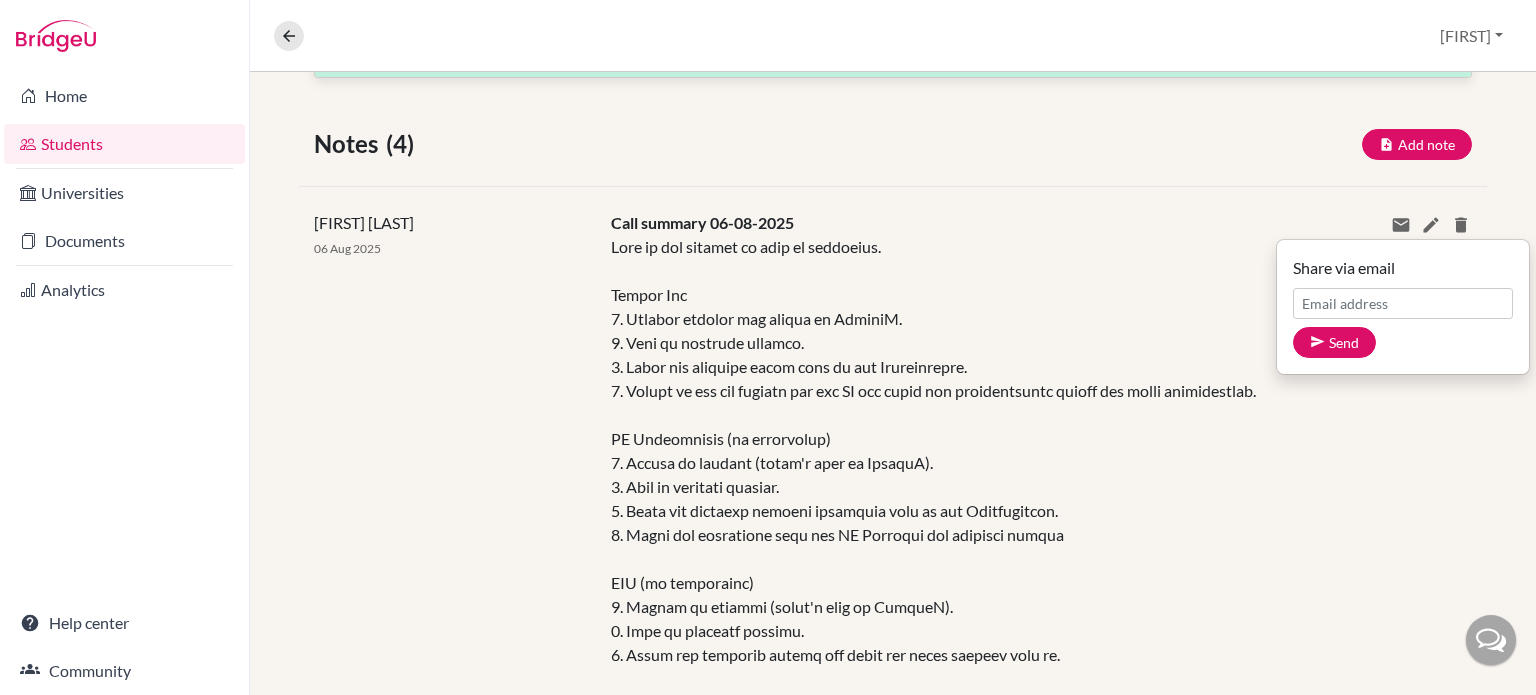 click on "[FIRST] [LAST] 06 [MONTH] 2025 Call summary 06-08-2025  Show more Show less Share via email Email address  Send Delete this note? Cancel Delete" 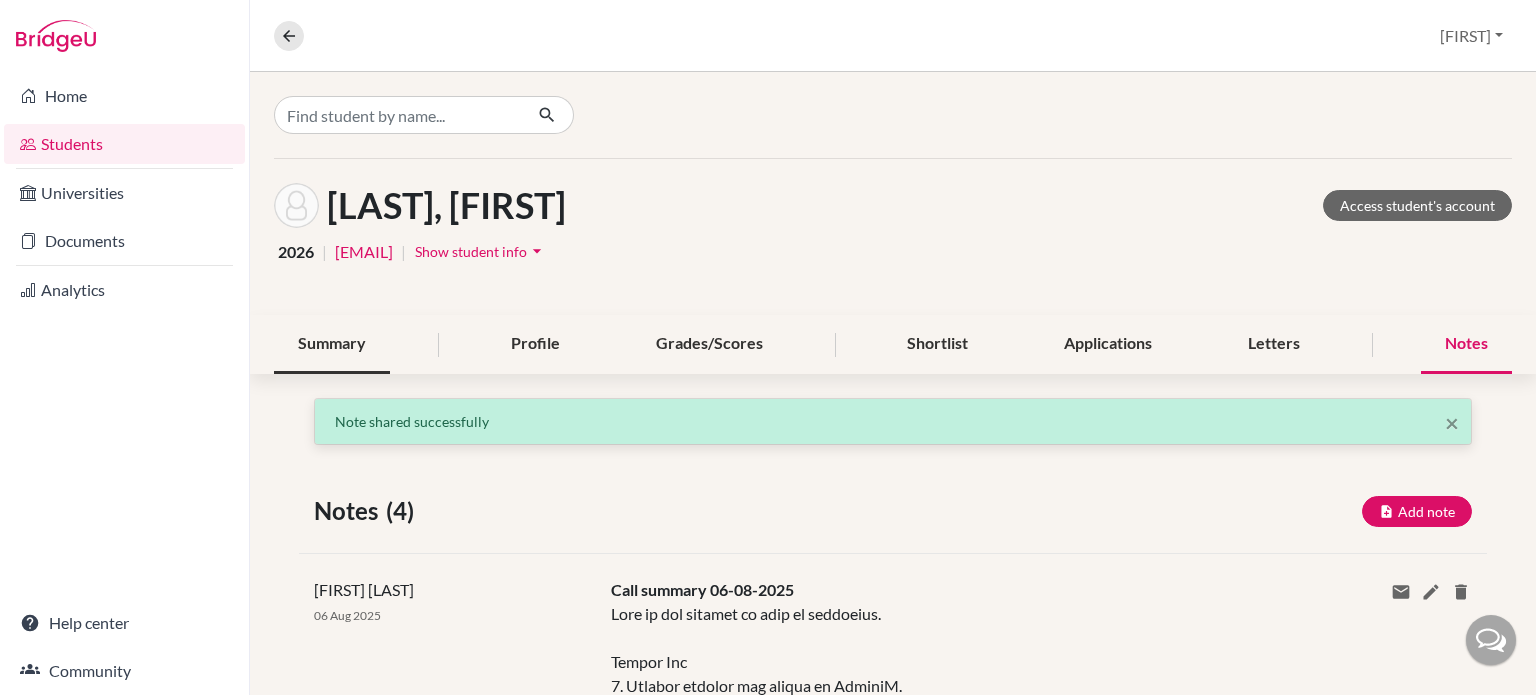 click on "Summary" at bounding box center (332, 344) 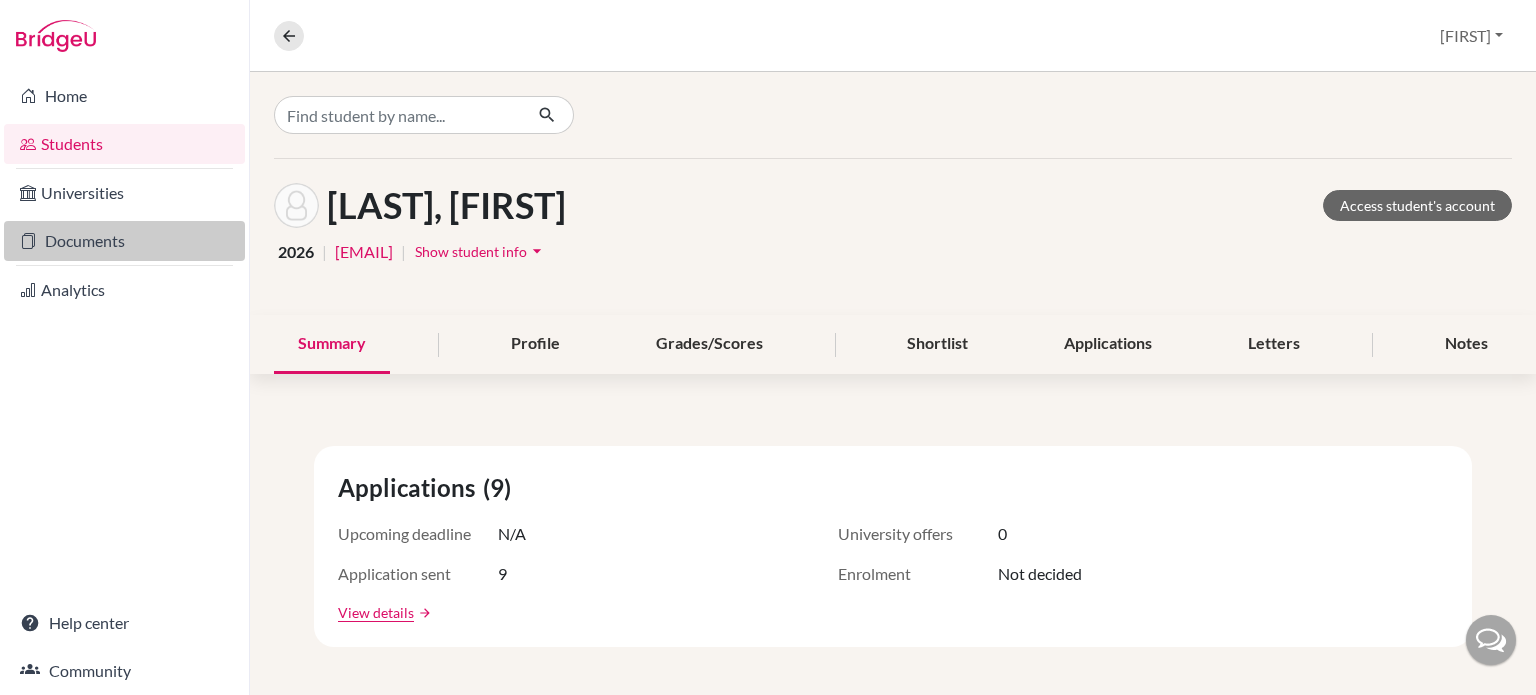 click on "Documents" at bounding box center (124, 241) 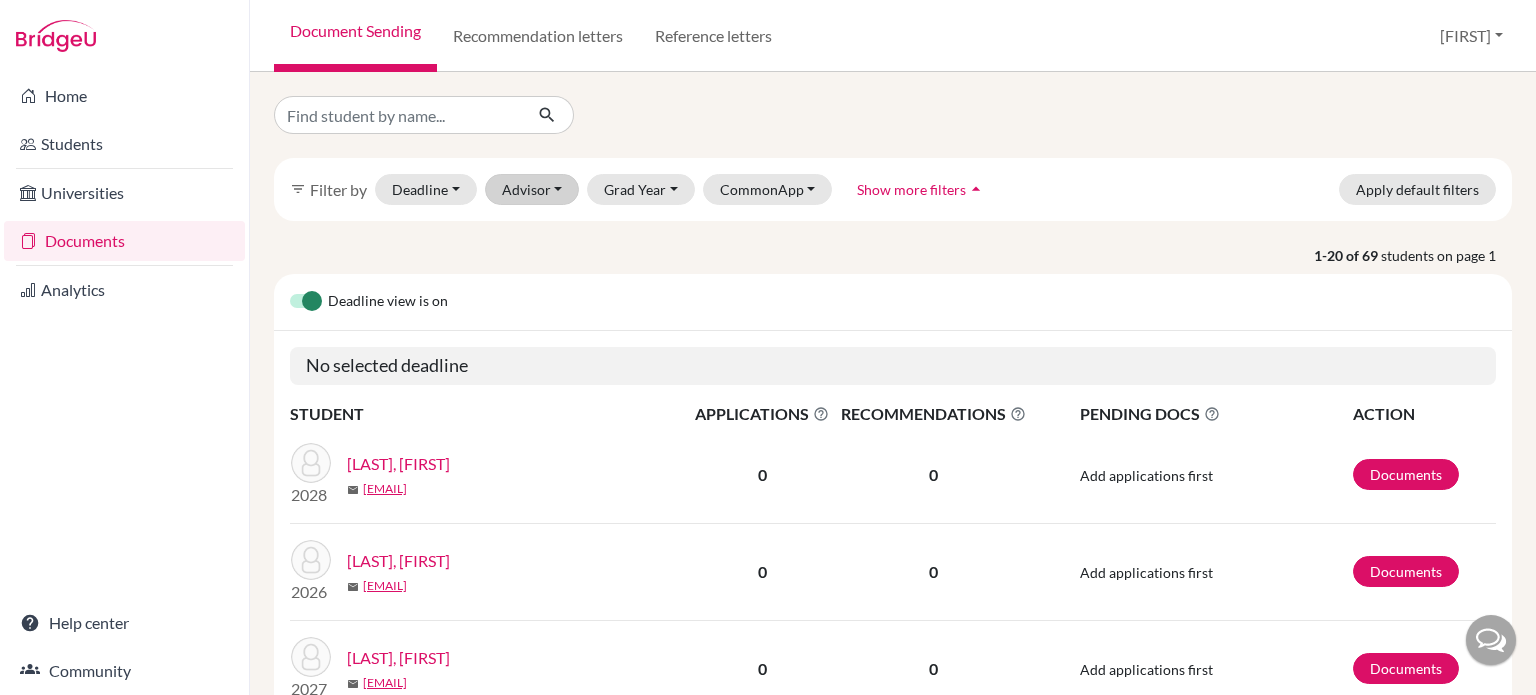 scroll, scrollTop: 0, scrollLeft: 0, axis: both 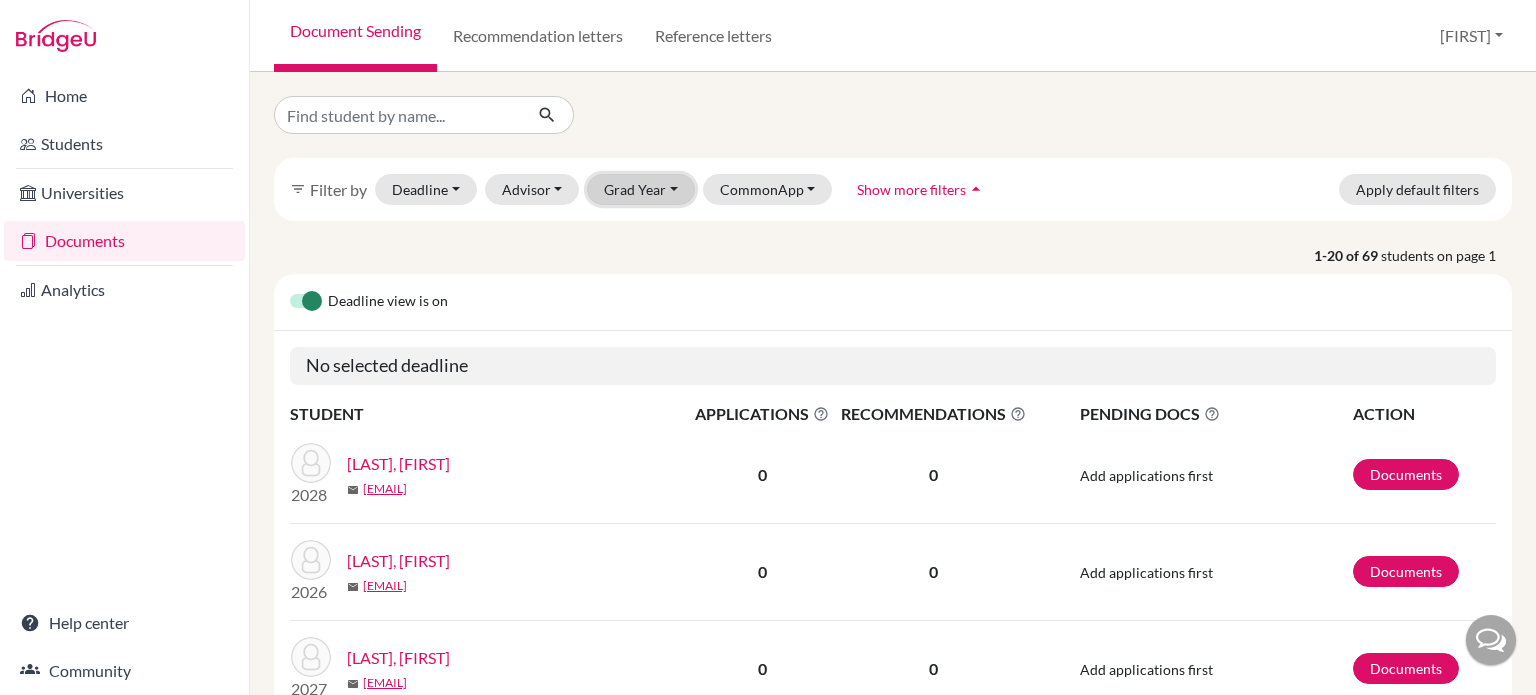 click on "Grad Year" at bounding box center (641, 189) 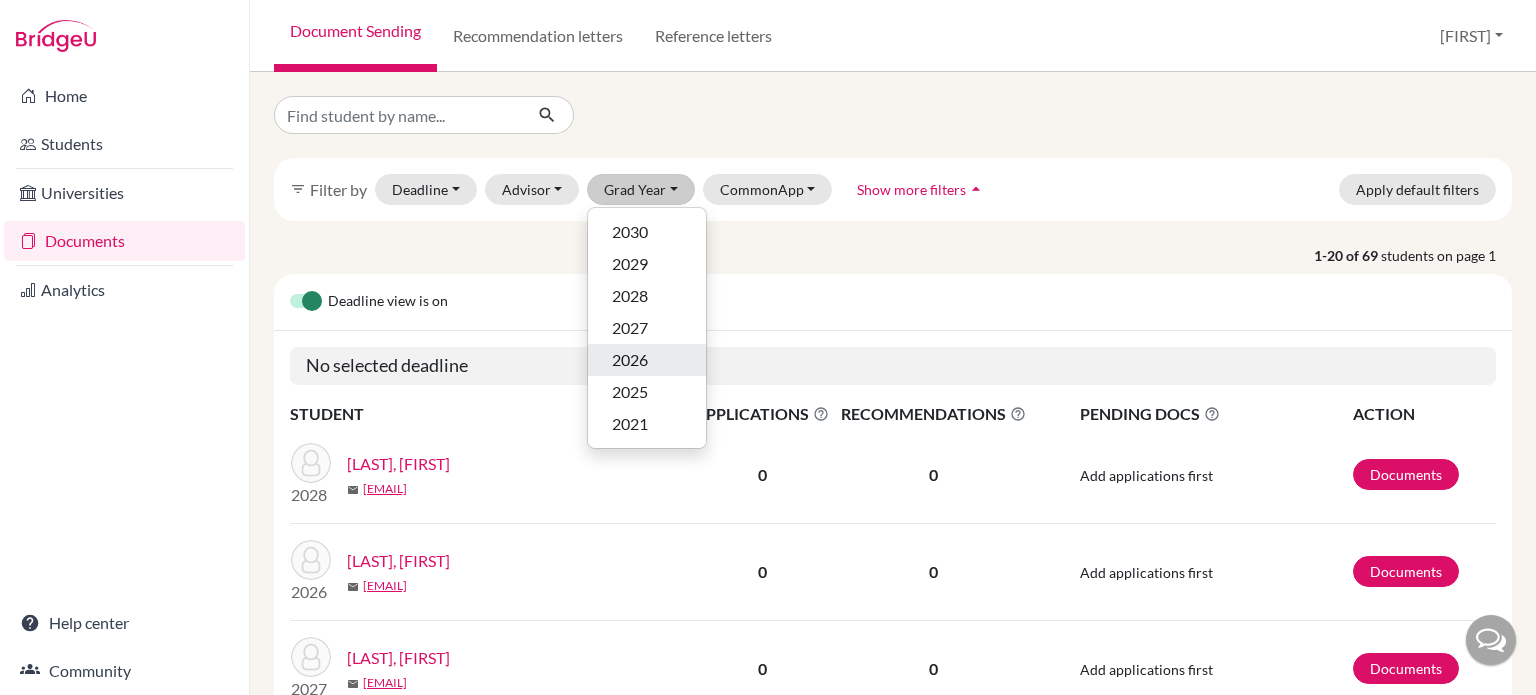 click on "2026" at bounding box center [630, 360] 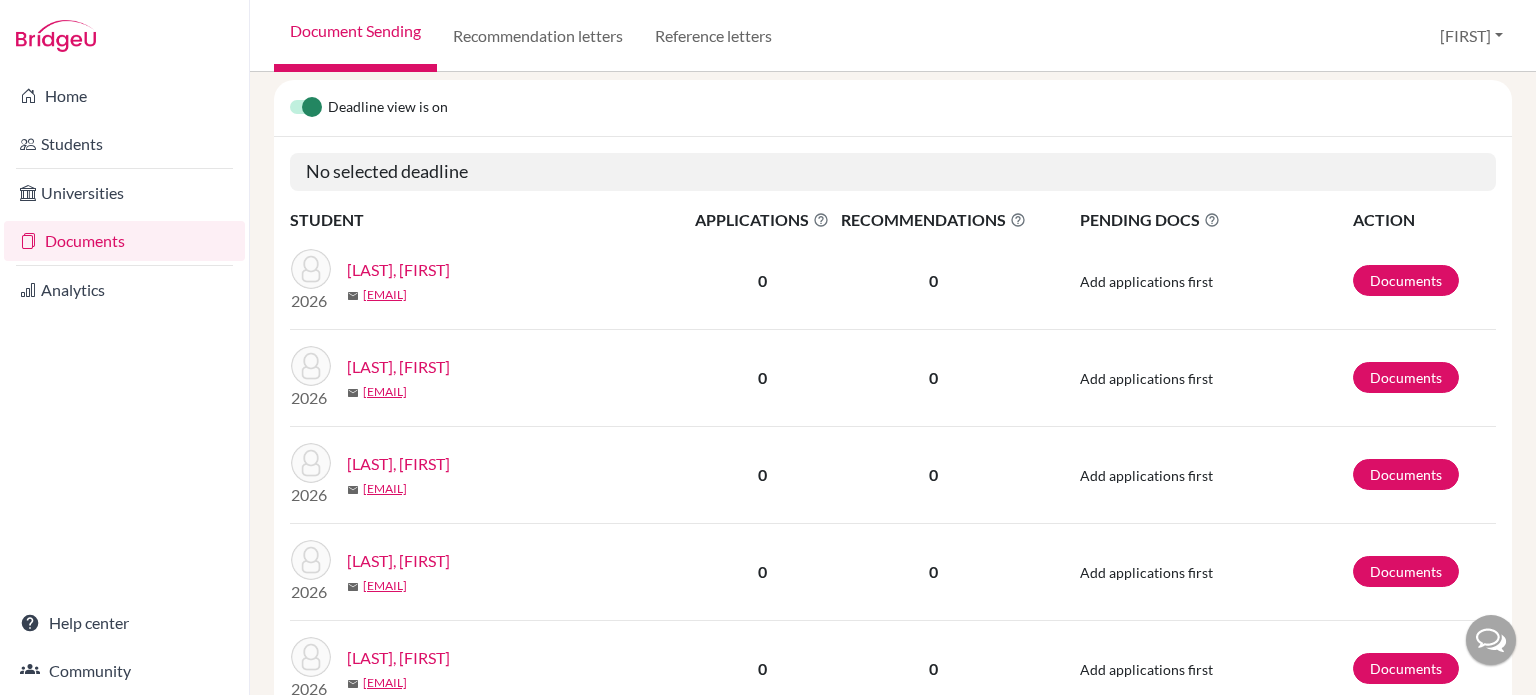 scroll, scrollTop: 400, scrollLeft: 0, axis: vertical 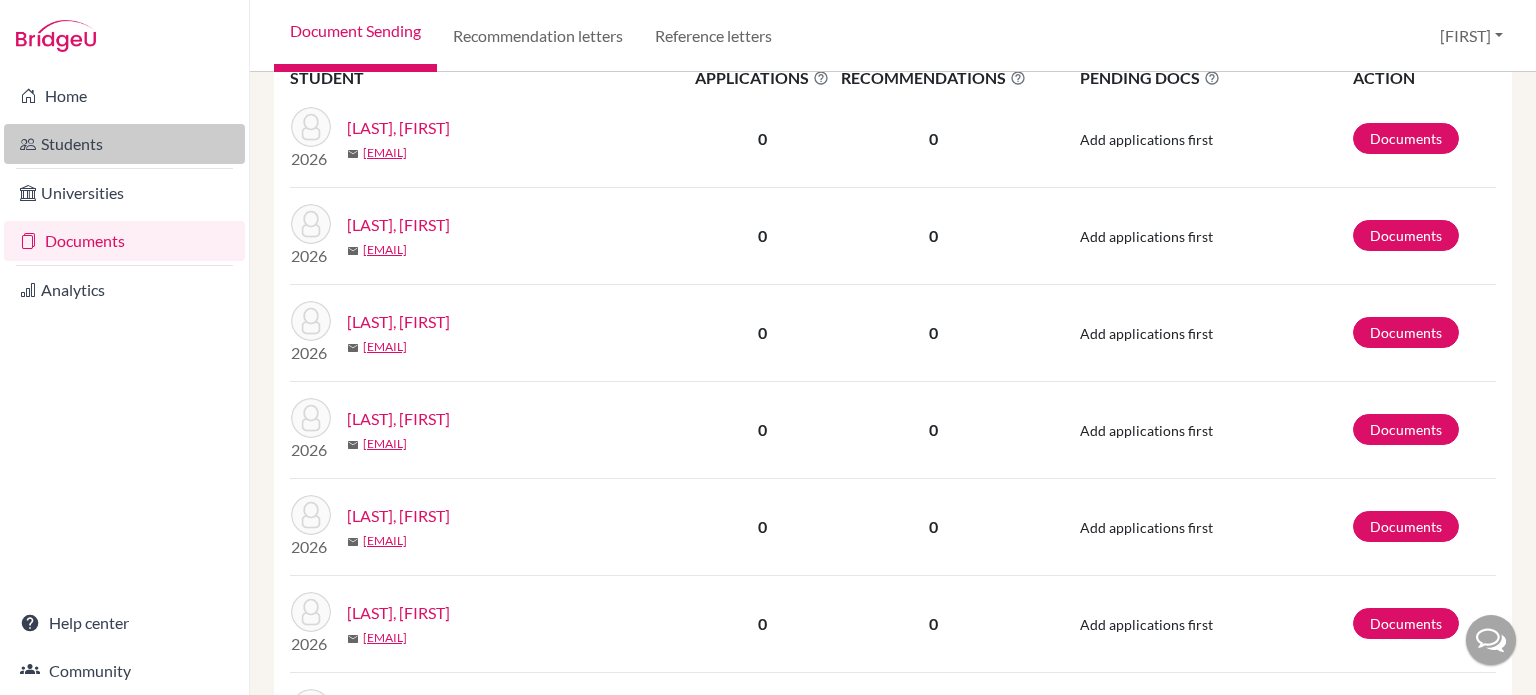 click on "Students" at bounding box center (124, 144) 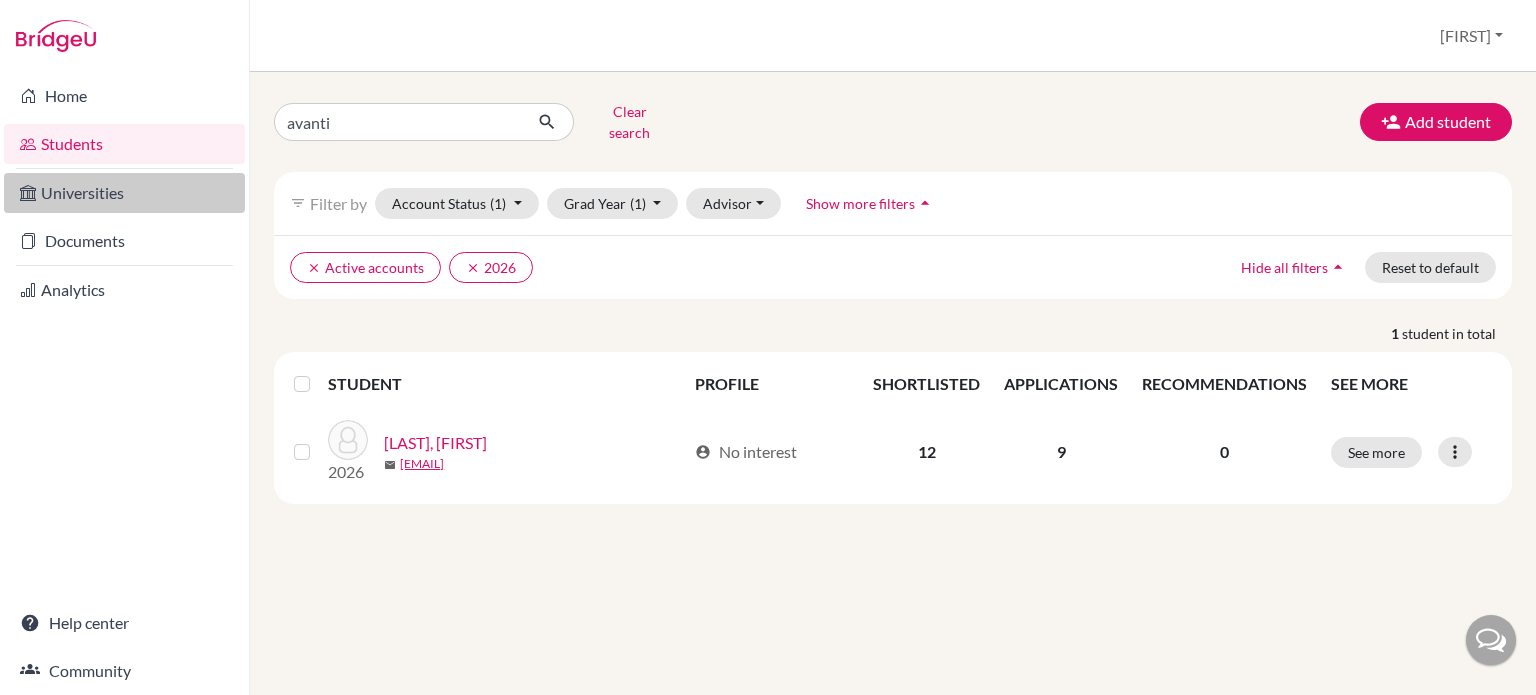 scroll, scrollTop: 0, scrollLeft: 0, axis: both 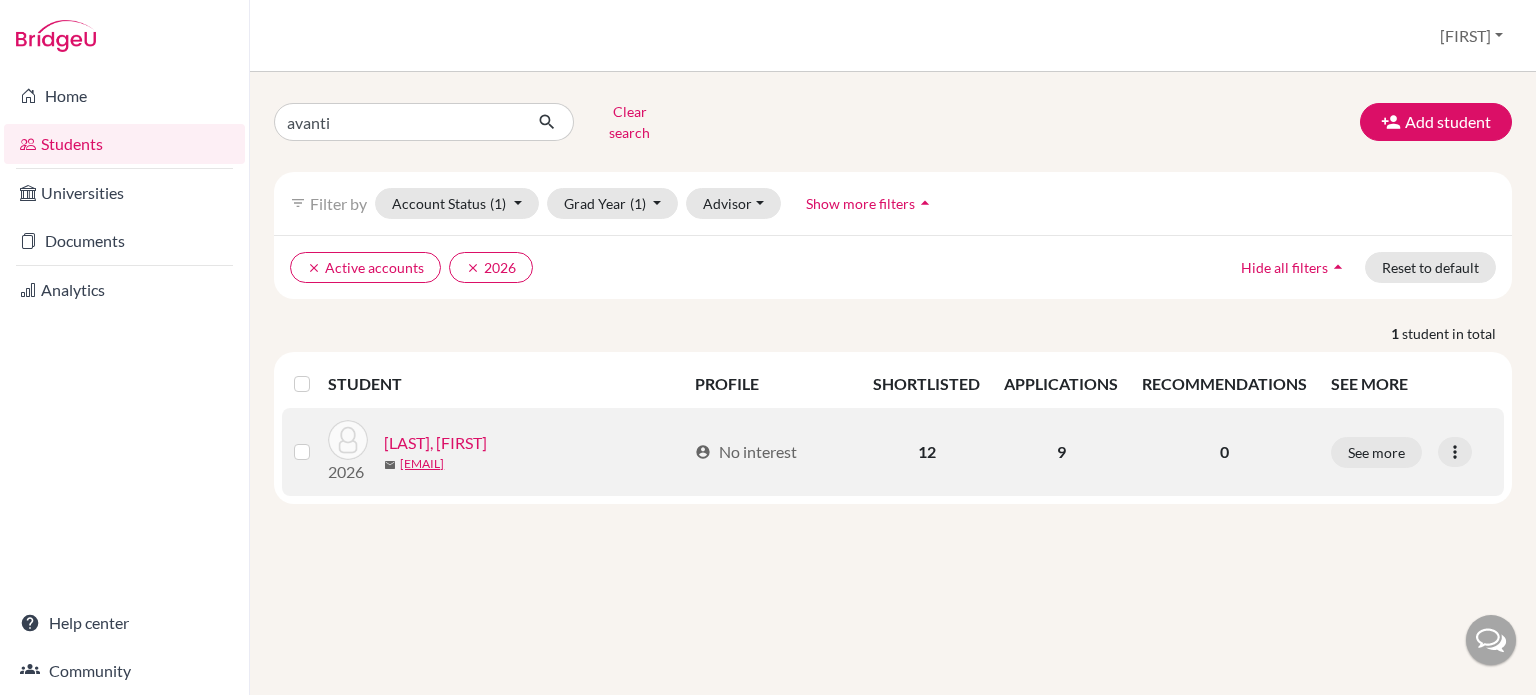 click on "12" at bounding box center (926, 452) 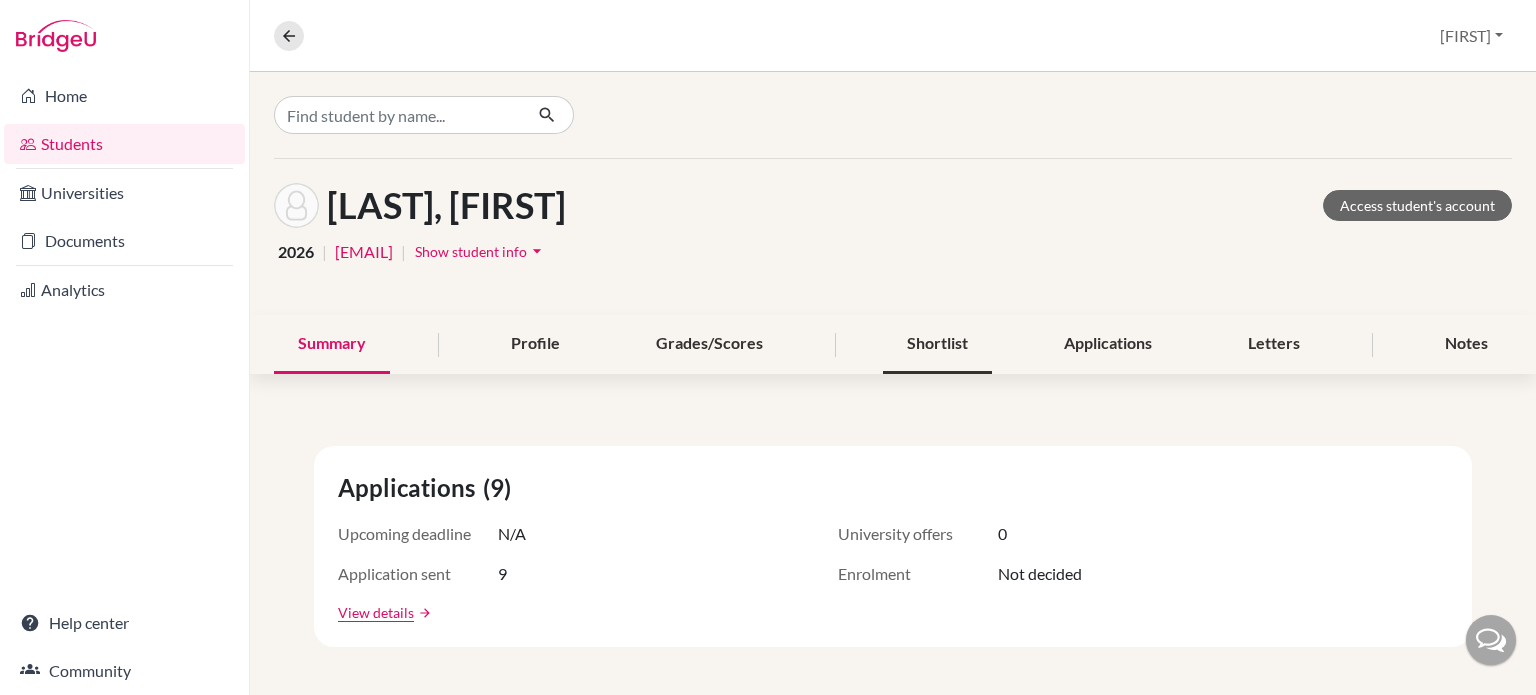 click on "Shortlist" at bounding box center (937, 344) 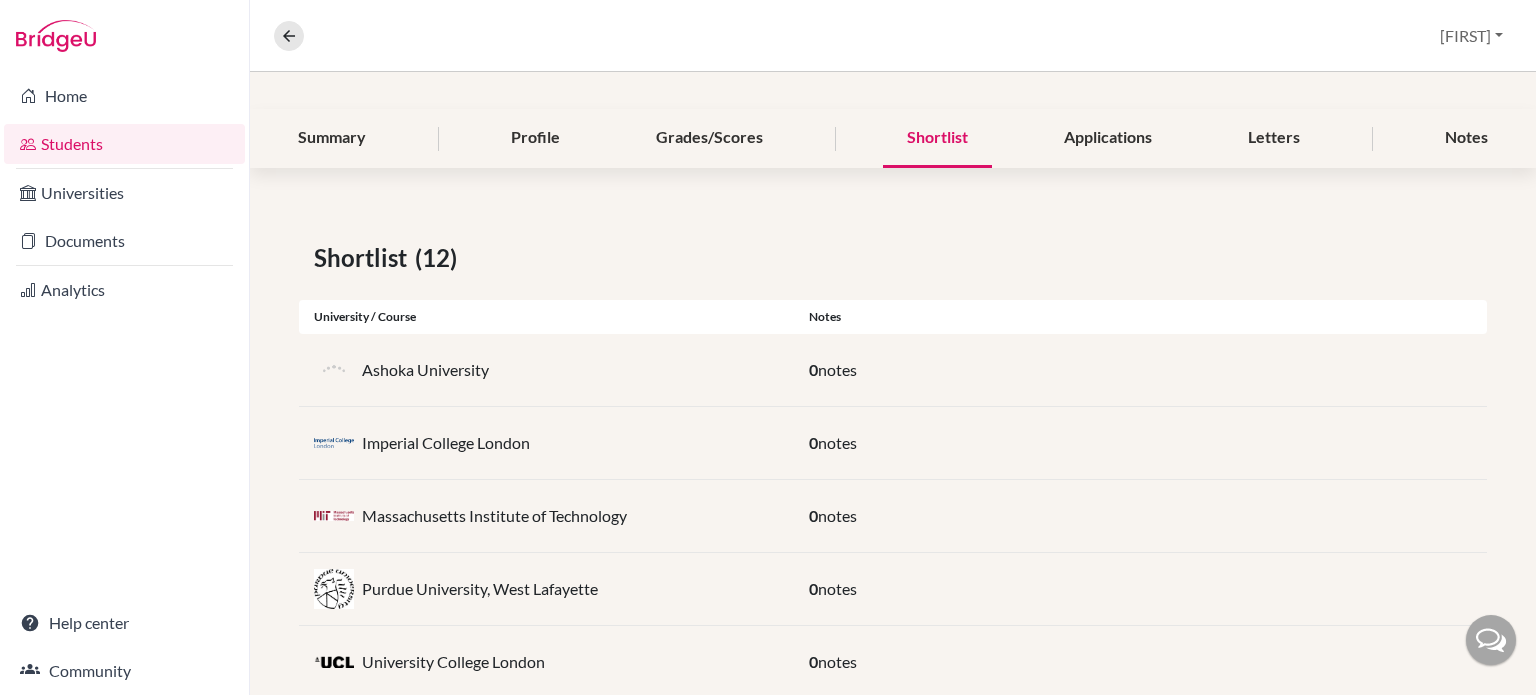 scroll, scrollTop: 165, scrollLeft: 0, axis: vertical 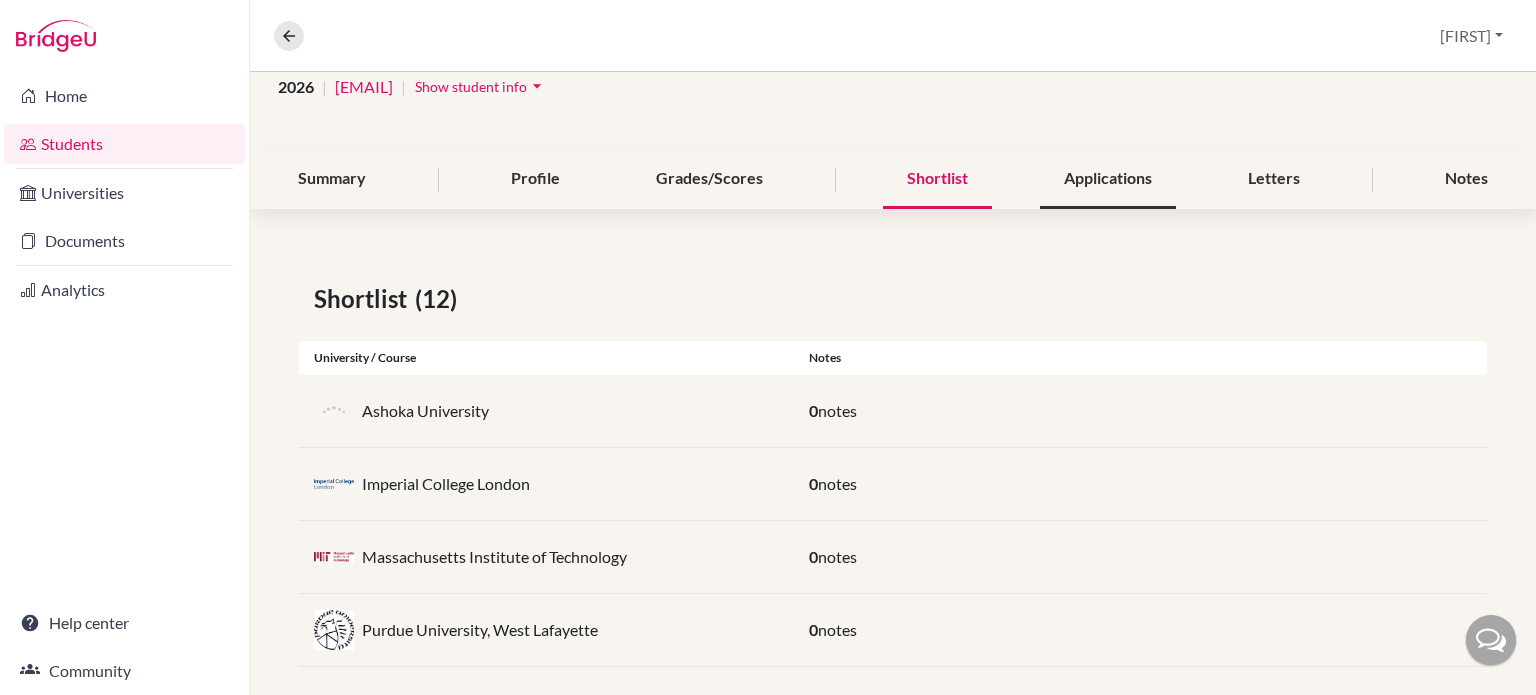 click on "Applications" at bounding box center (1108, 179) 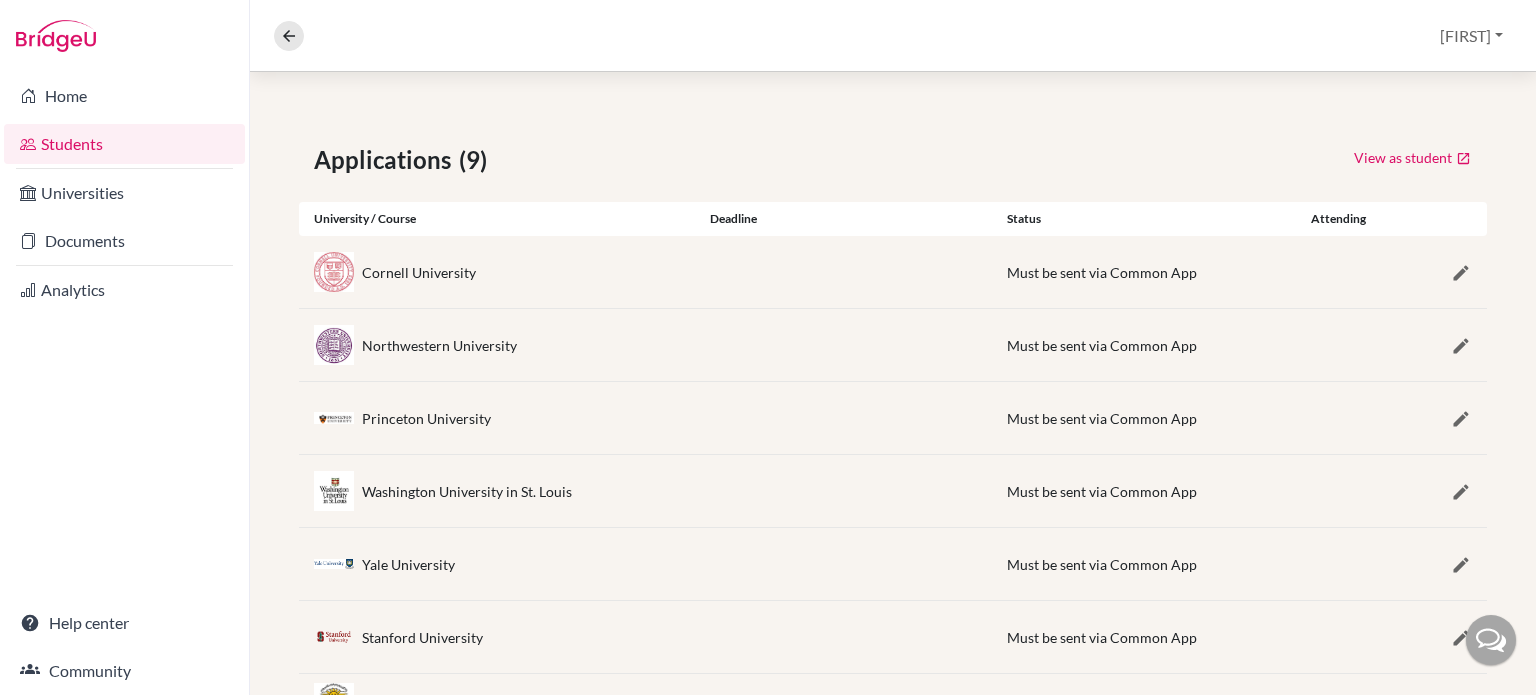 scroll, scrollTop: 0, scrollLeft: 0, axis: both 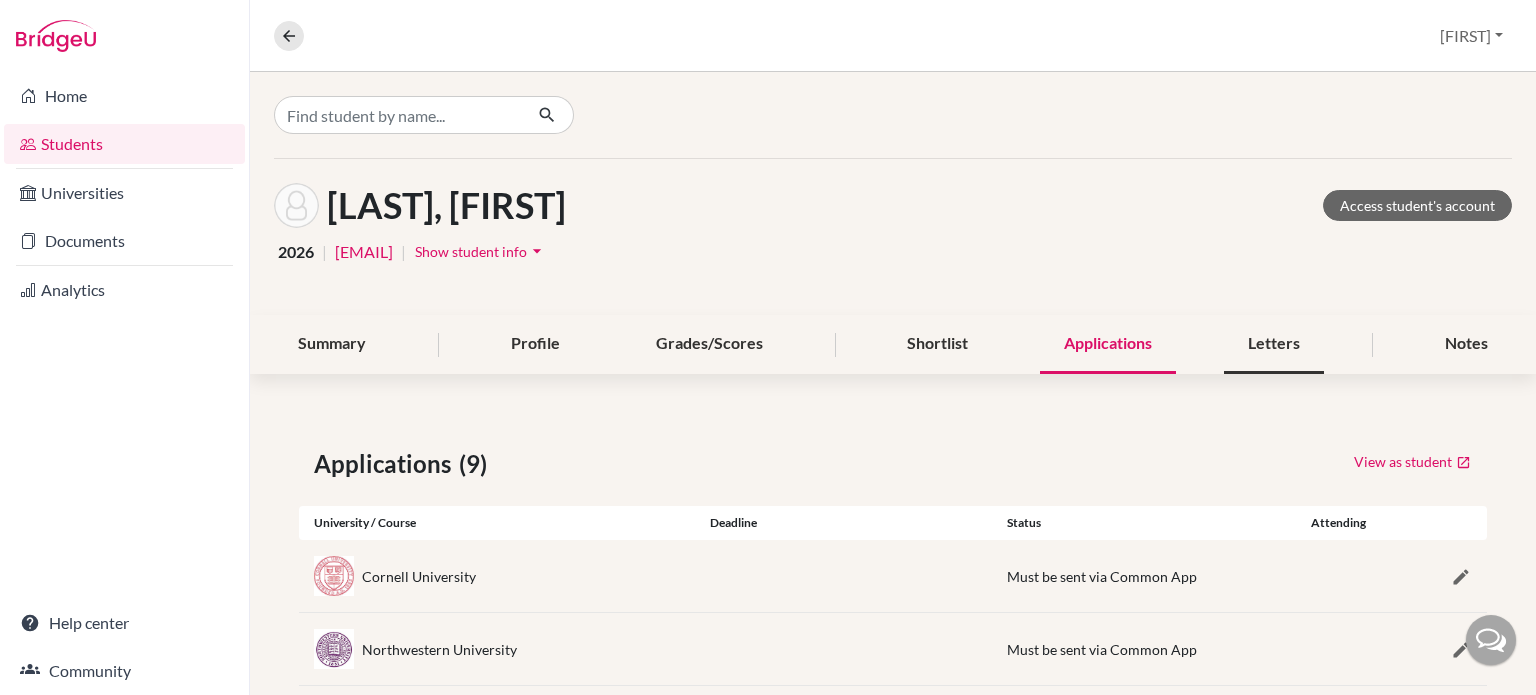 click on "Letters" at bounding box center (1274, 344) 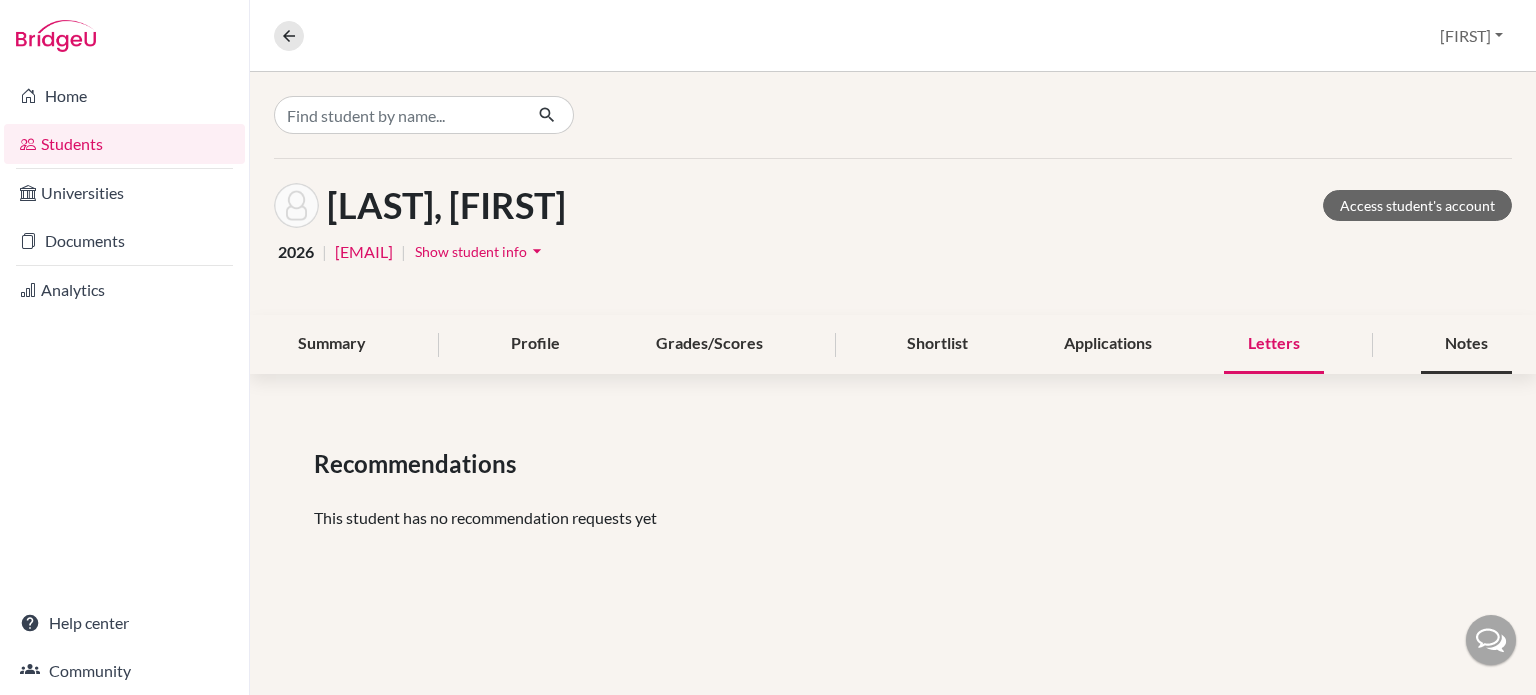 click on "Notes" at bounding box center [1466, 344] 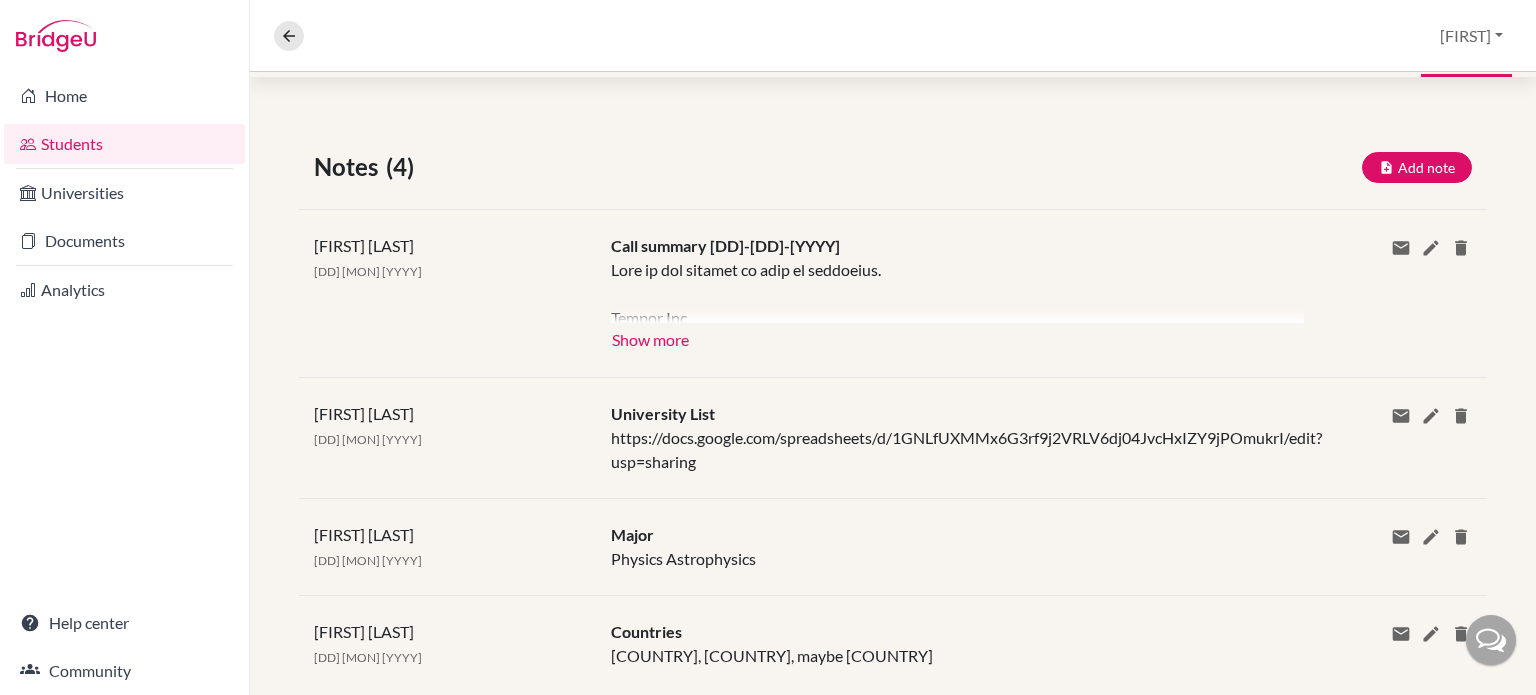 scroll, scrollTop: 300, scrollLeft: 0, axis: vertical 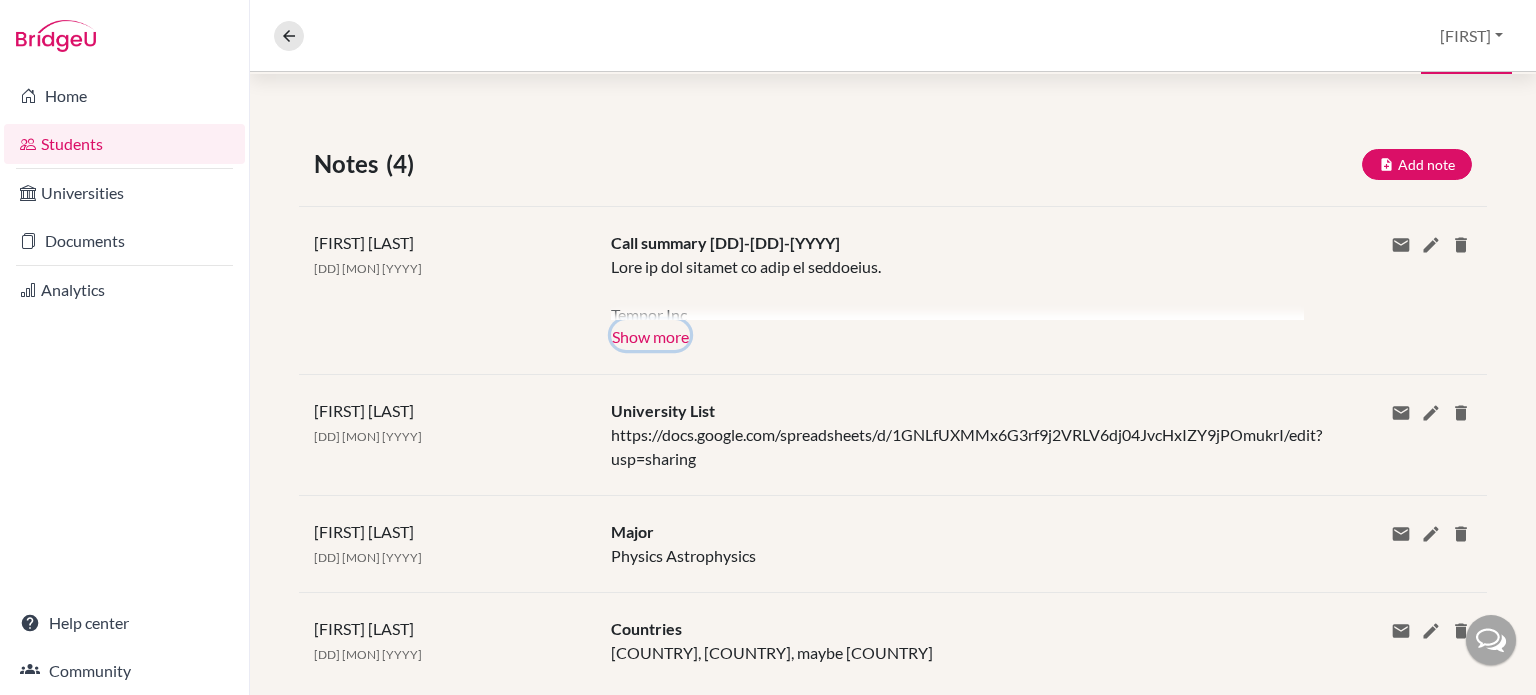 click on "Show more" 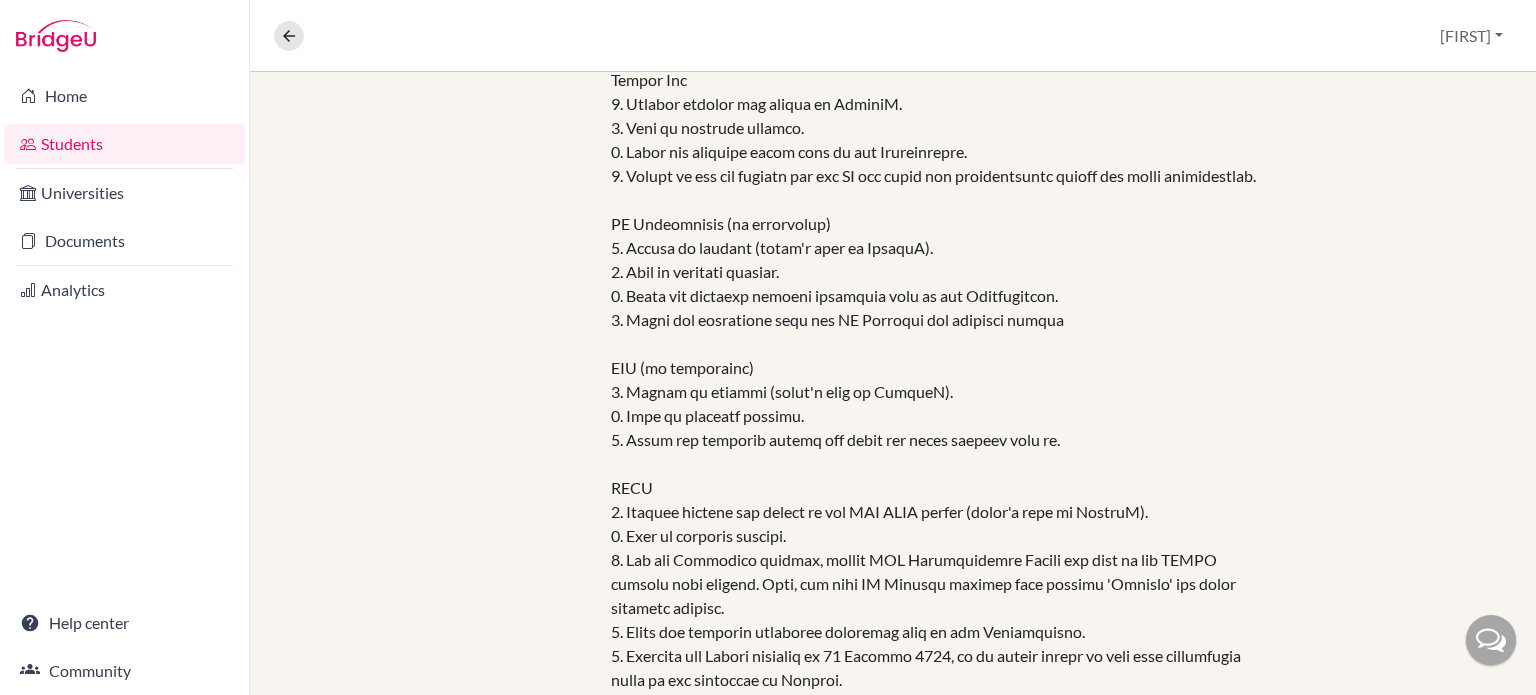 scroll, scrollTop: 486, scrollLeft: 0, axis: vertical 